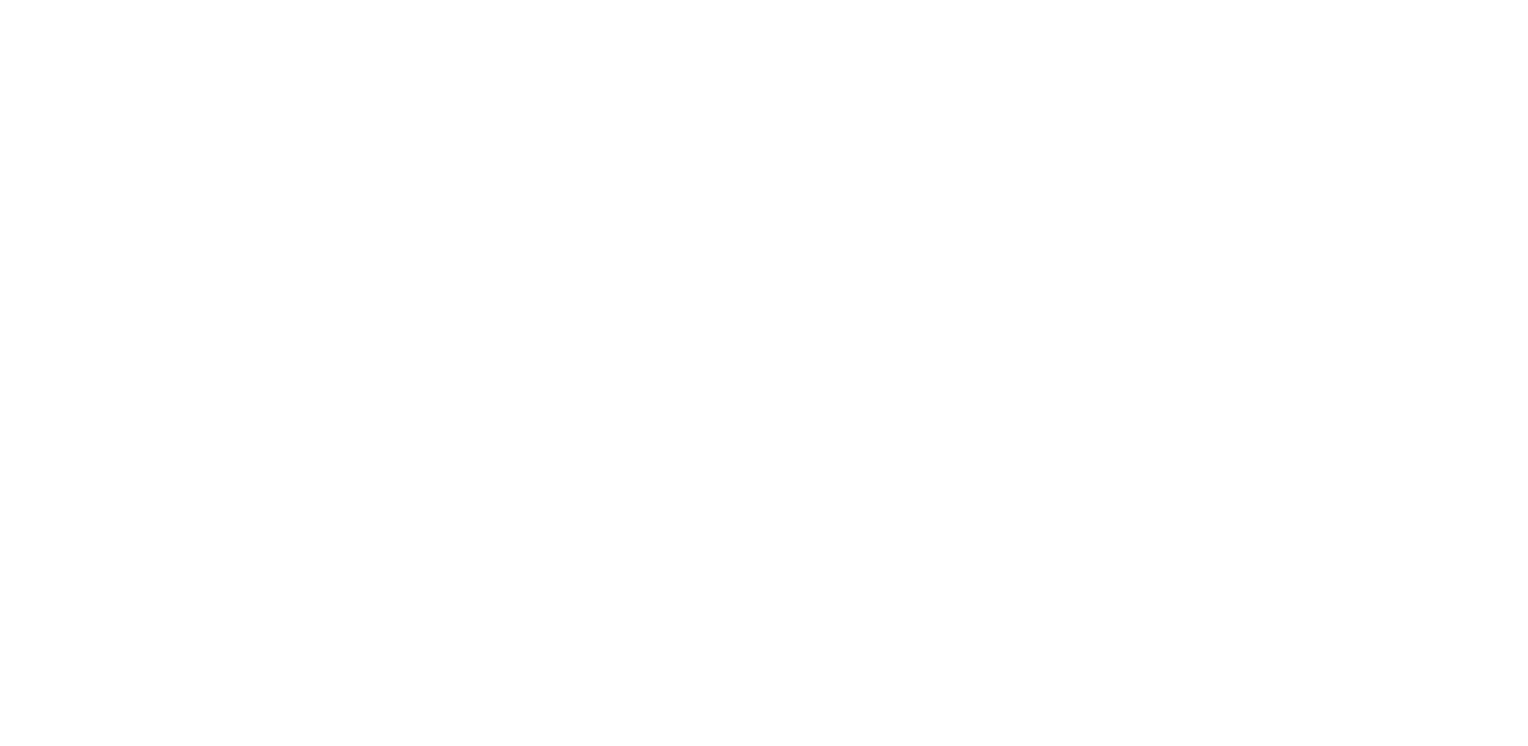 scroll, scrollTop: 0, scrollLeft: 0, axis: both 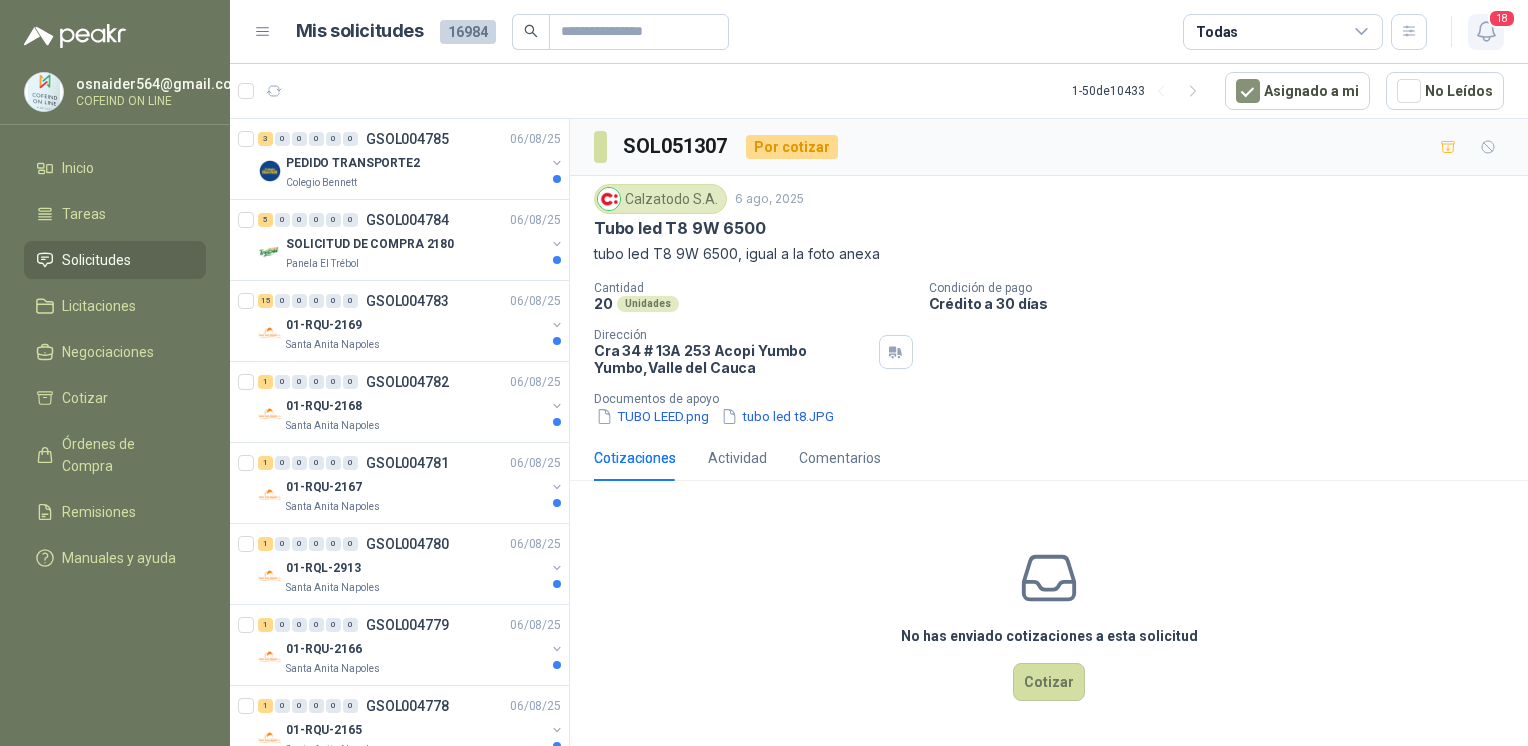 click on "18" at bounding box center (1486, 32) 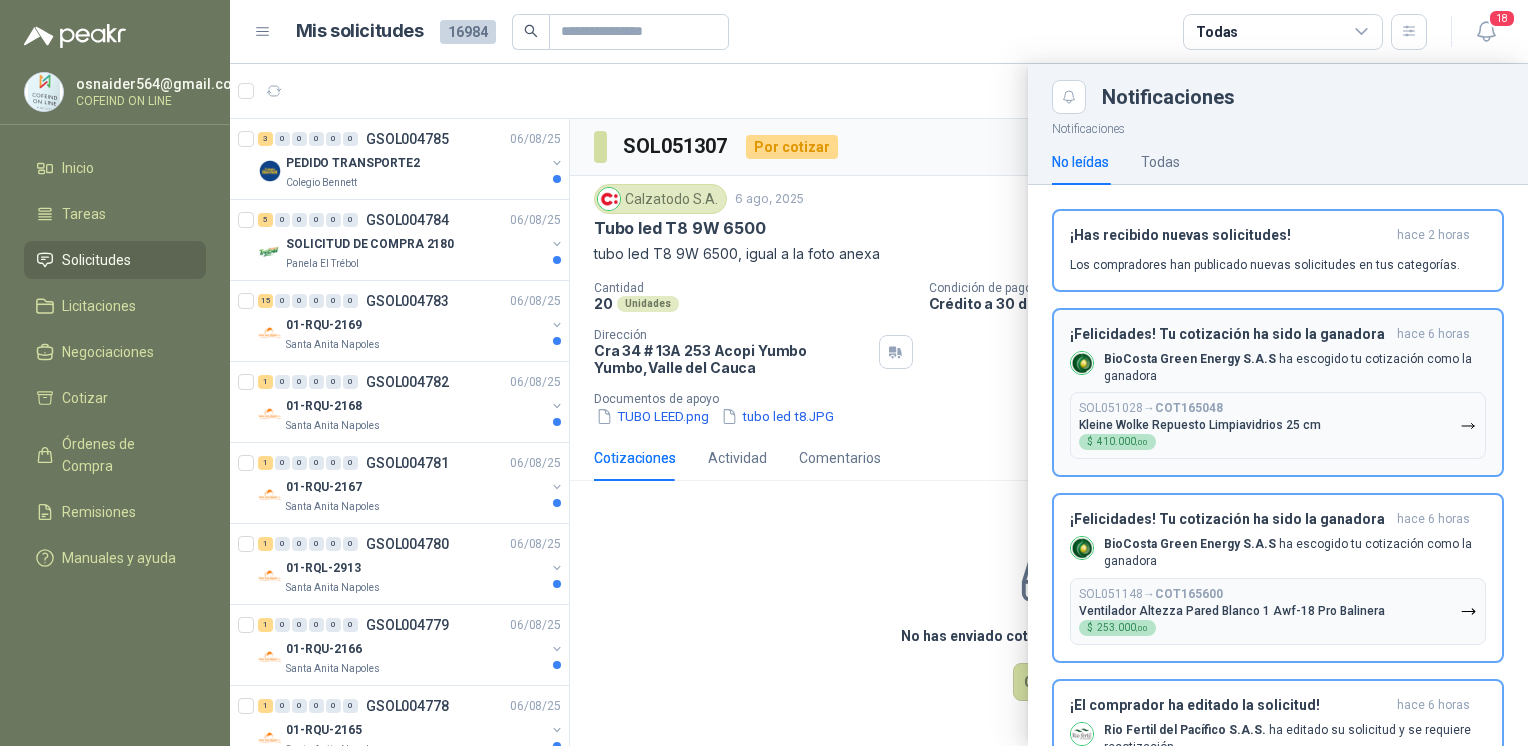 click on "[COMPANY]    ha escogido tu cotización como la ganadora" at bounding box center (1295, 368) 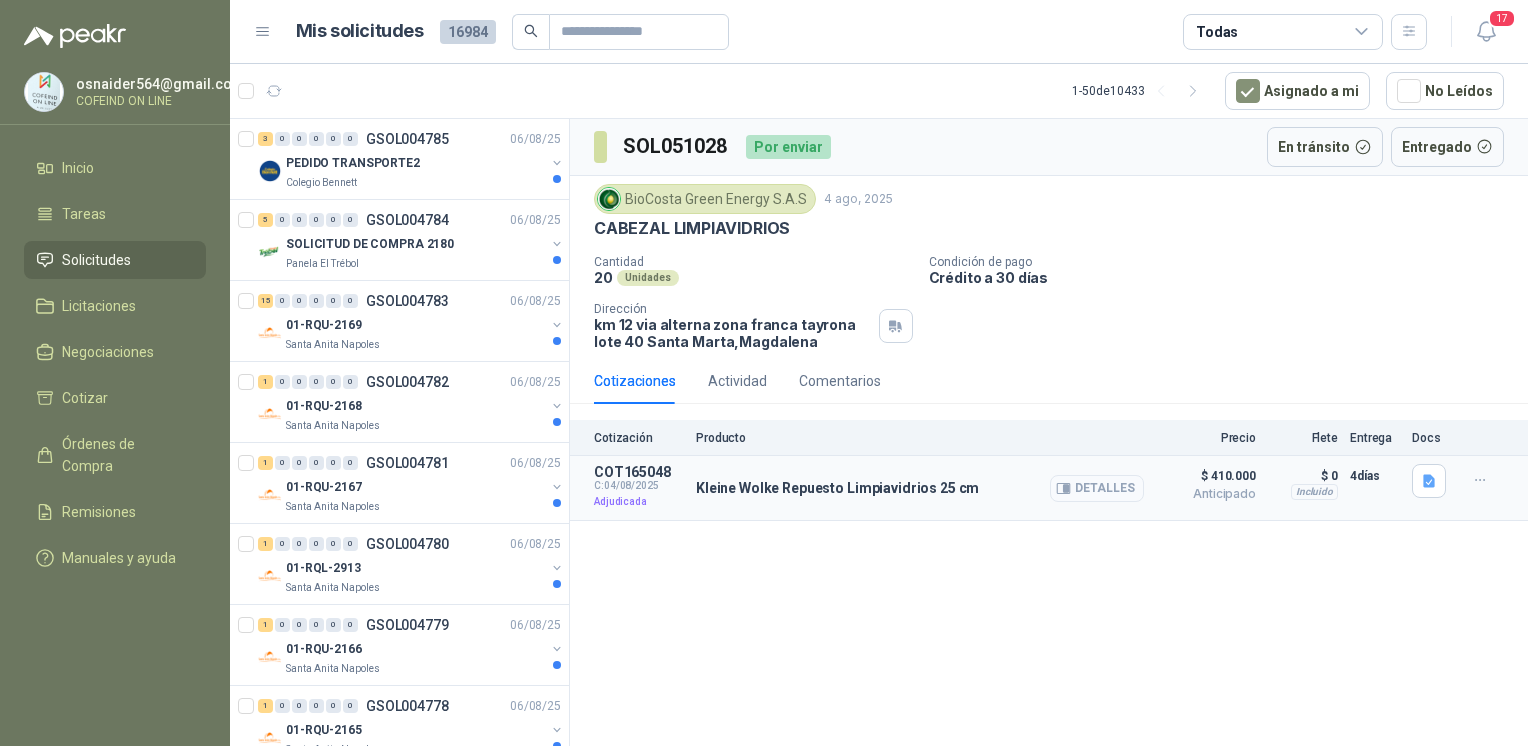 click on "Detalles" at bounding box center [1097, 488] 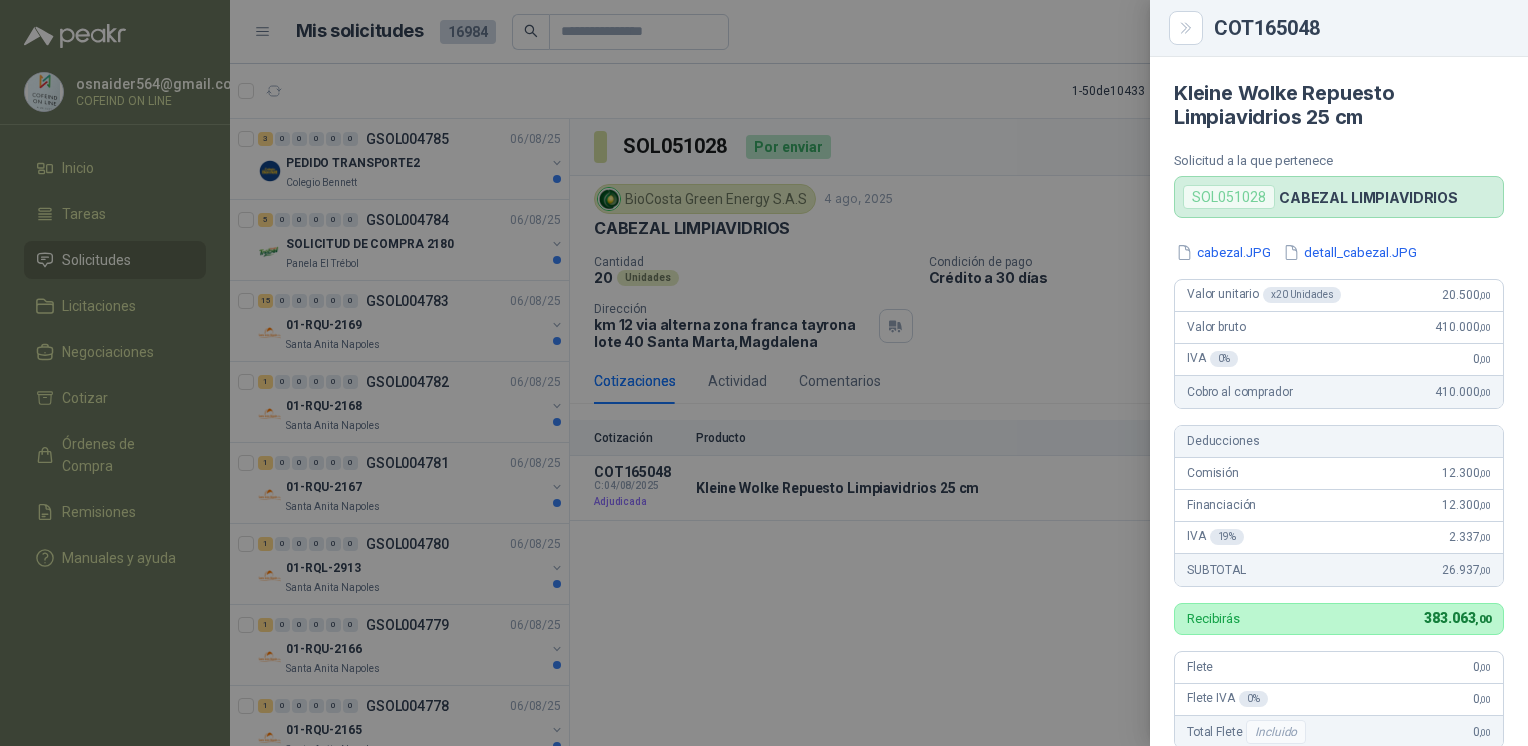 click at bounding box center (764, 373) 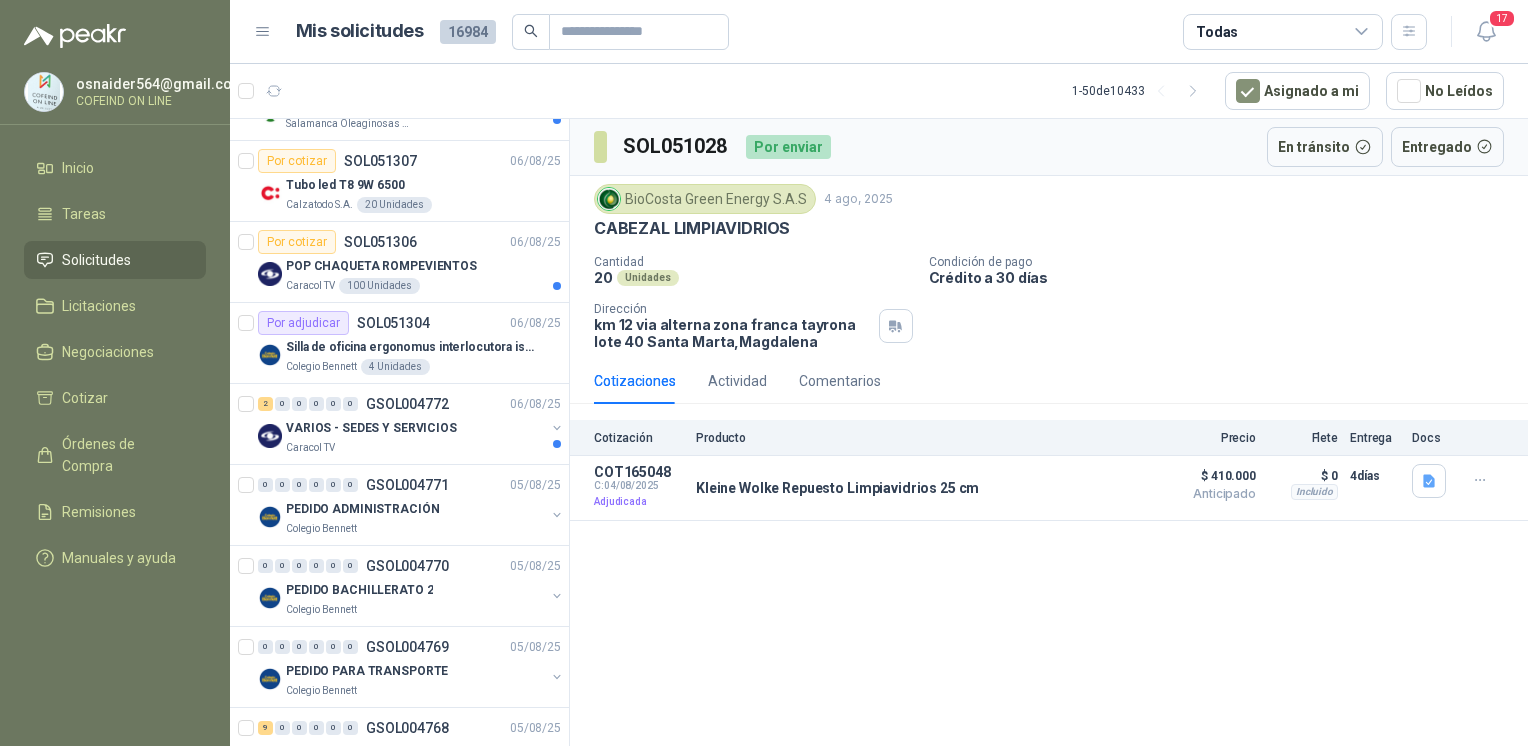 scroll, scrollTop: 1114, scrollLeft: 0, axis: vertical 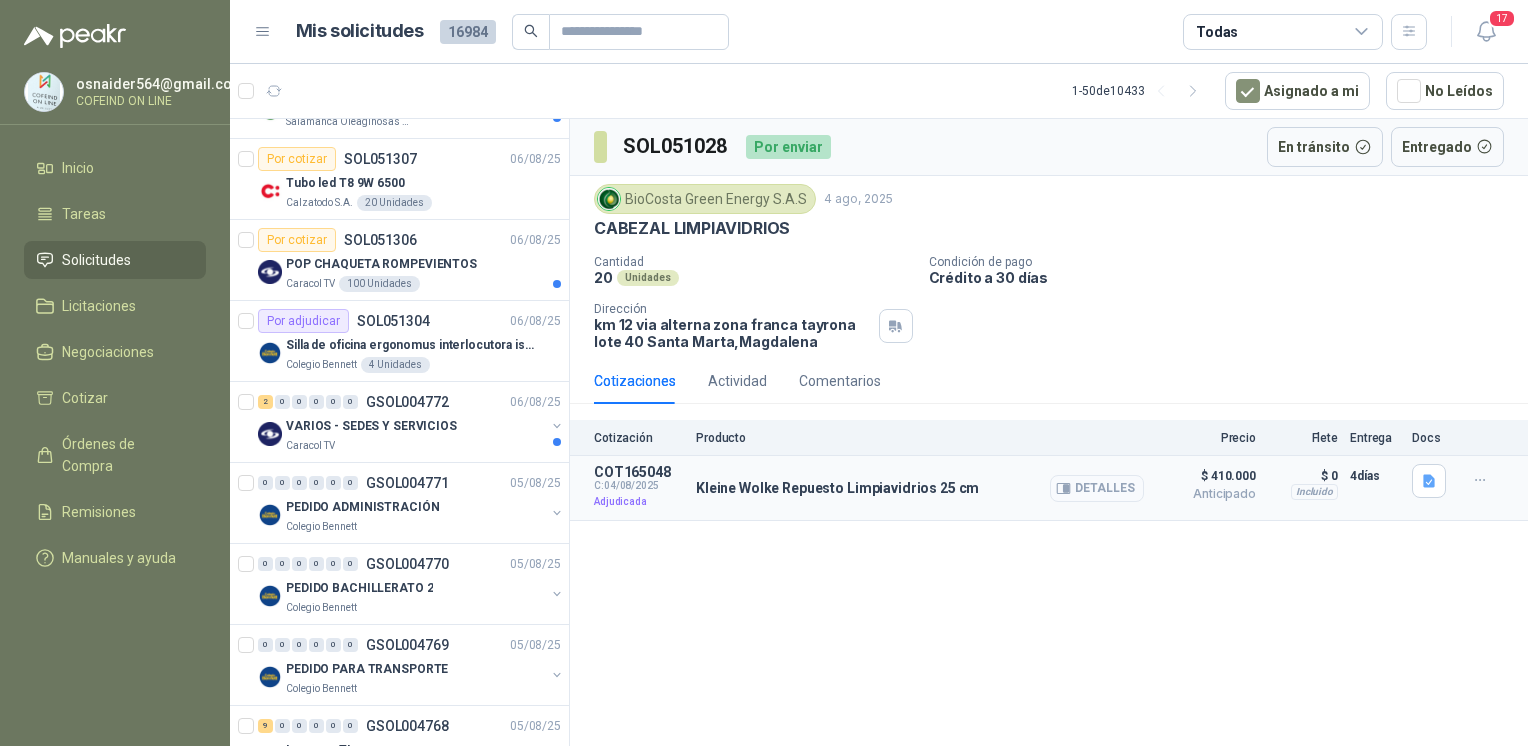 click on "Detalles" at bounding box center (1097, 488) 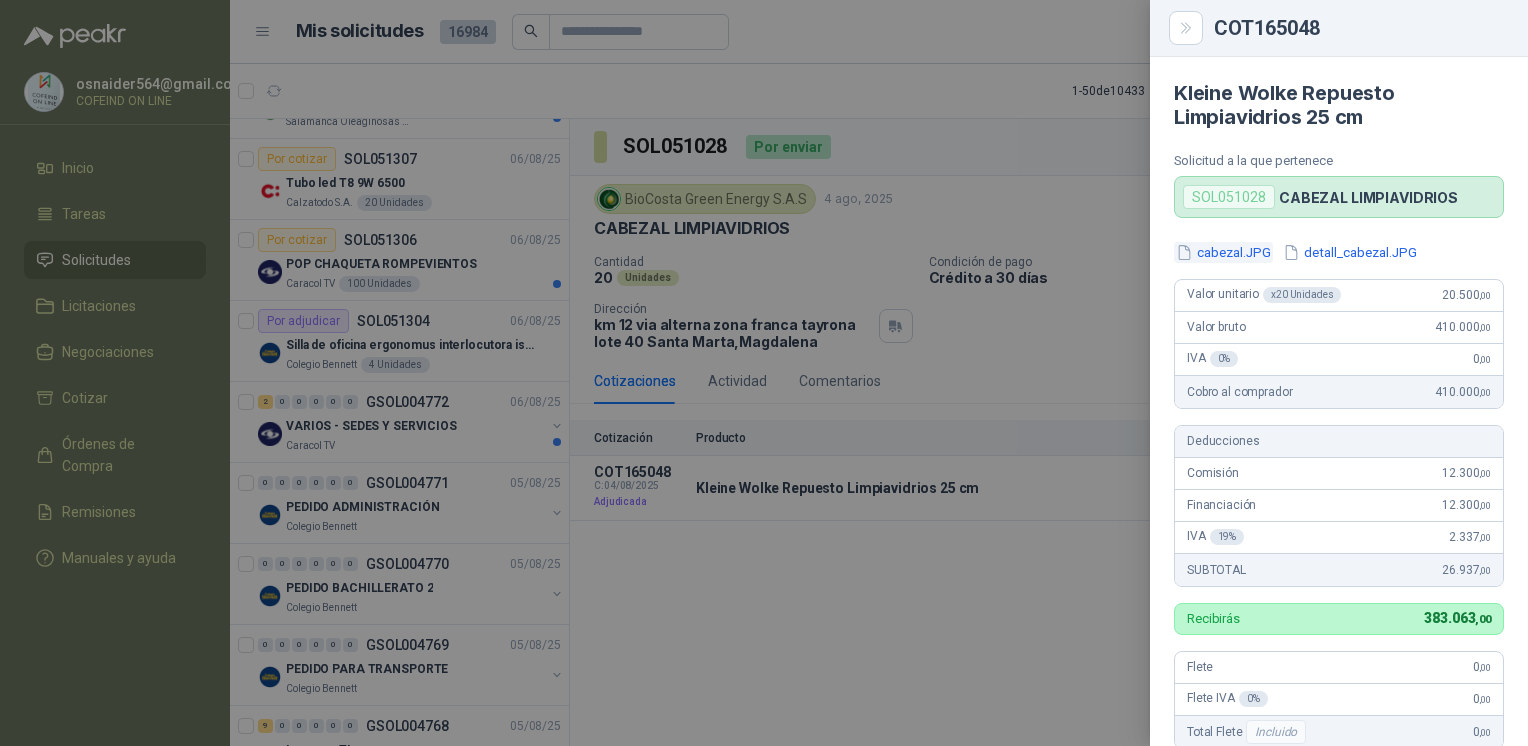 click on "cabezal.JPG" at bounding box center (1223, 252) 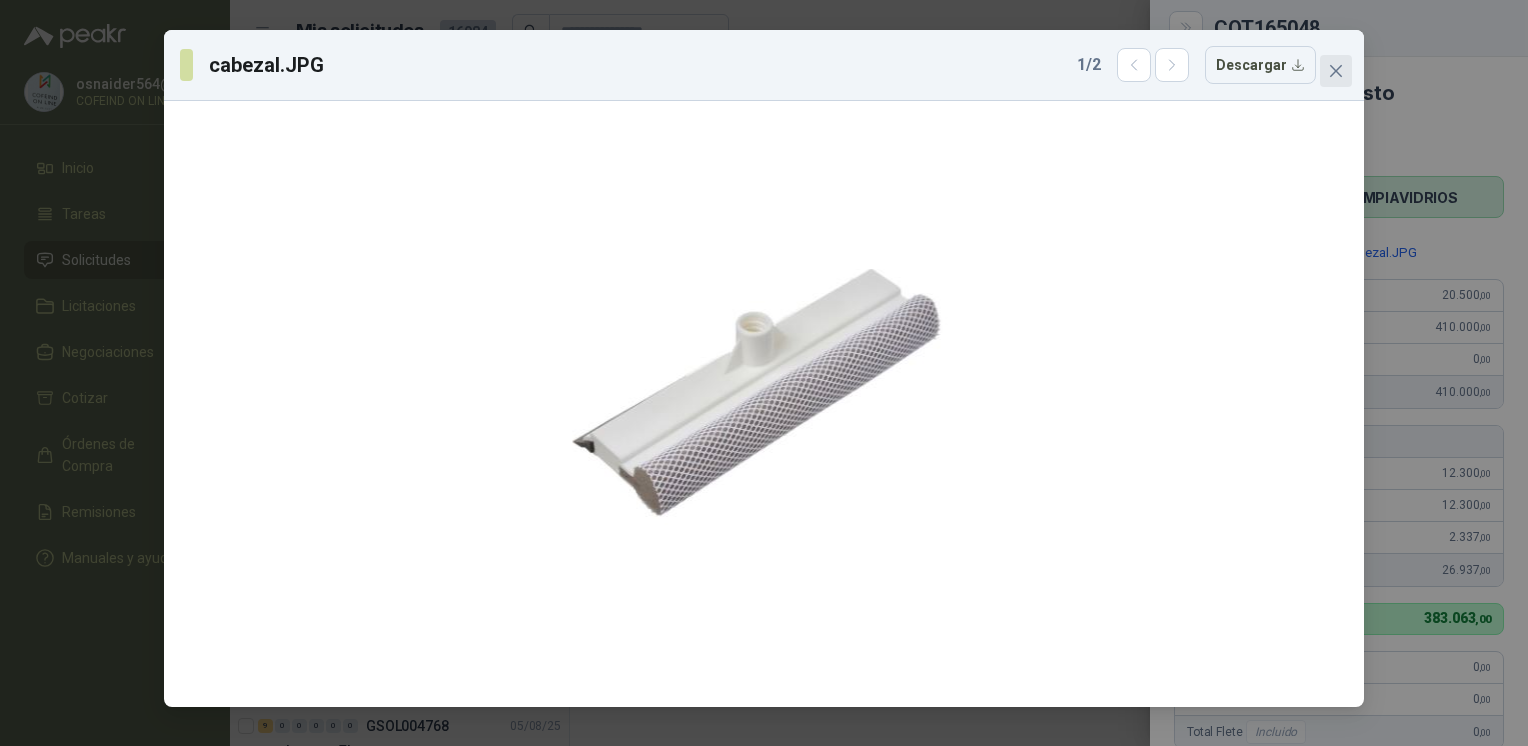 click at bounding box center (1336, 71) 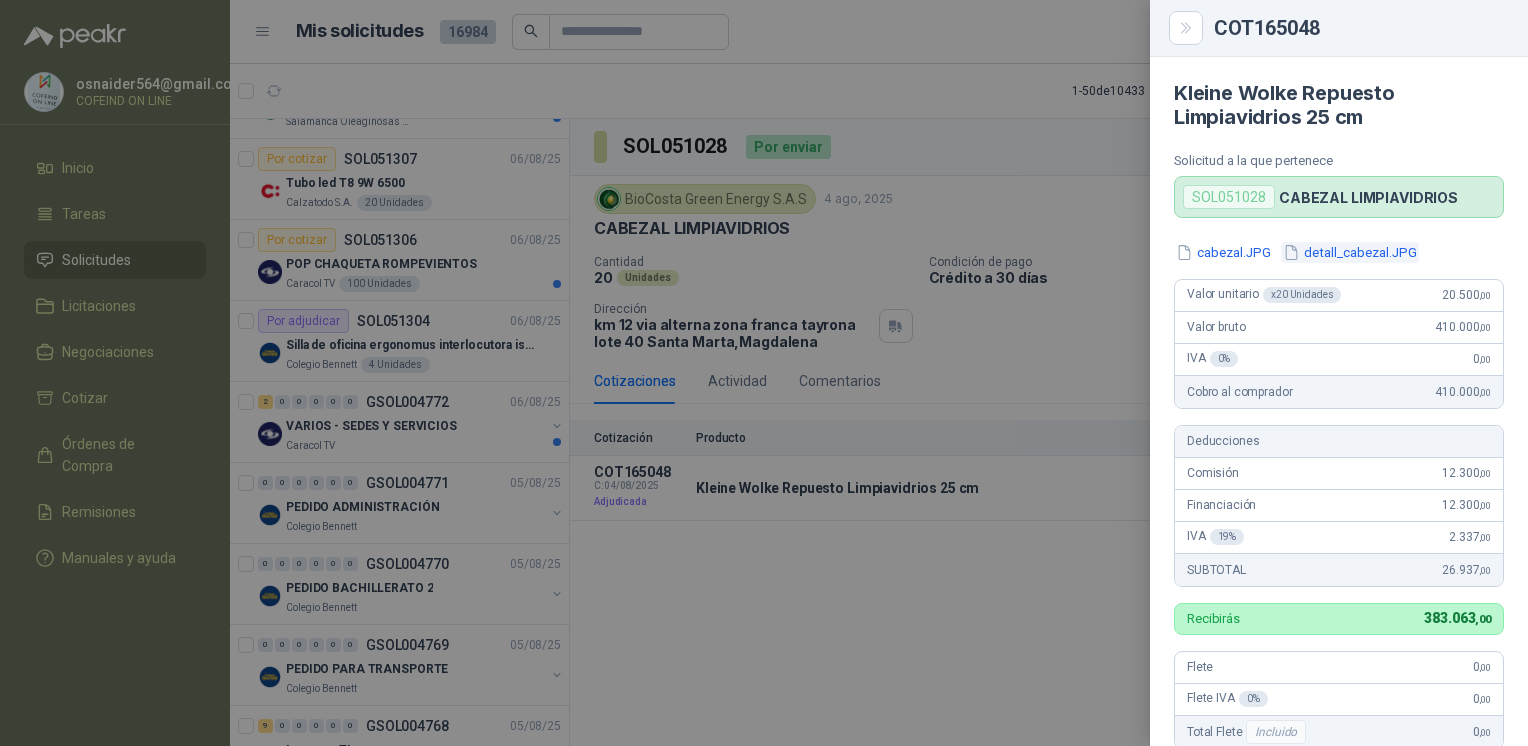 click on "detall_cabezal.JPG" at bounding box center (1350, 252) 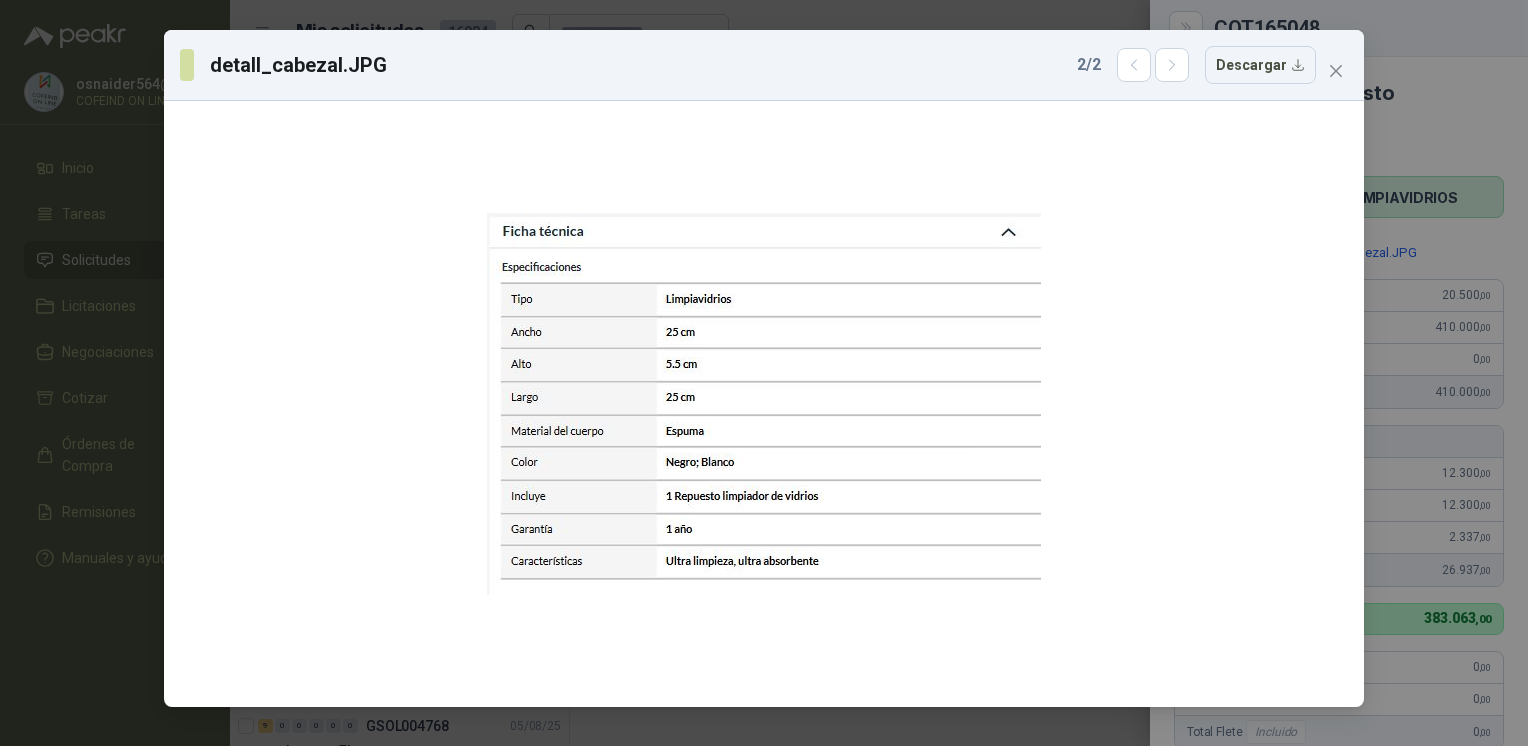click on "detall_cabezal.JPG   2 / 2 Descargar" at bounding box center [764, 373] 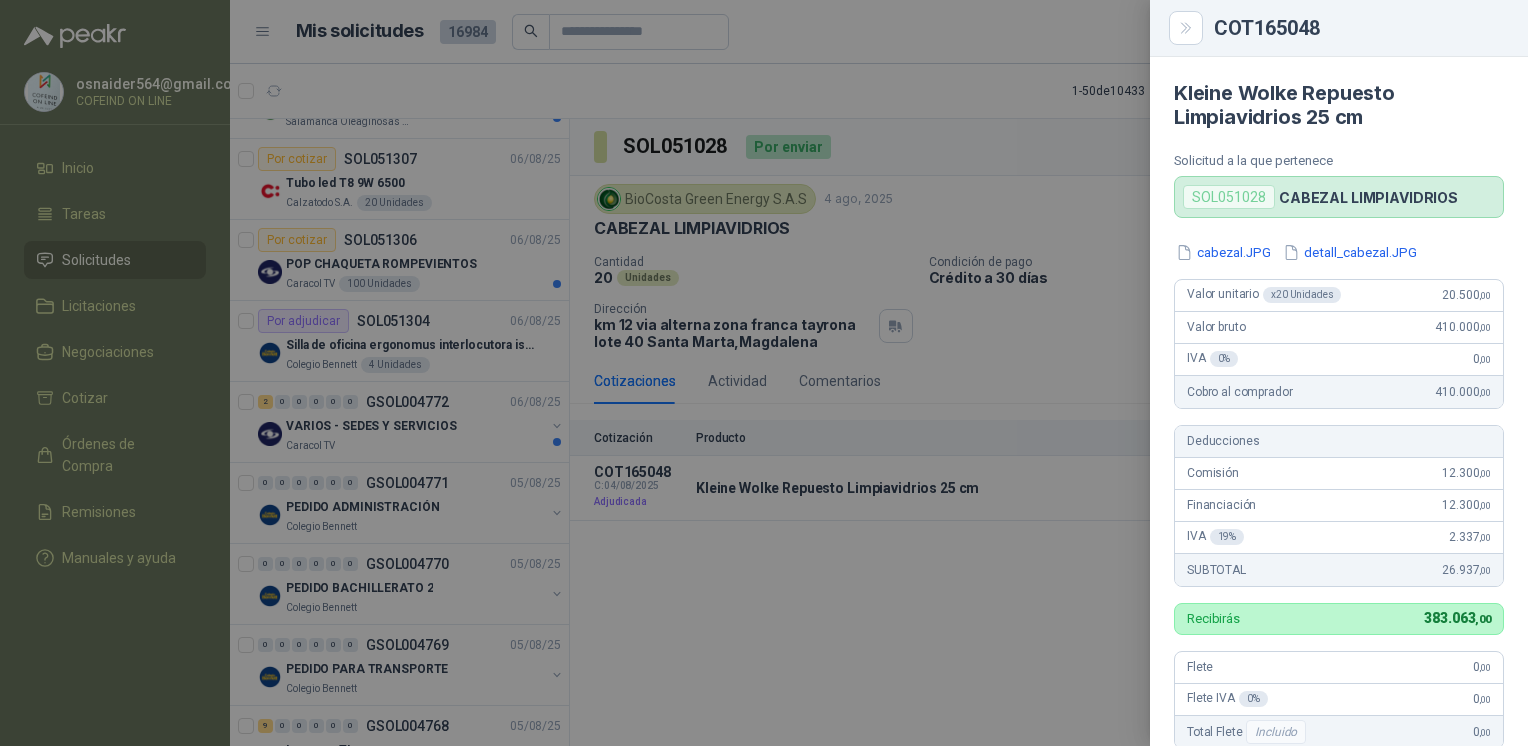 click at bounding box center [764, 373] 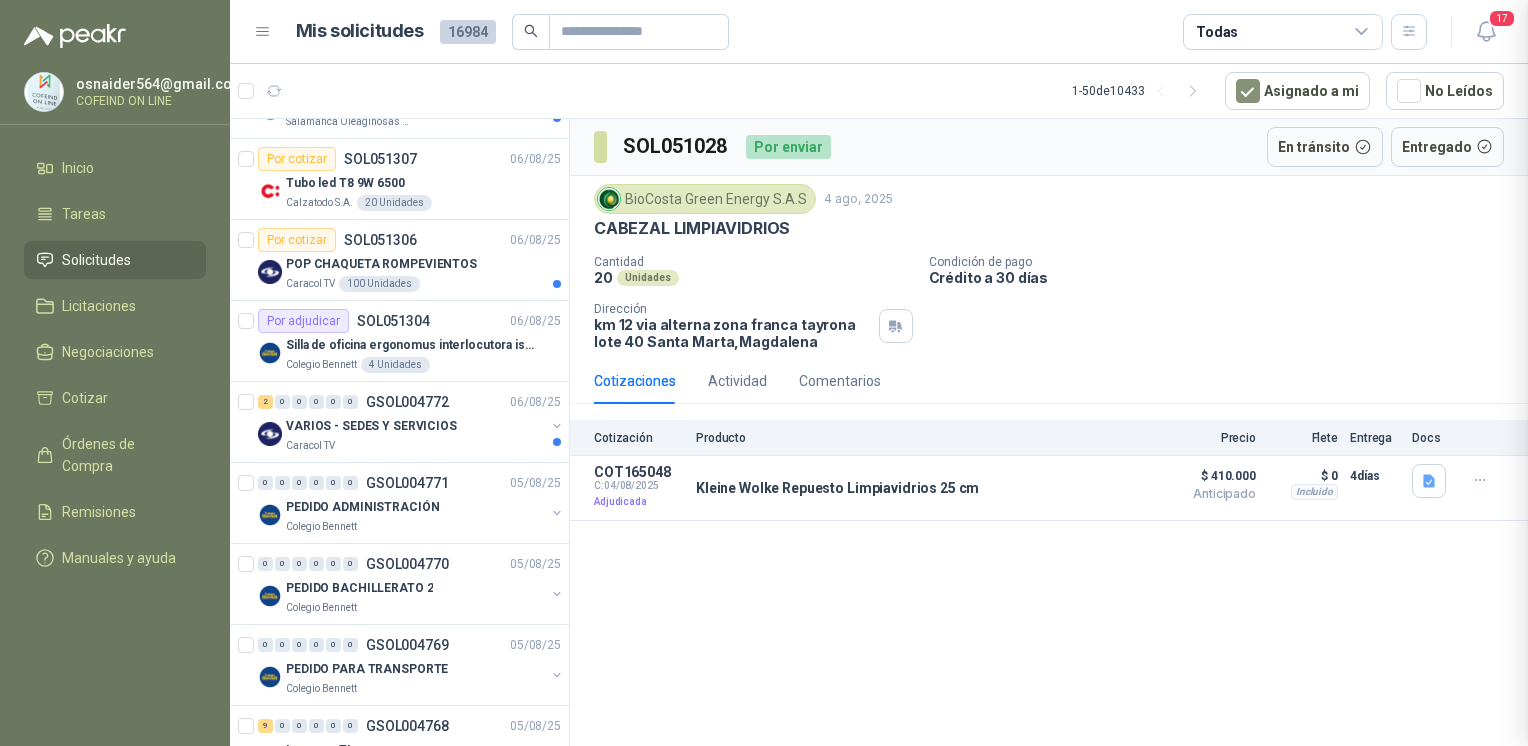 type 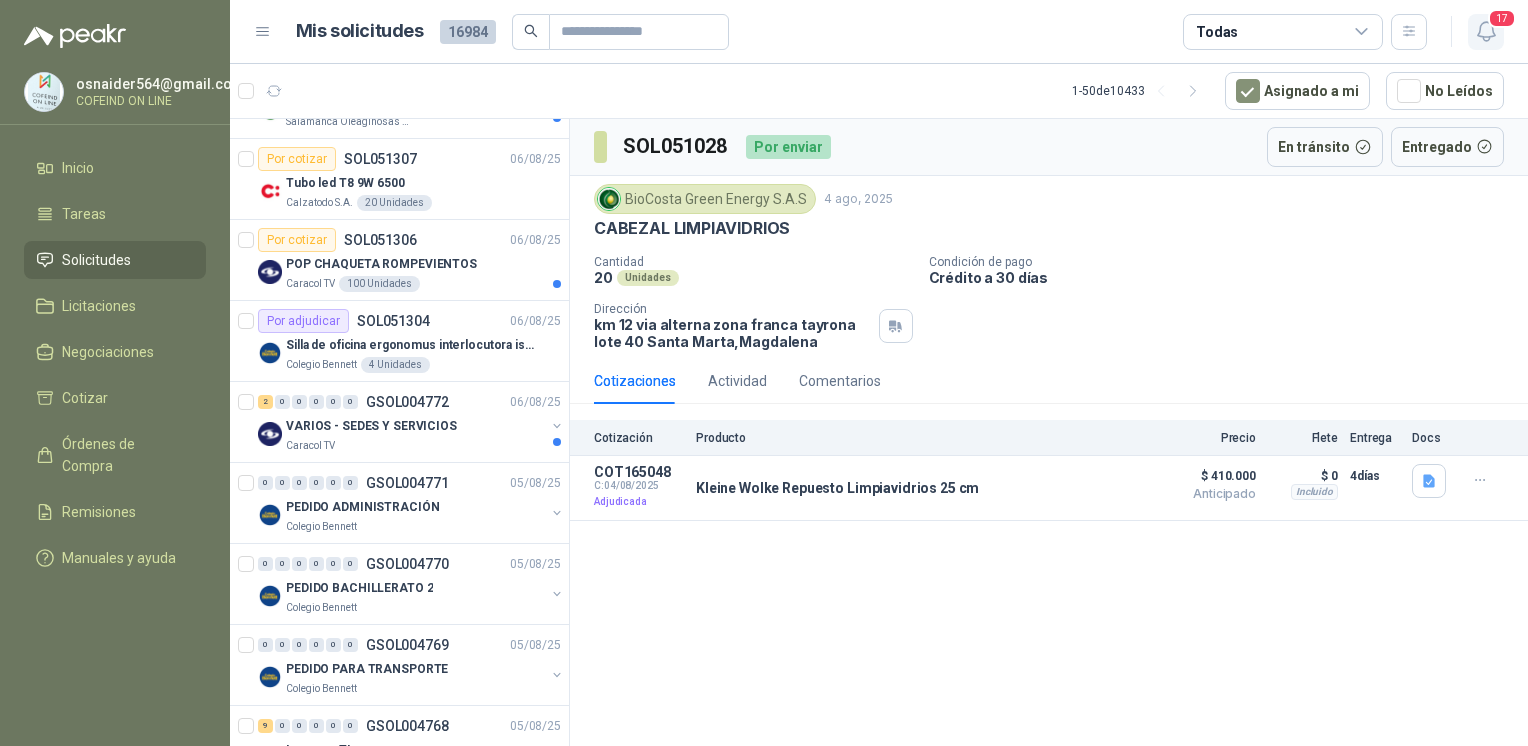 click 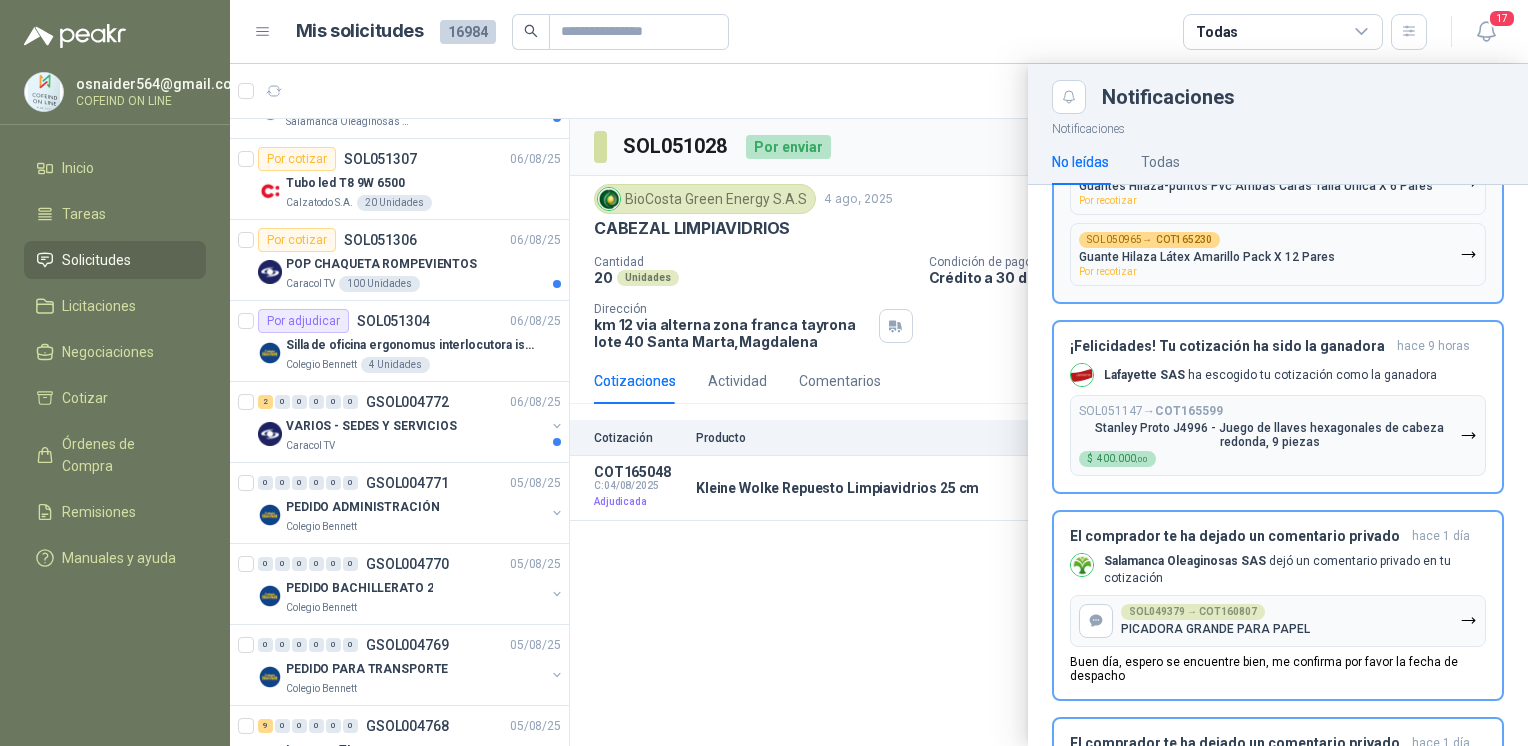 scroll, scrollTop: 453, scrollLeft: 0, axis: vertical 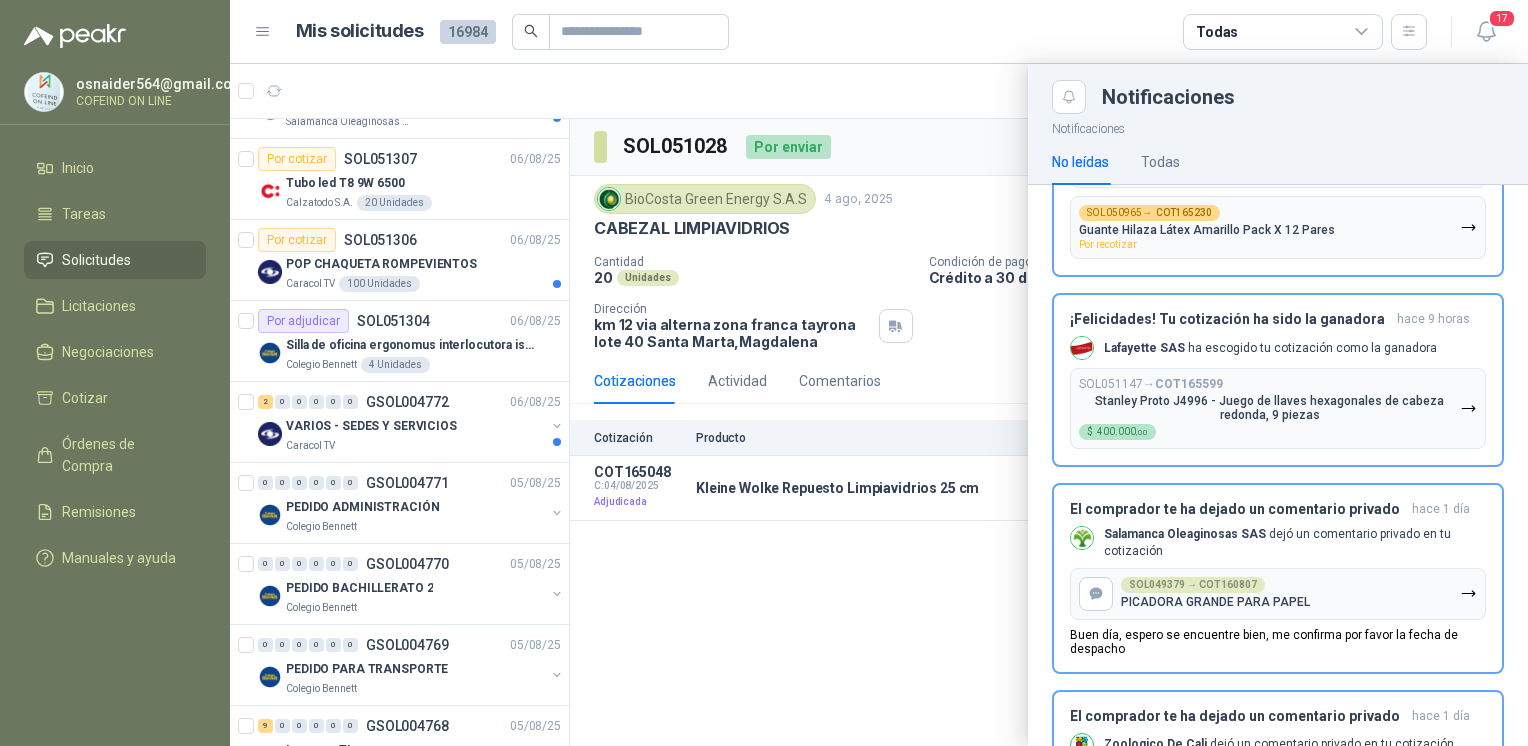 click on "¡Has recibido nuevas solicitudes! hace 2 horas   Los compradores han publicado nuevas solicitudes en tus categorías. ¡Felicidades! Tu cotización ha sido la ganadora hace 6 horas   BioCosta Green Energy S.A.S    ha escogido tu cotización como la ganadora SOL051148  →  COT165600 Ventilador Altezza Pared Blanco 1 Awf-18 Pro Balinera $  253.000 ,00 ¡El comprador ha editado la solicitud! hace 6 horas   Rio Fertil del Pacífico S.A.S.   ha editado su solicitud y se requiere recotización. SOL050965  →  COT165225 Guantes Hilaza-puntos Pvc Ambas Caras Talla Unica X 6 Pares Por recotizar SOL050965  →  COT165230 Guante Hilaza Látex Amarillo Pack X 12 Pares Por recotizar ¡Felicidades! Tu cotización ha sido la ganadora hace 9 horas   Lafayette SAS    ha escogido tu cotización como la ganadora SOL051147  →  COT165599 Stanley Proto J4996 - Juego de llaves hexagonales de cabeza redonda, 9 piezas $  400.000 ,00 El comprador te ha dejado un comentario privado hace 1 día   Salamanca Oleaginosas SAS" at bounding box center [1278, 1345] 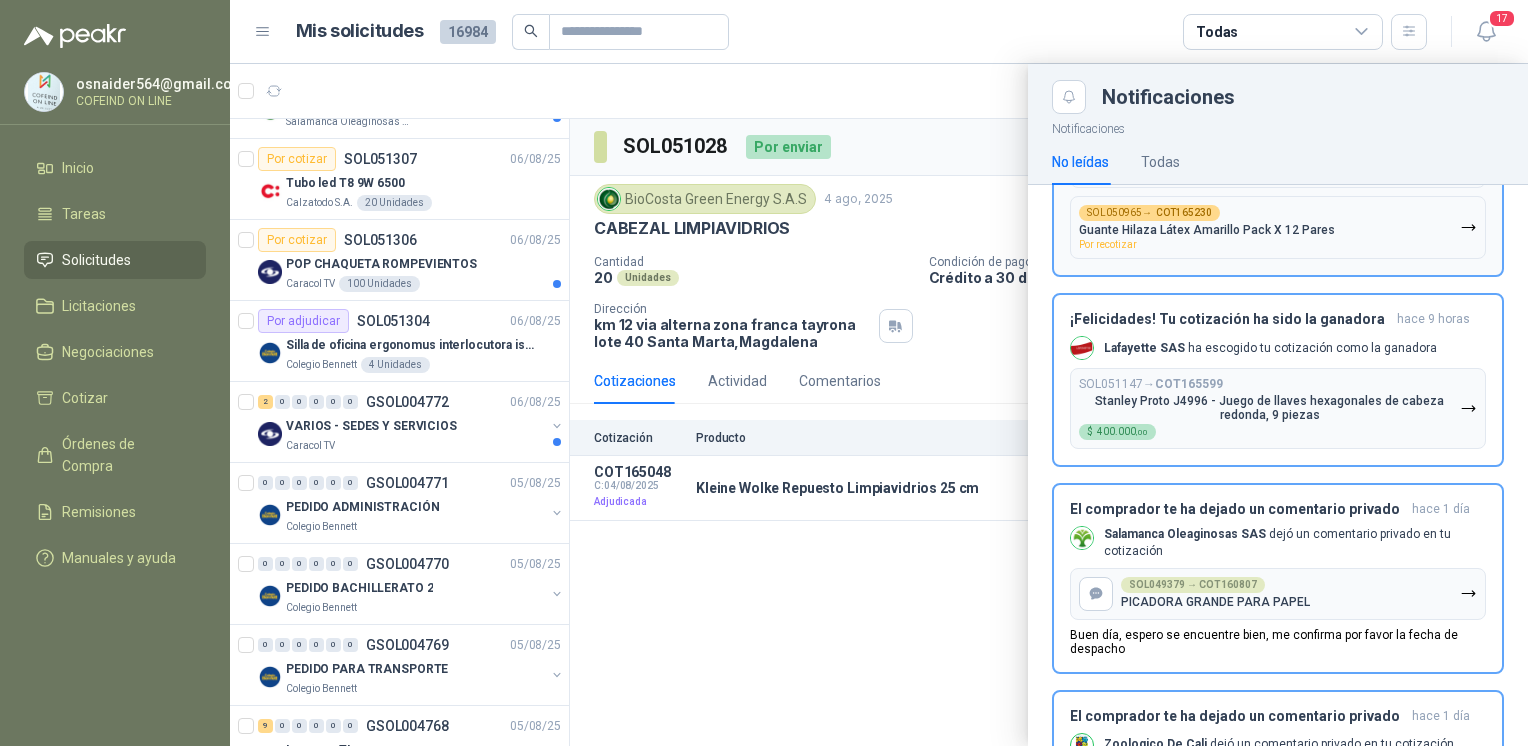 click on "SOL050965  →  COT165230 Guante Hilaza Látex Amarillo Pack X 12 Pares Por recotizar" at bounding box center [1278, 227] 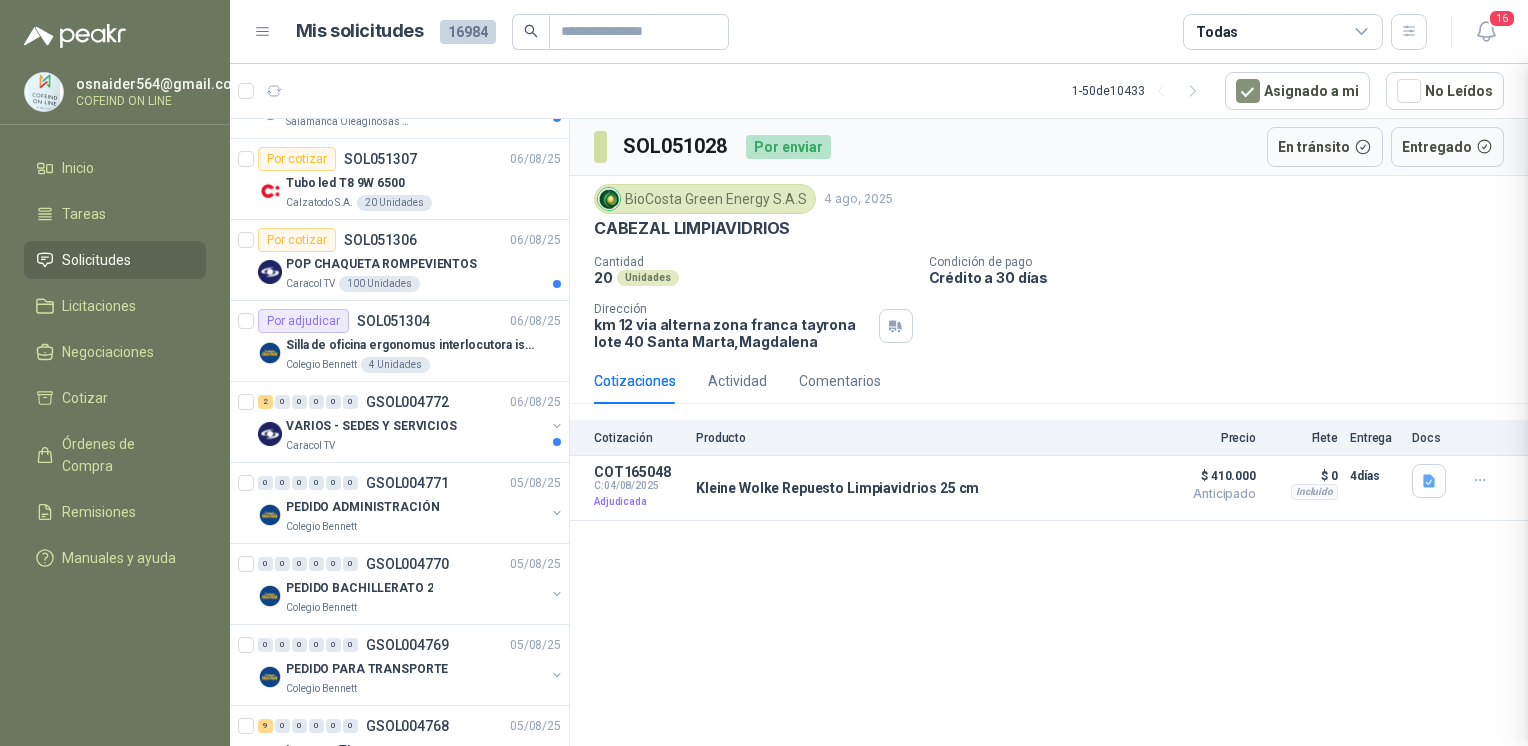 scroll, scrollTop: 200, scrollLeft: 0, axis: vertical 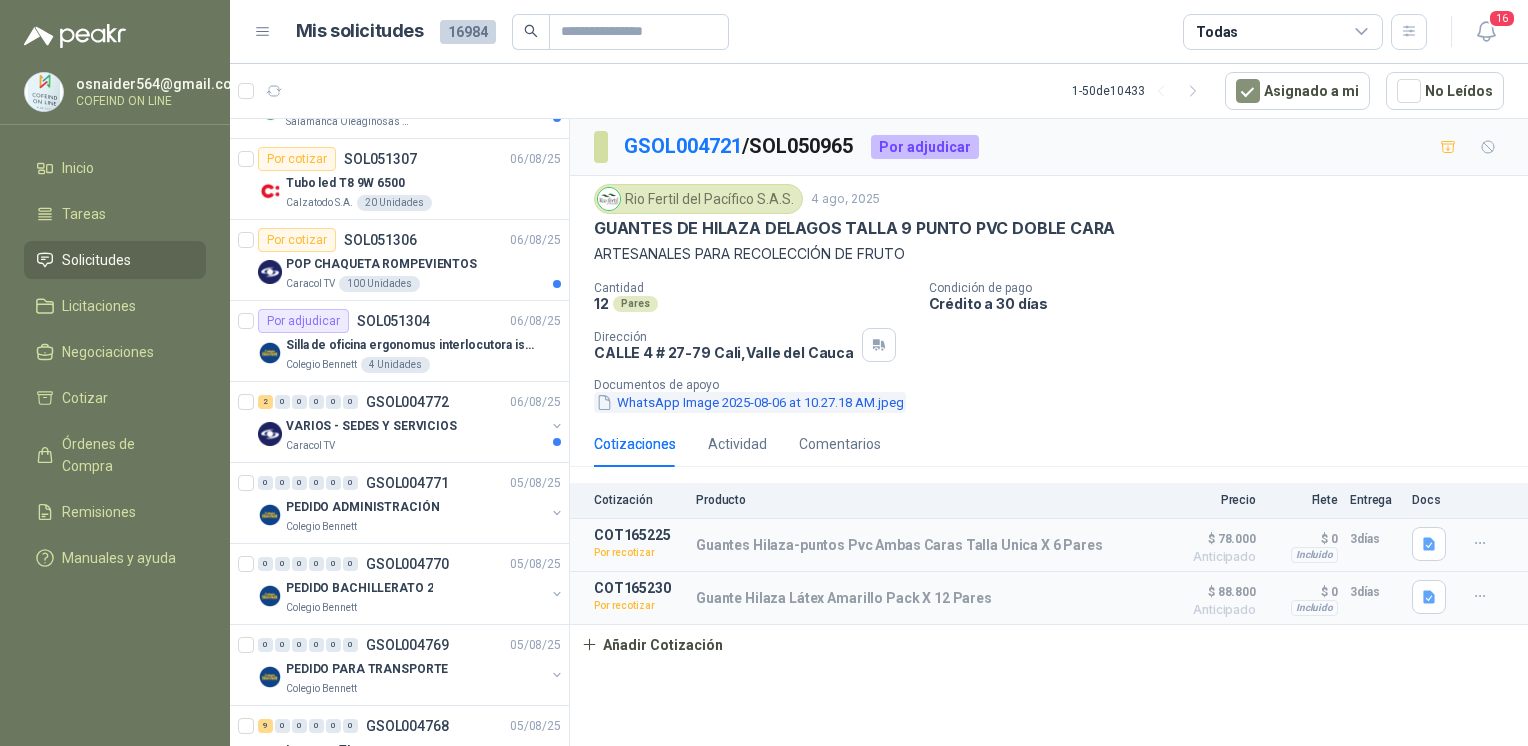 click on "WhatsApp Image 2025-08-06 at 10.27.18 AM.jpeg" at bounding box center (750, 402) 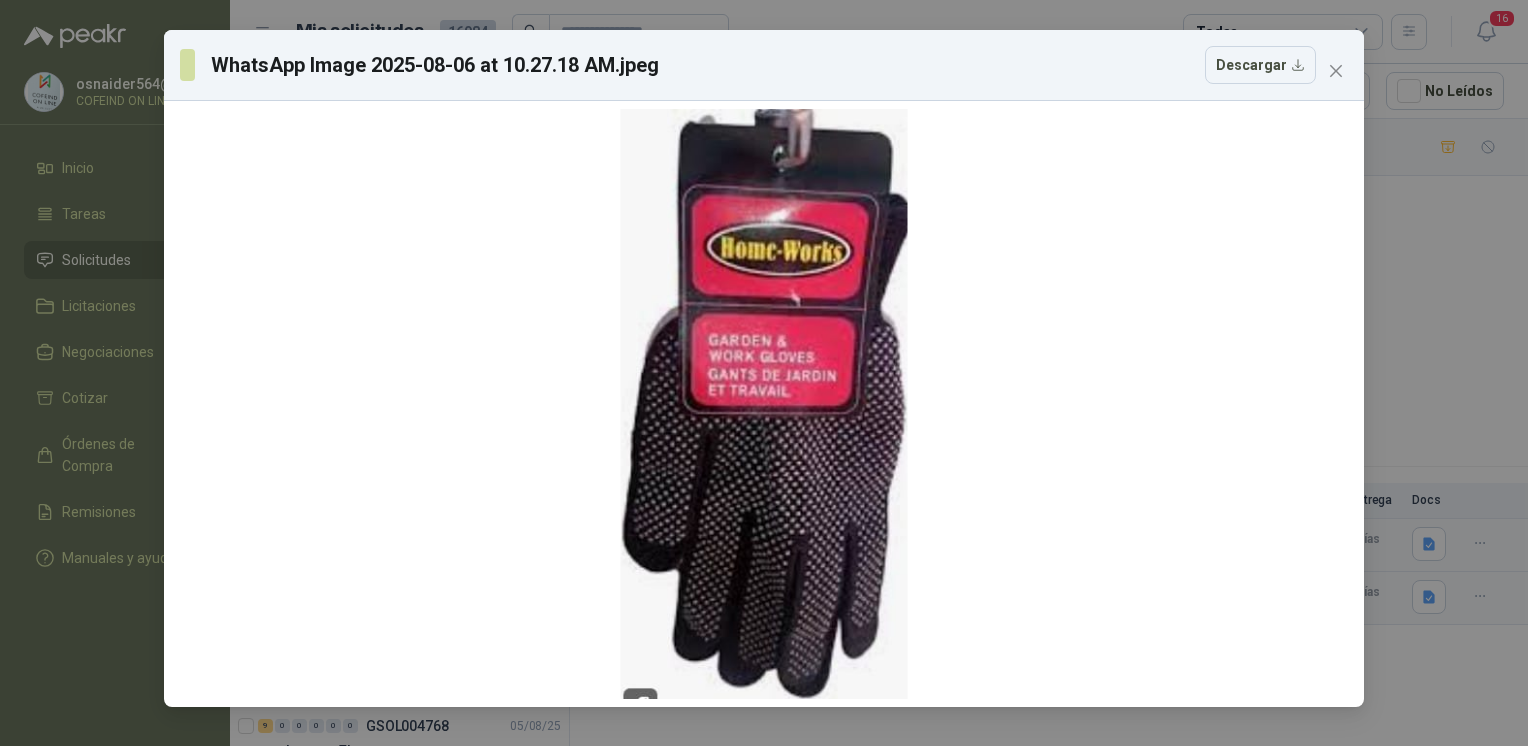 click on "WhatsApp Image 2025-08-06 at 10.27.18 AM.jpeg   Descargar" at bounding box center [764, 373] 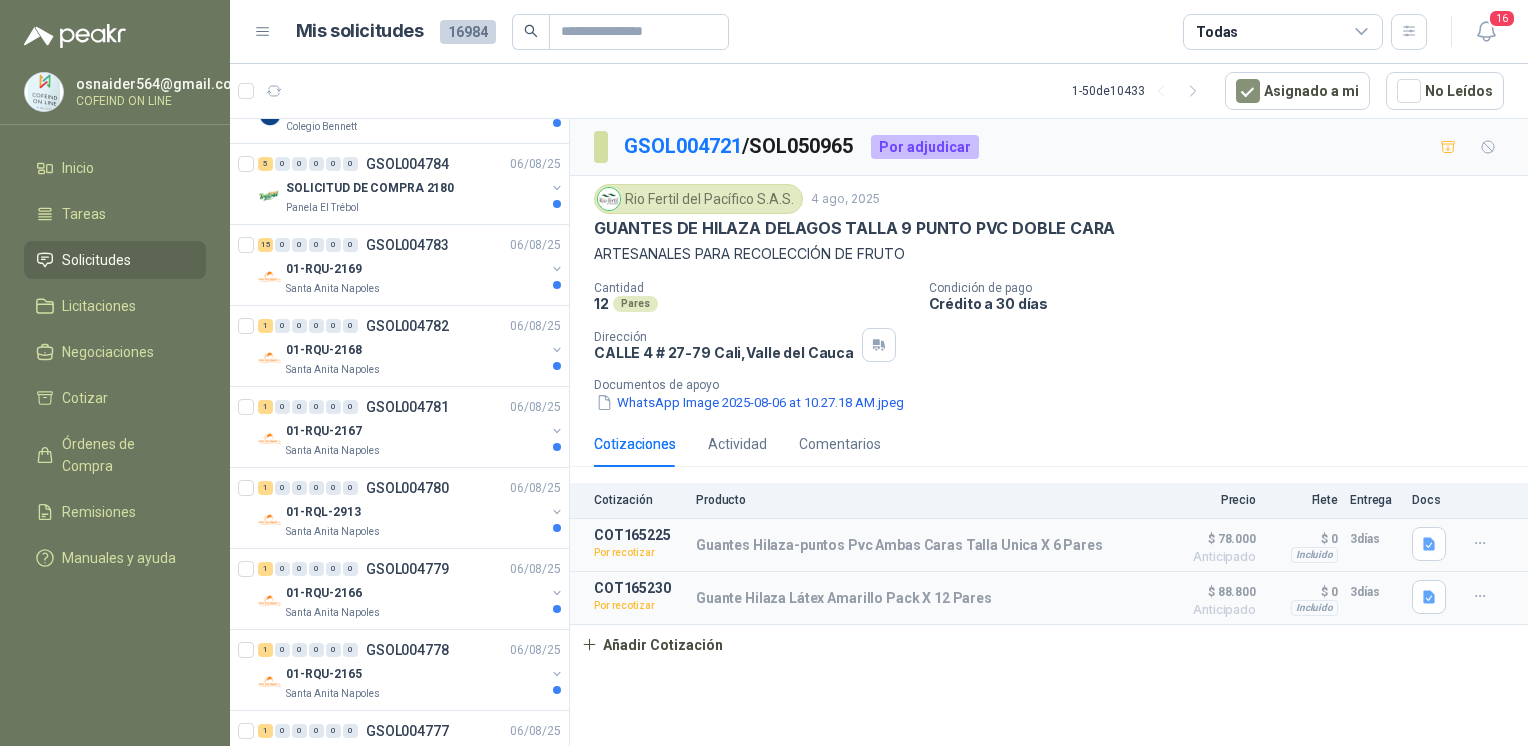 scroll, scrollTop: 0, scrollLeft: 0, axis: both 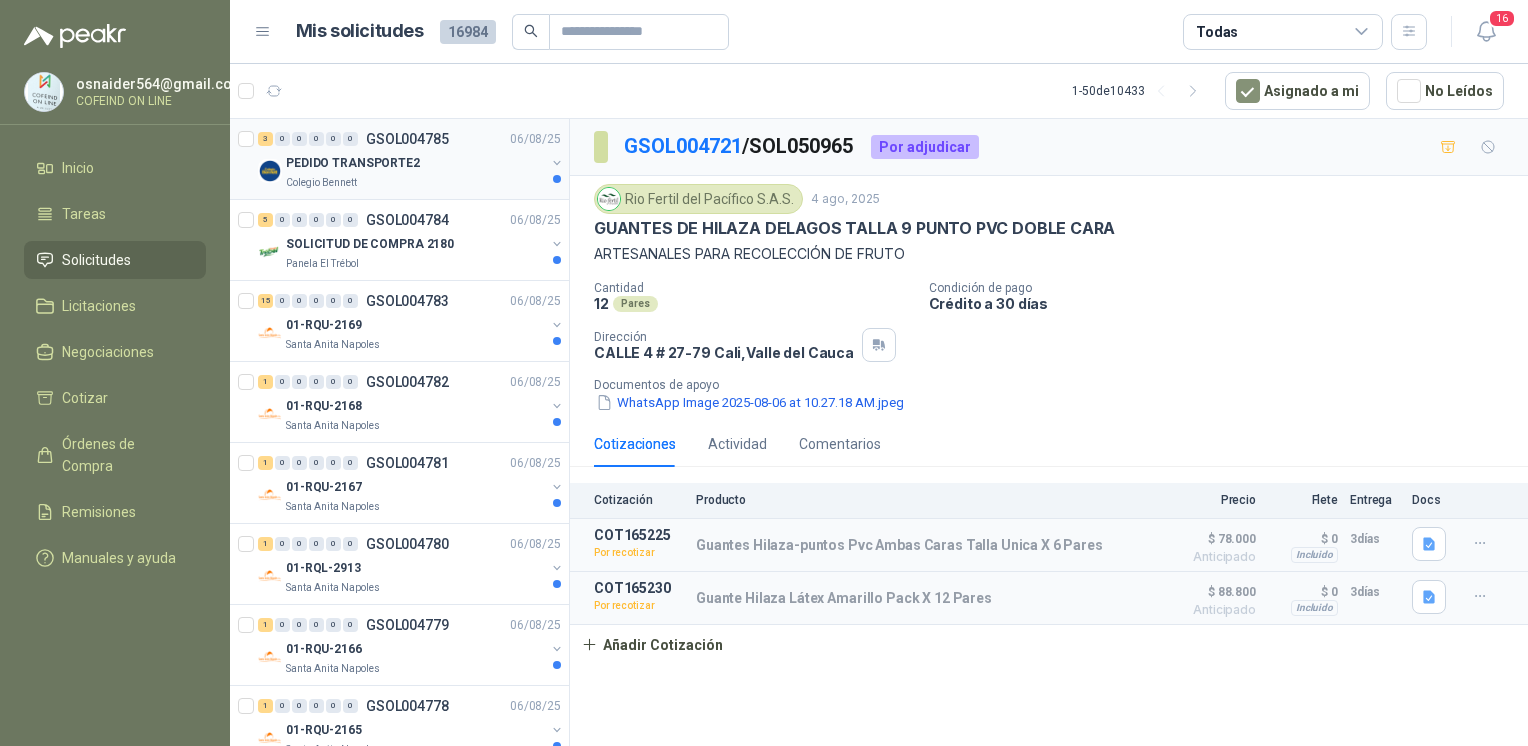 click on "3   0   0   0   0   0   GSOL004785 06/08/25" at bounding box center (411, 139) 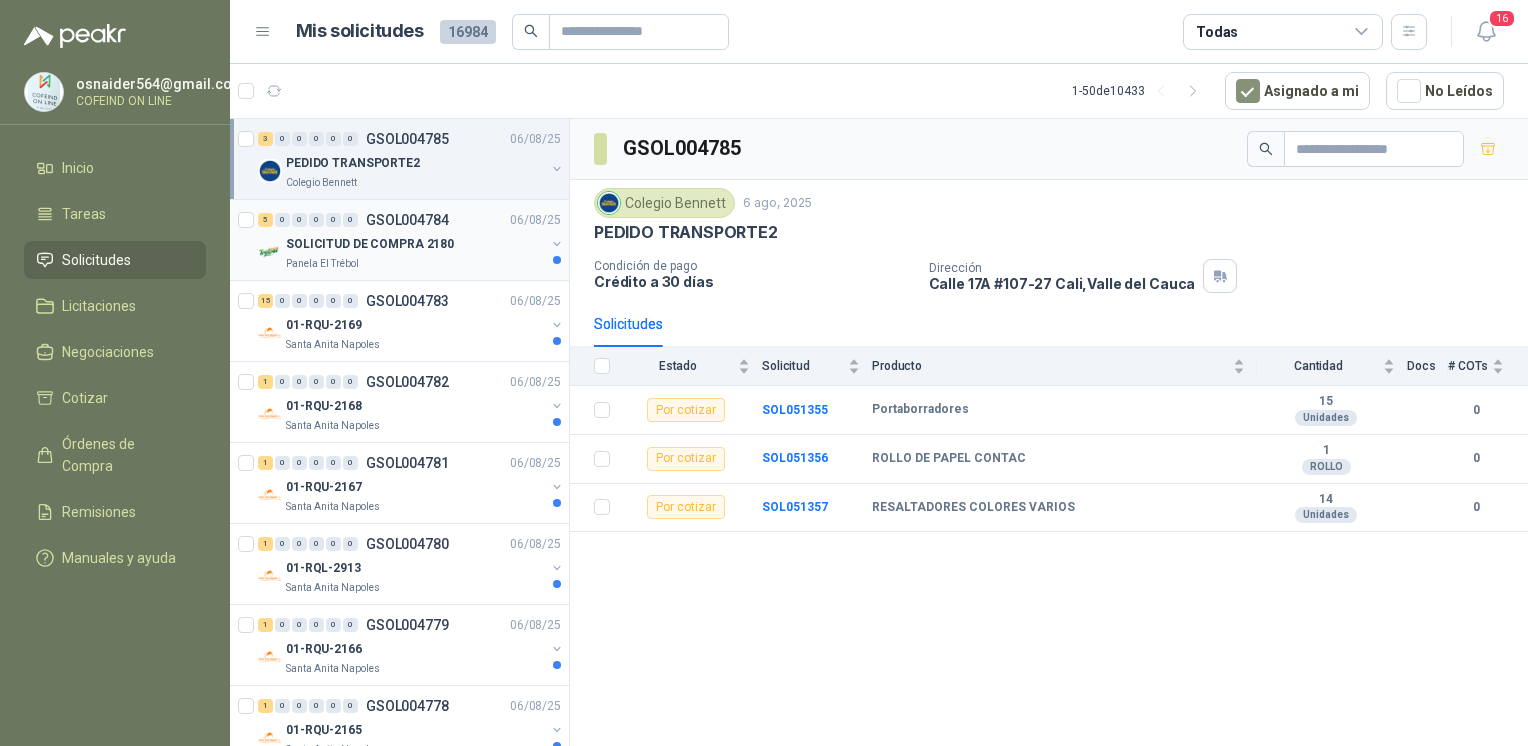 click on "SOLICITUD DE COMPRA 2180" at bounding box center [370, 244] 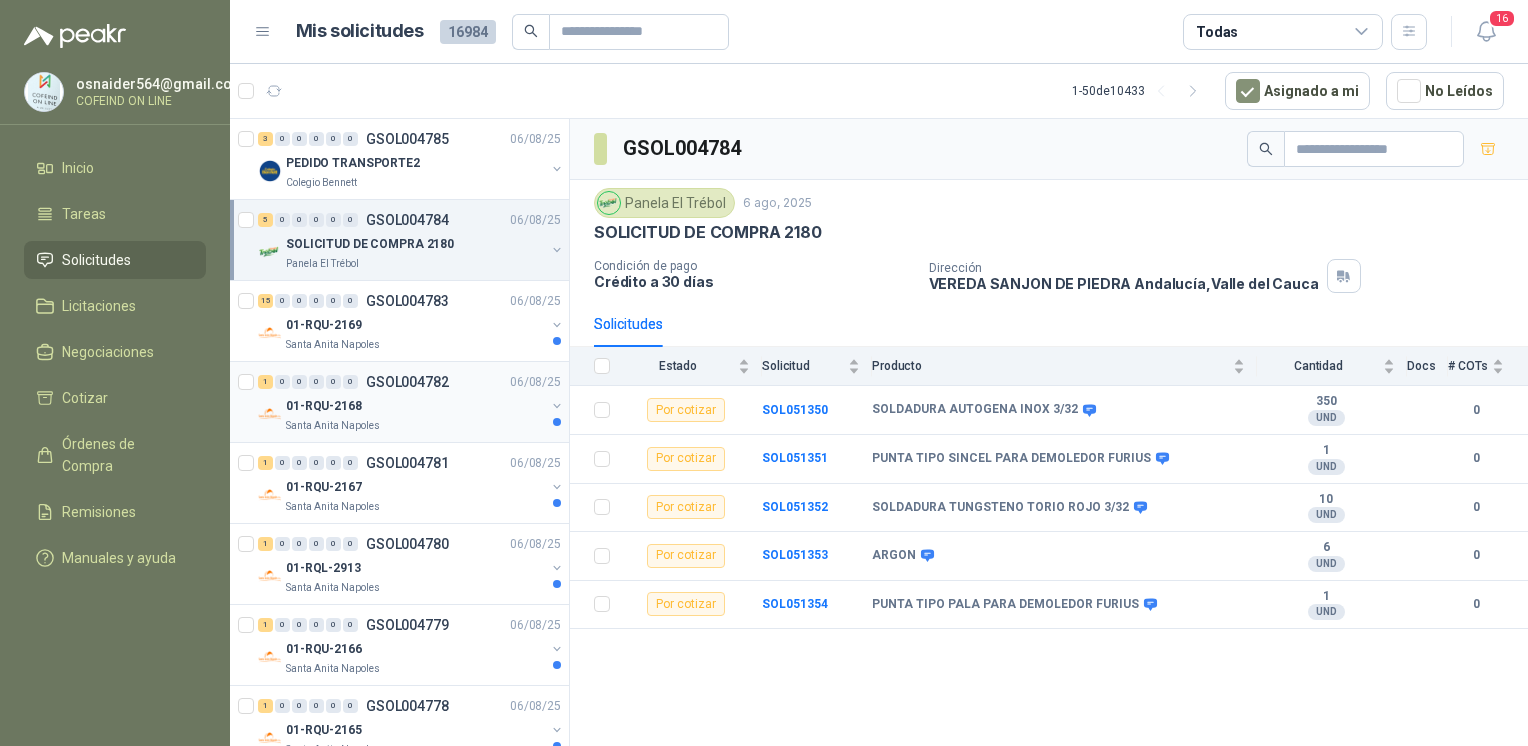 click on "1   0   0   0   0   0   GSOL004782 06/08/25" at bounding box center (411, 382) 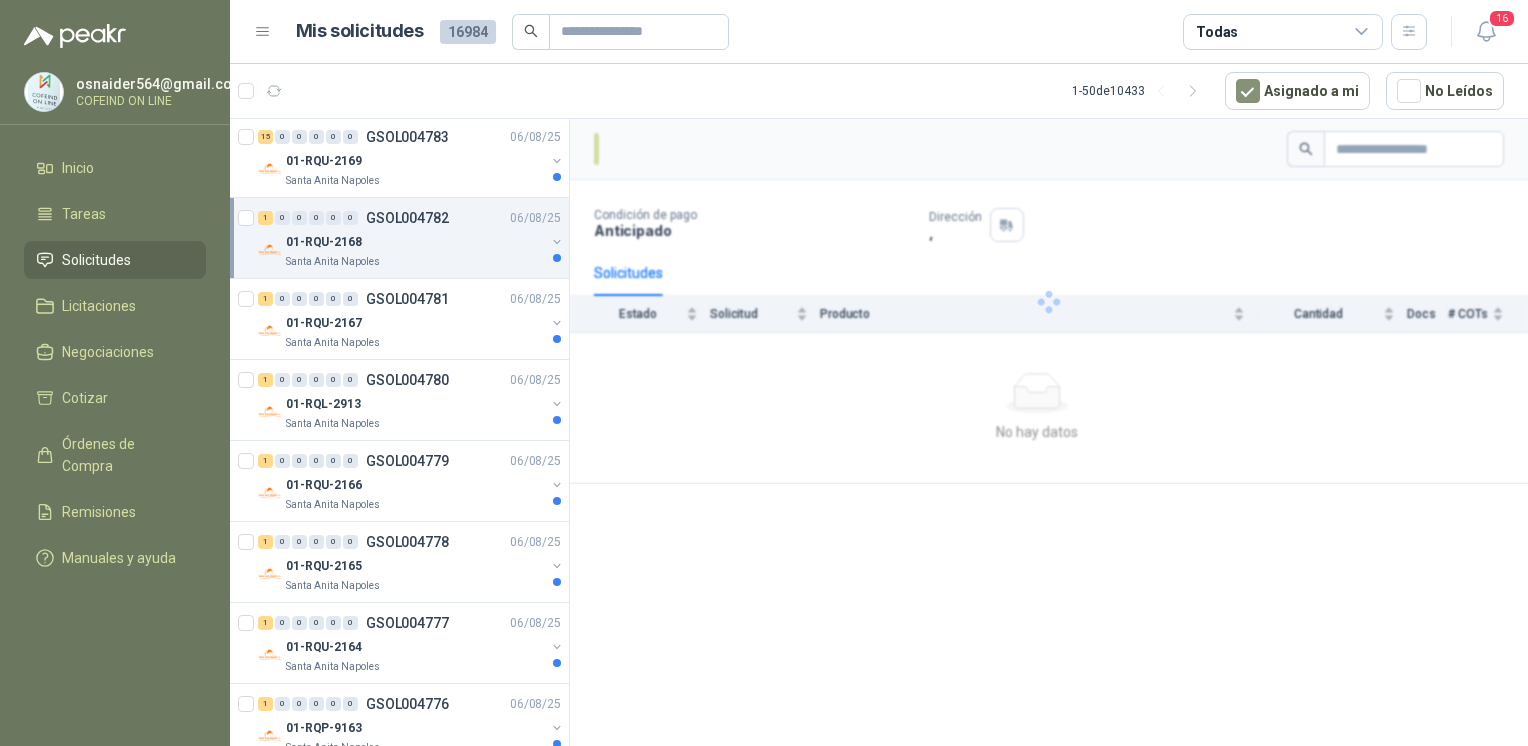 scroll, scrollTop: 167, scrollLeft: 0, axis: vertical 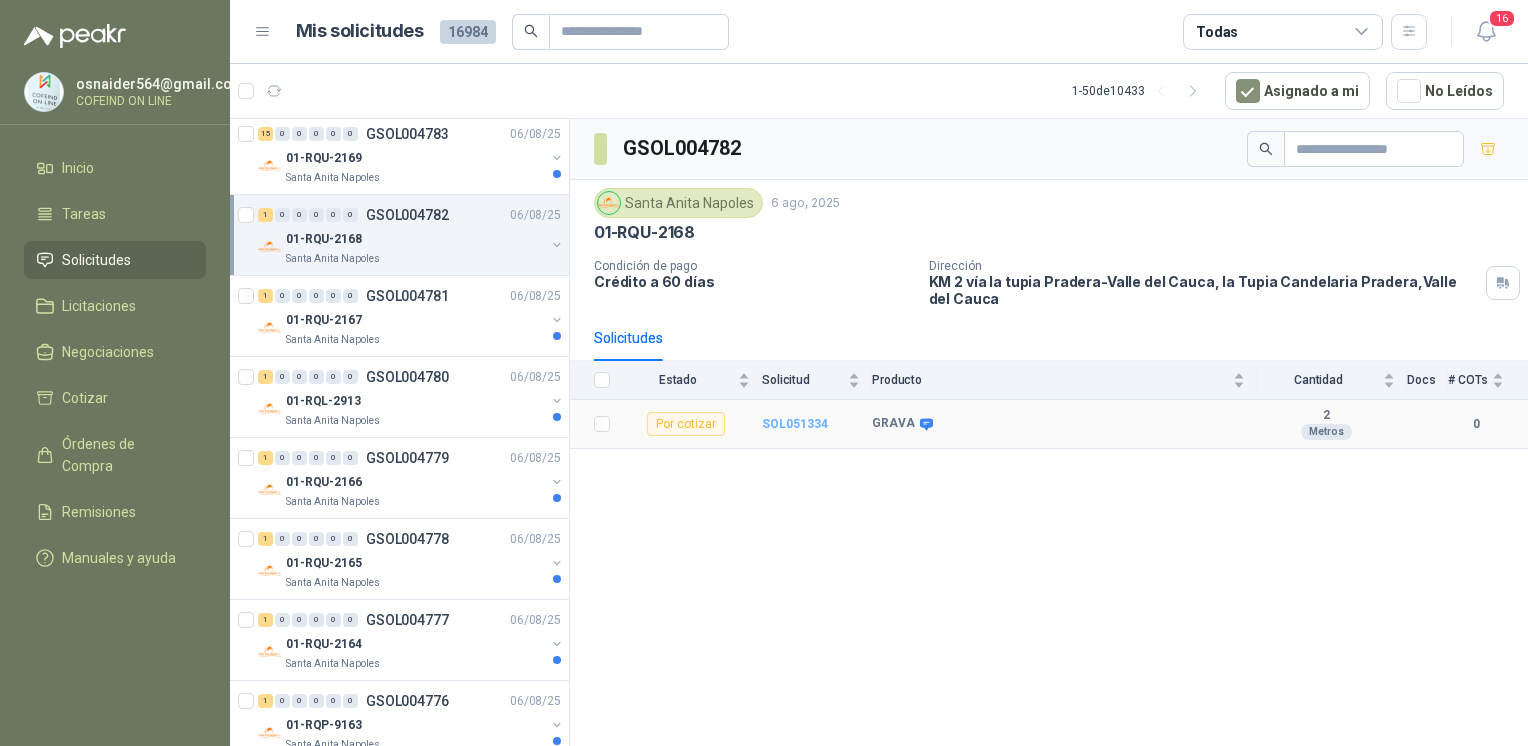 click on "SOL051334" at bounding box center [795, 424] 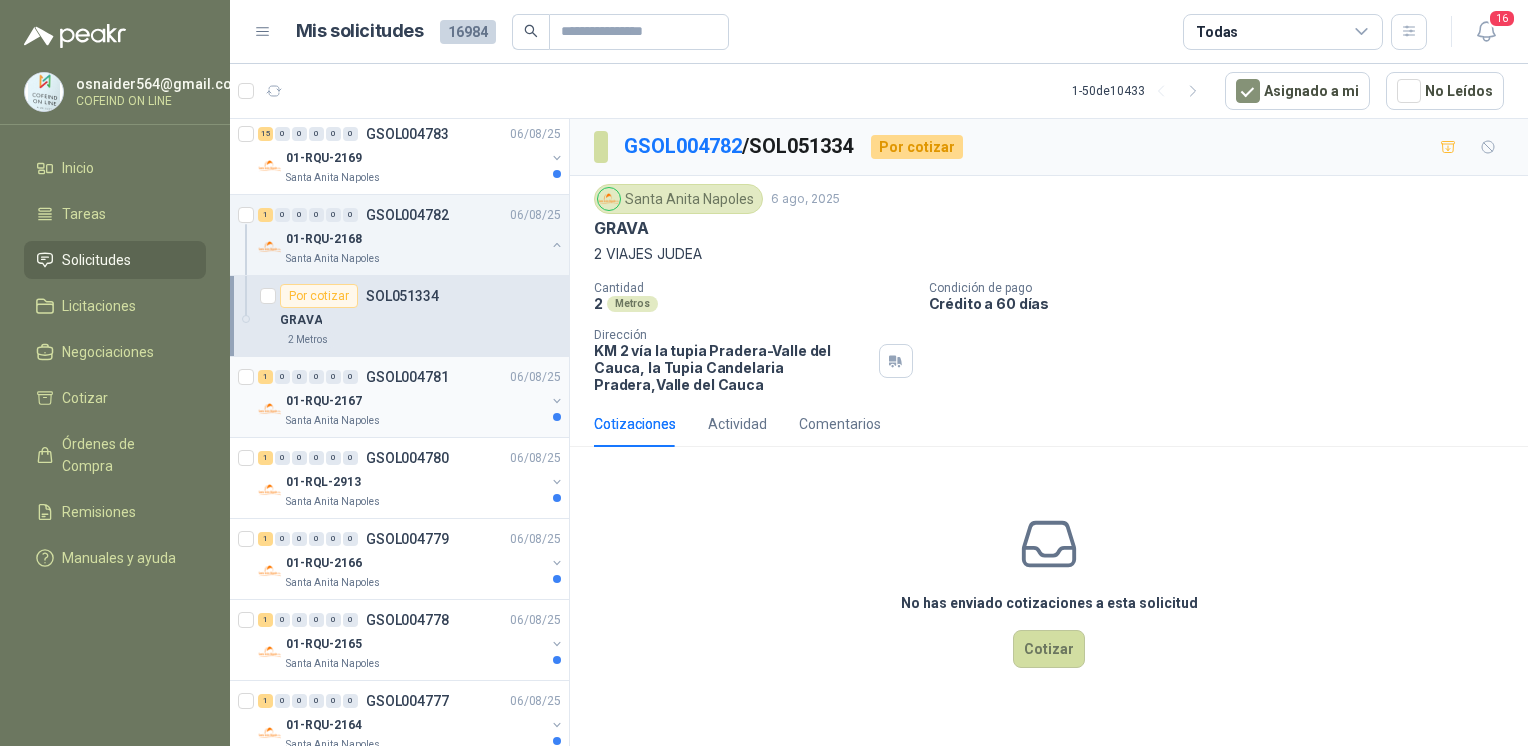 click on "01-RQU-2167" at bounding box center [415, 401] 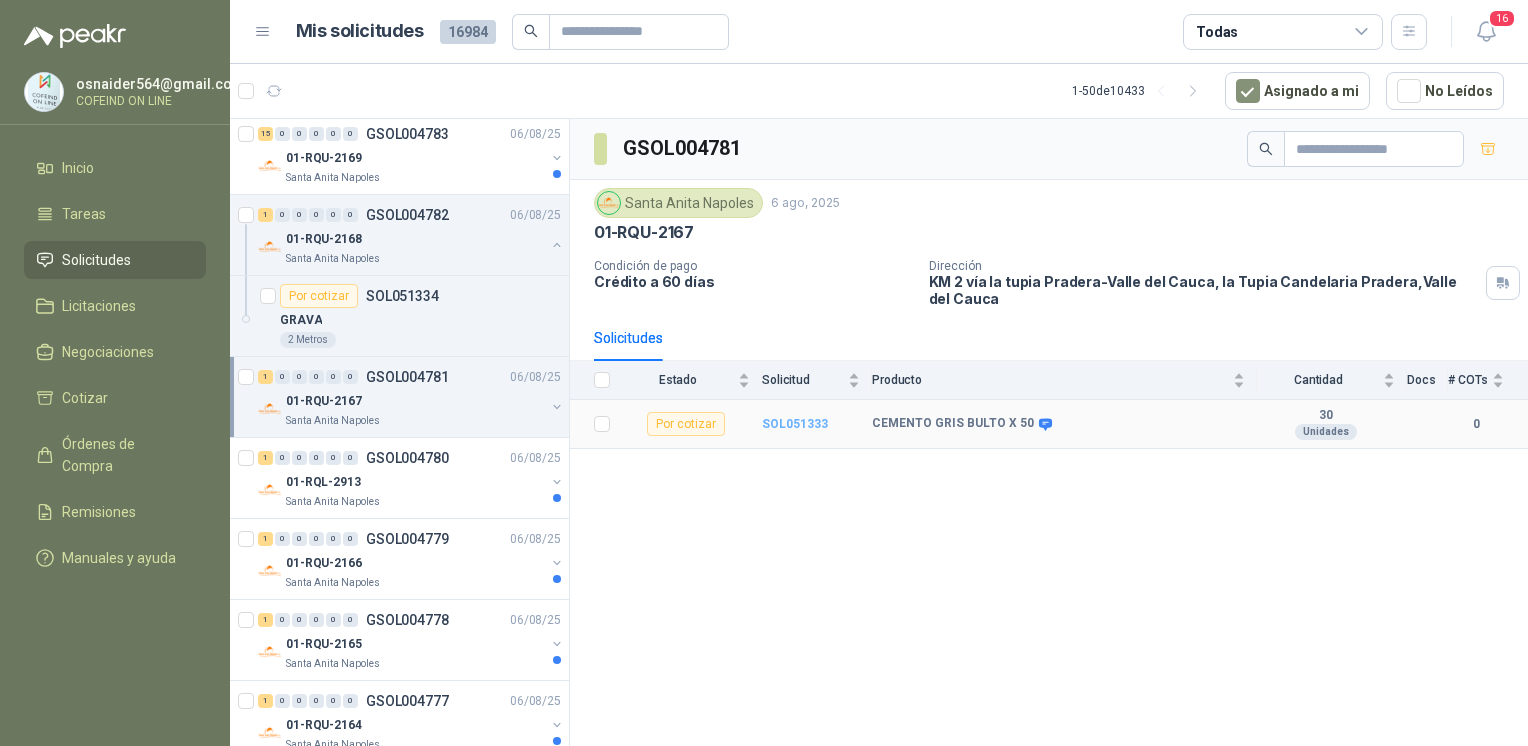 click on "SOL051333" at bounding box center [795, 424] 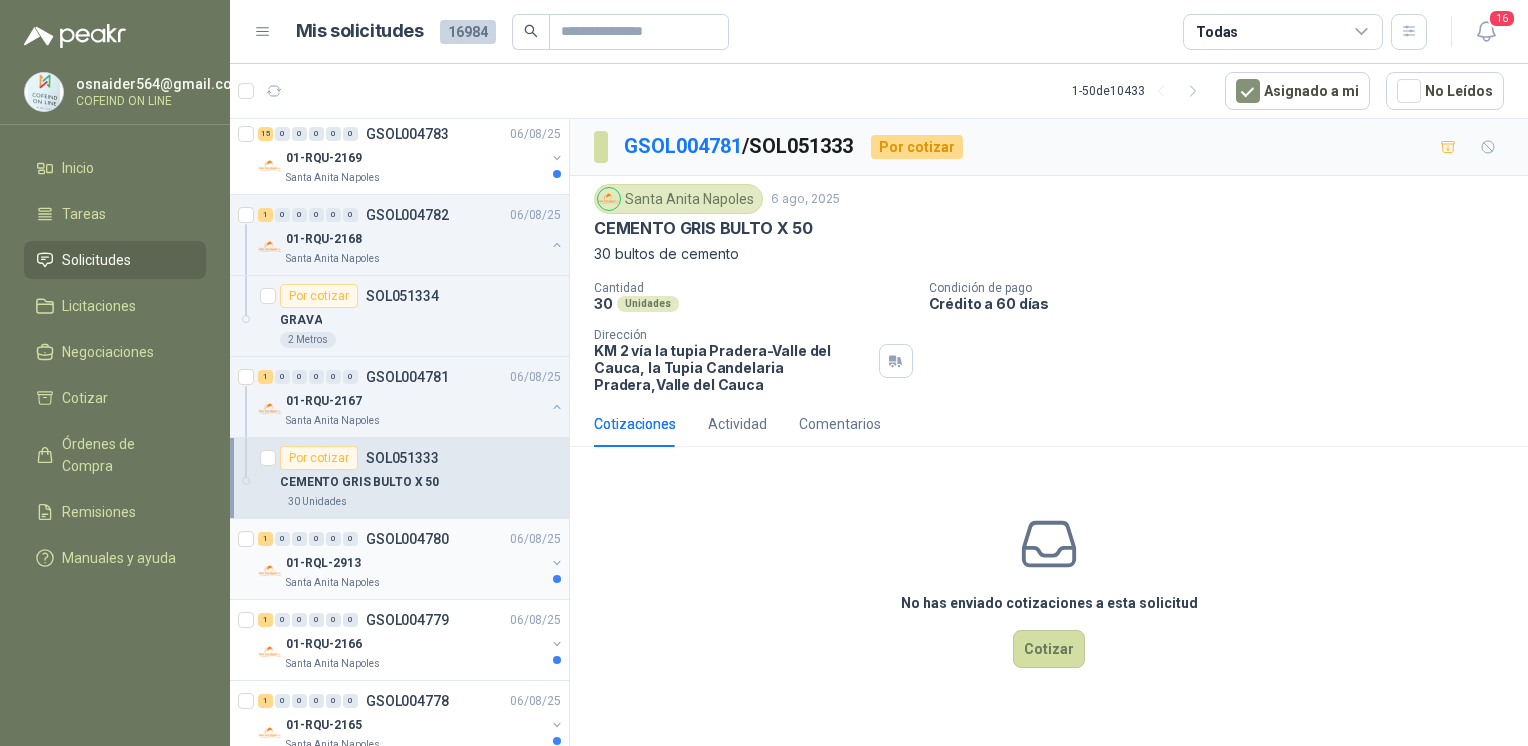 click on "01-RQL-2913" at bounding box center [415, 563] 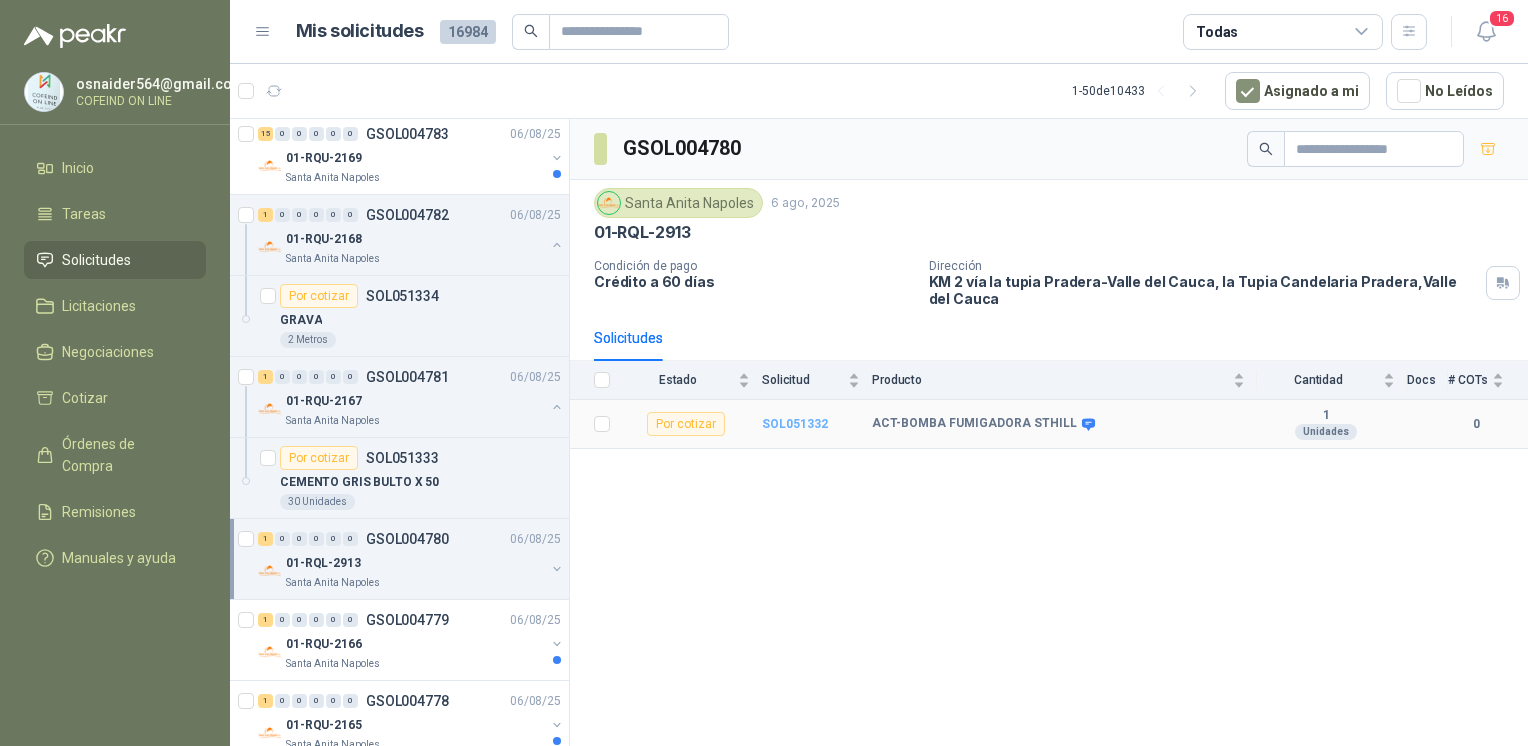 click on "SOL051332" at bounding box center [795, 424] 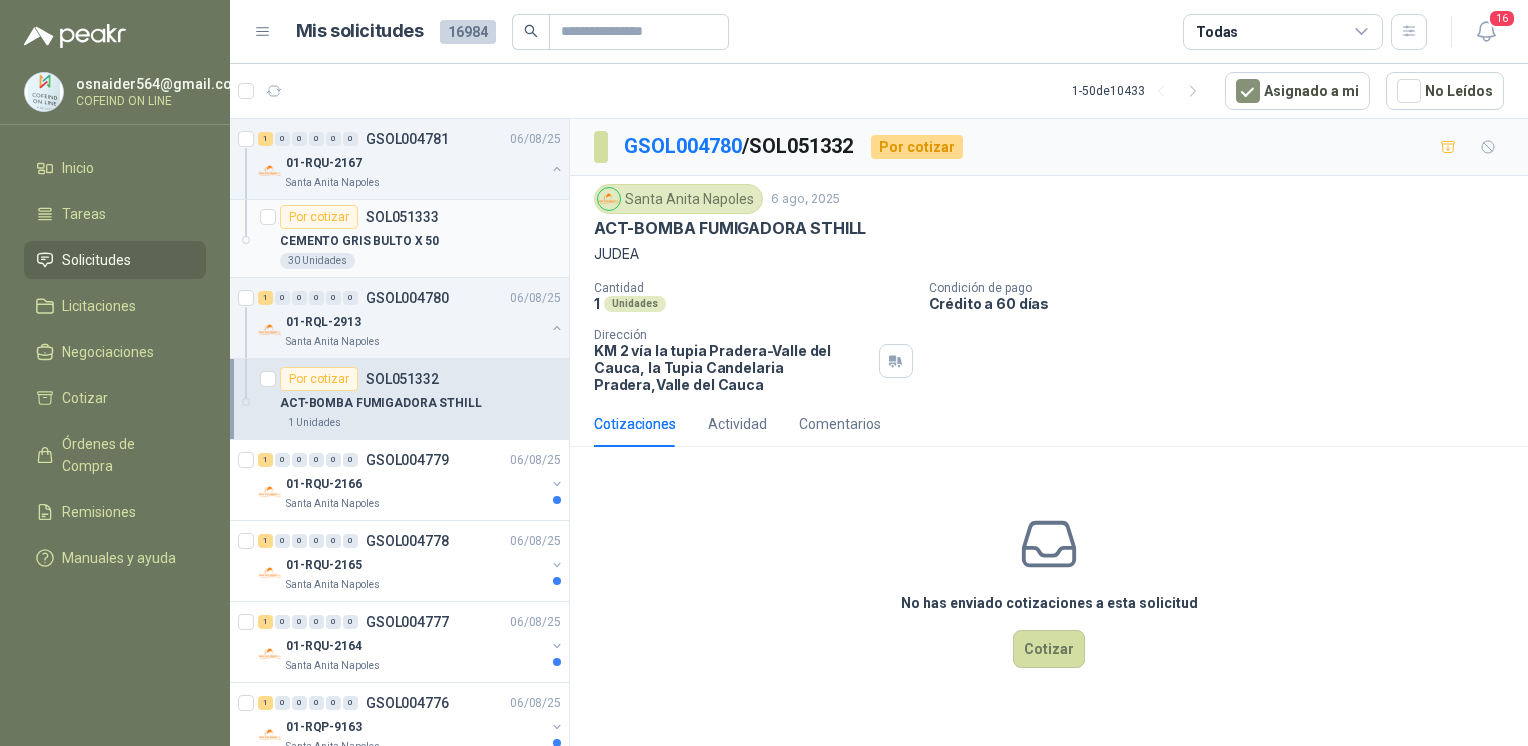 scroll, scrollTop: 453, scrollLeft: 0, axis: vertical 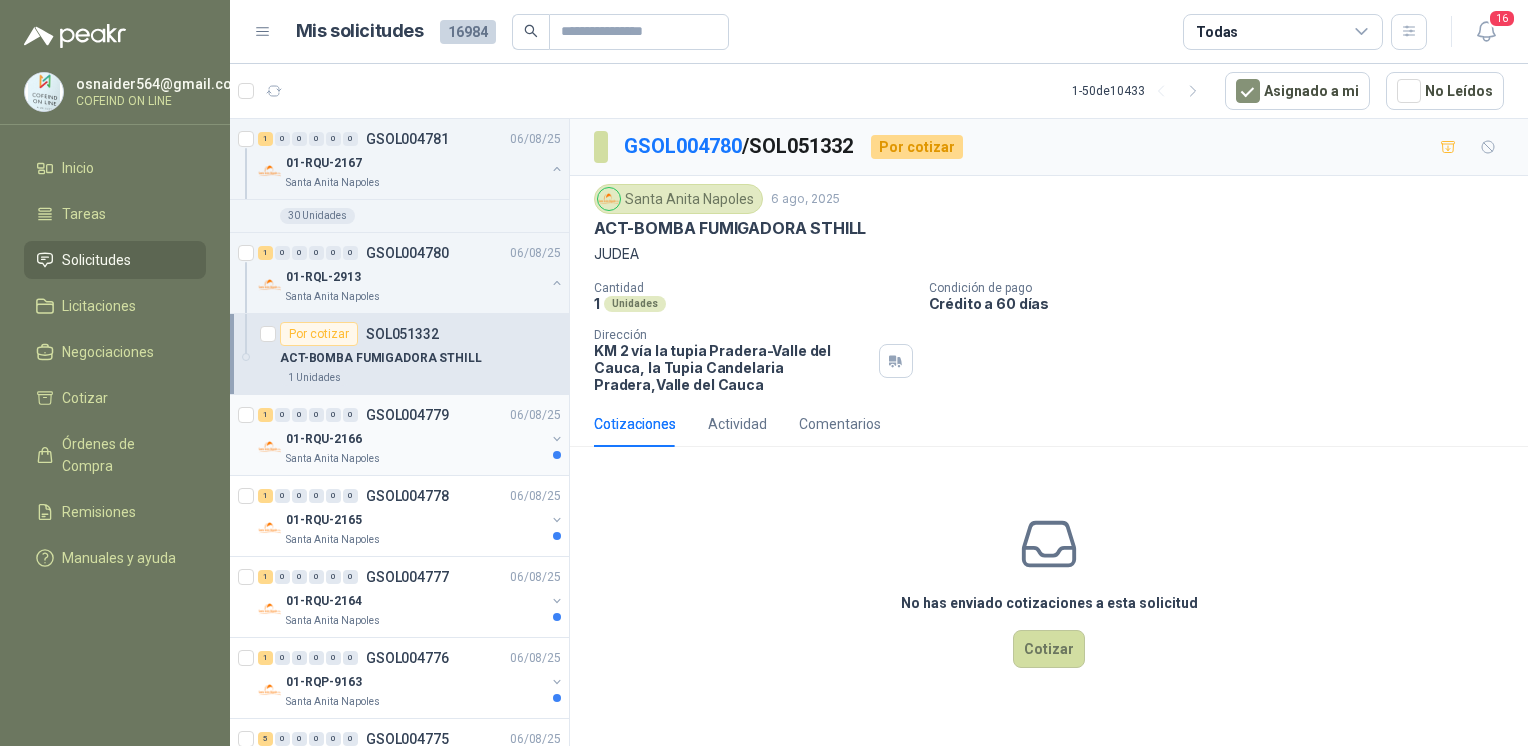 click on "01-RQU-2166" at bounding box center [324, 439] 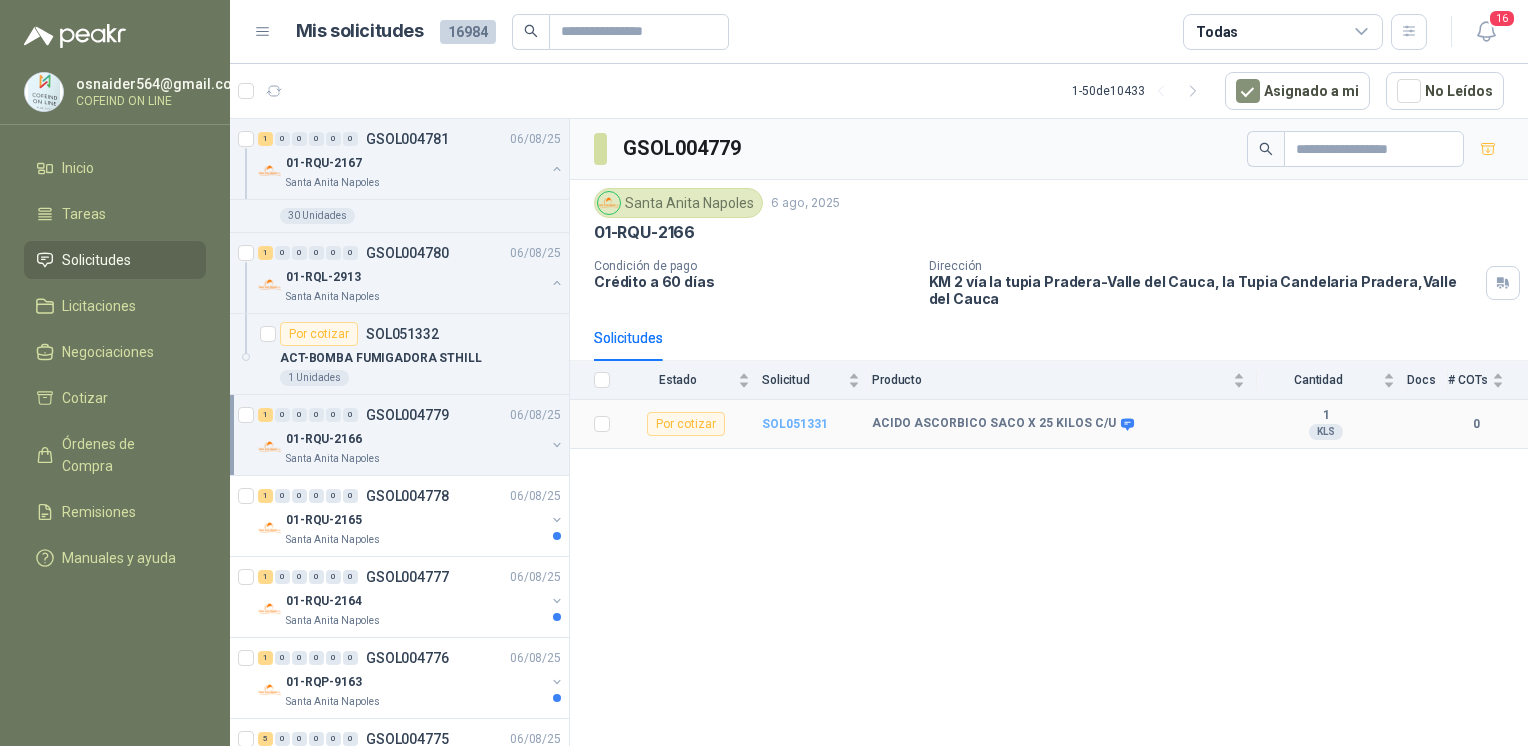 click on "SOL051331" at bounding box center [795, 424] 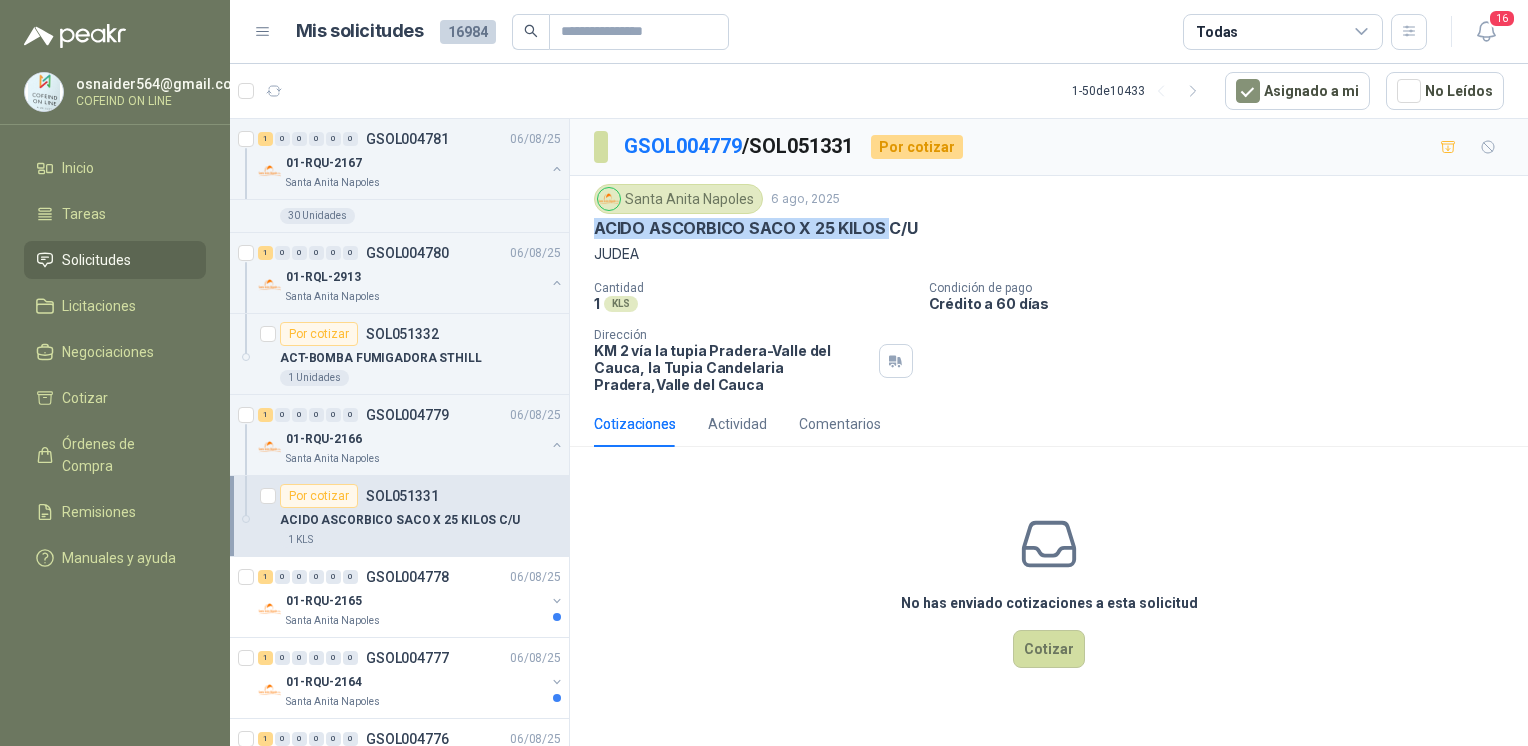 drag, startPoint x: 883, startPoint y: 227, endPoint x: 588, endPoint y: 230, distance: 295.01526 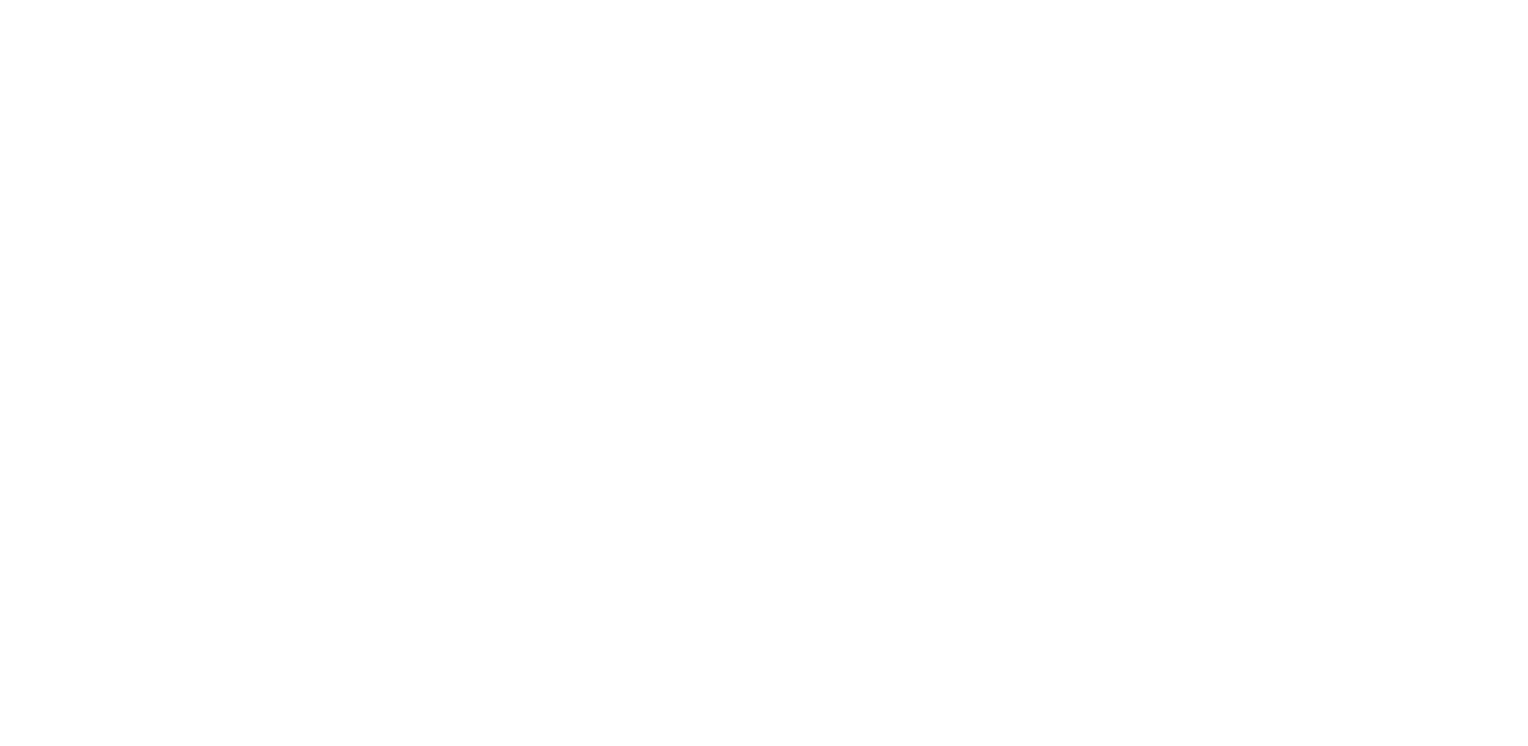 scroll, scrollTop: 0, scrollLeft: 0, axis: both 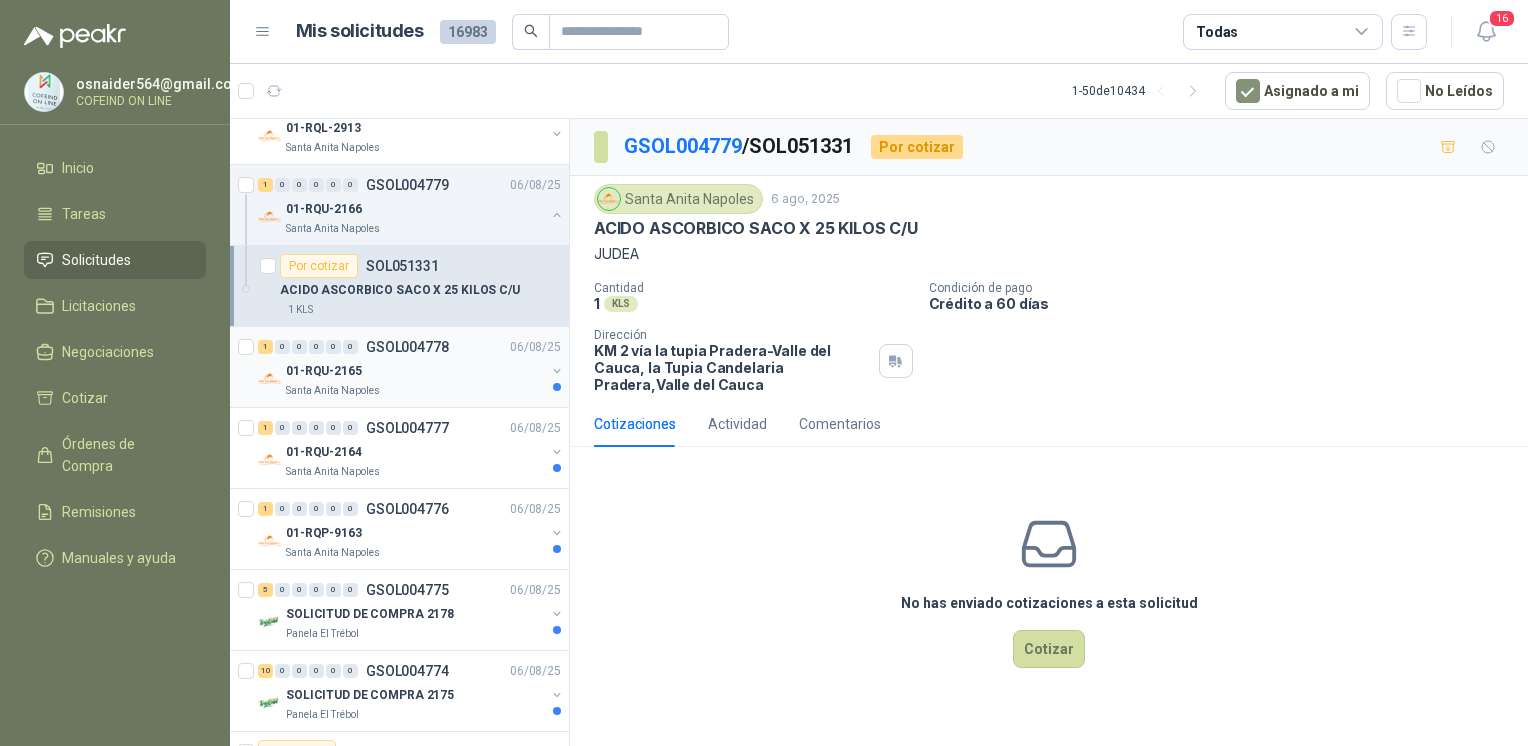 click on "Santa Anita Napoles" at bounding box center (415, 391) 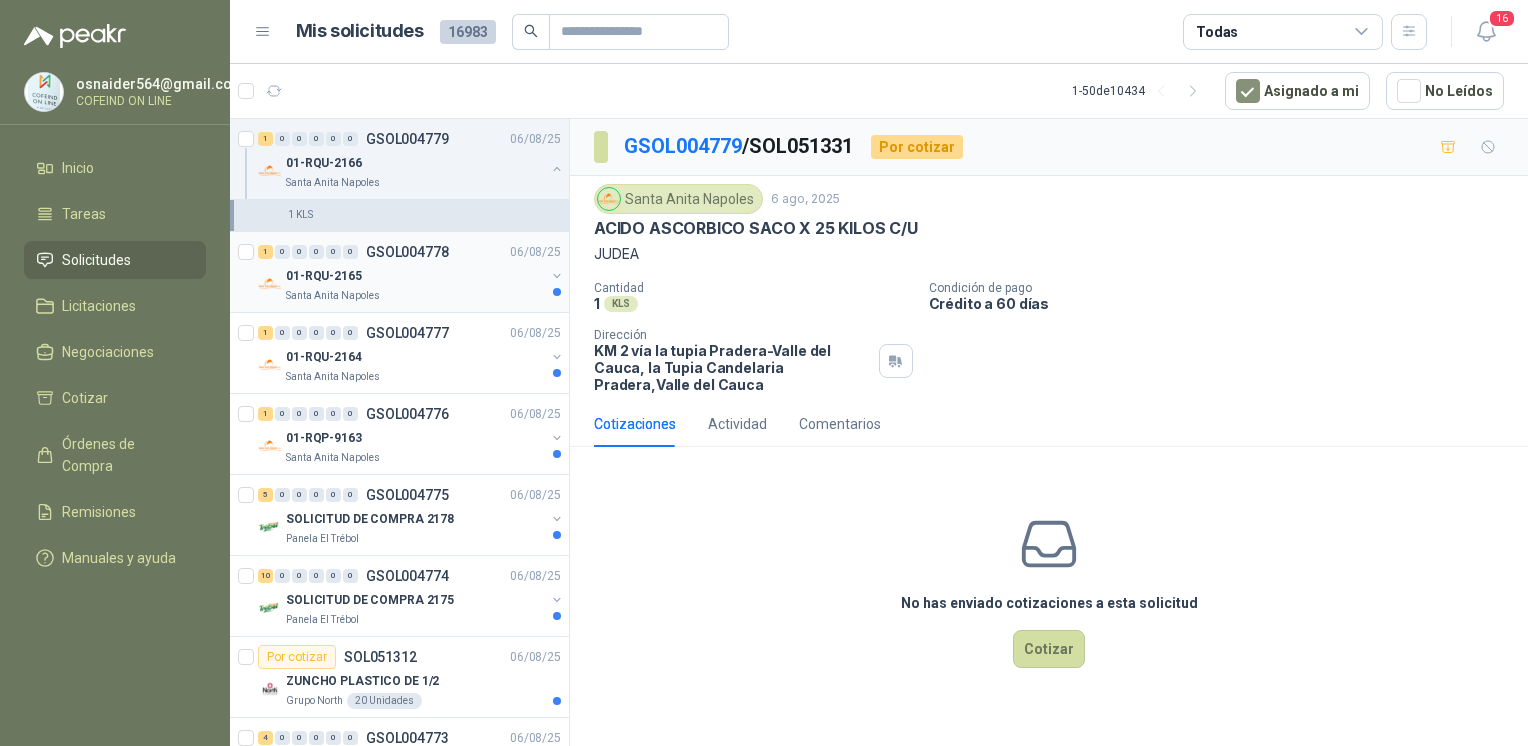 scroll, scrollTop: 624, scrollLeft: 0, axis: vertical 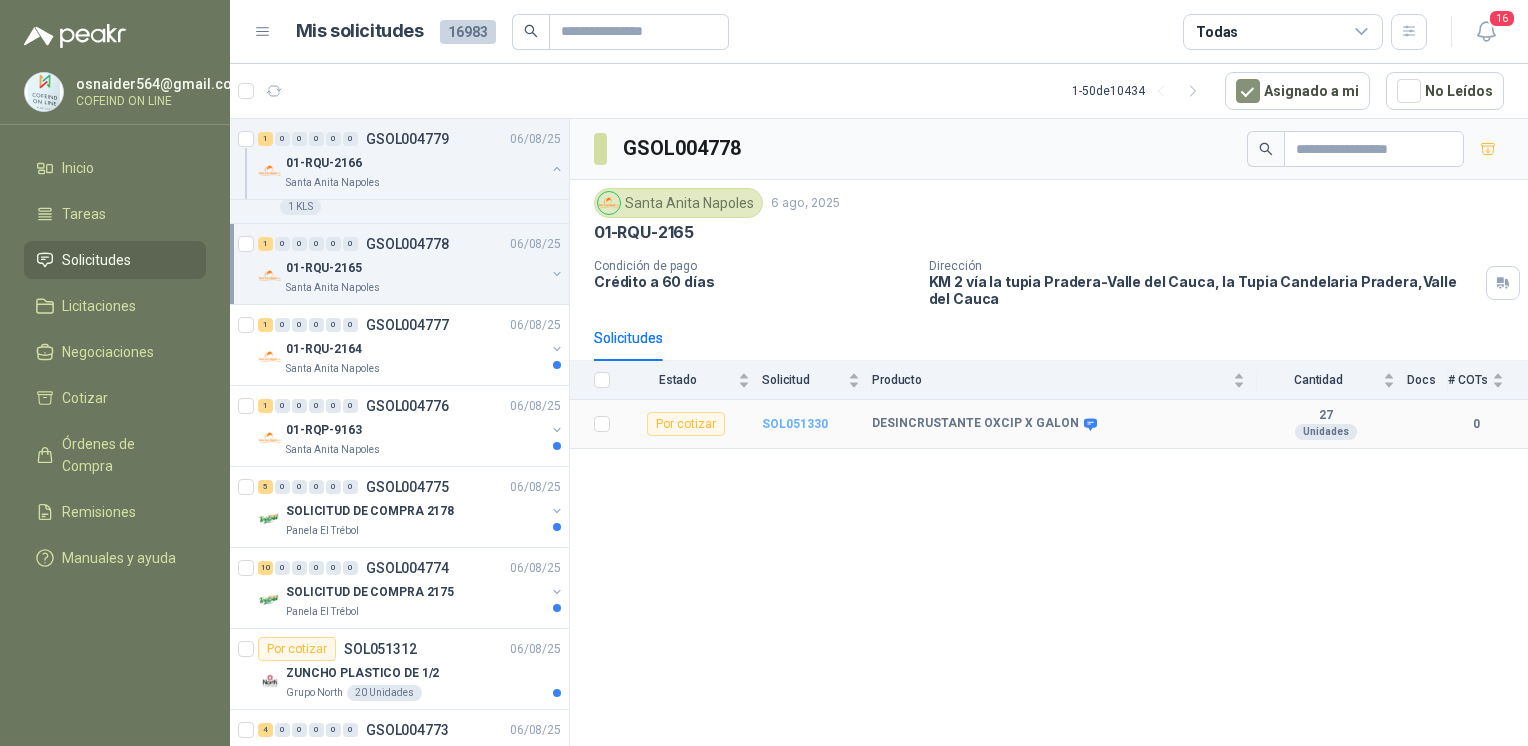 click on "SOL051330" at bounding box center (795, 424) 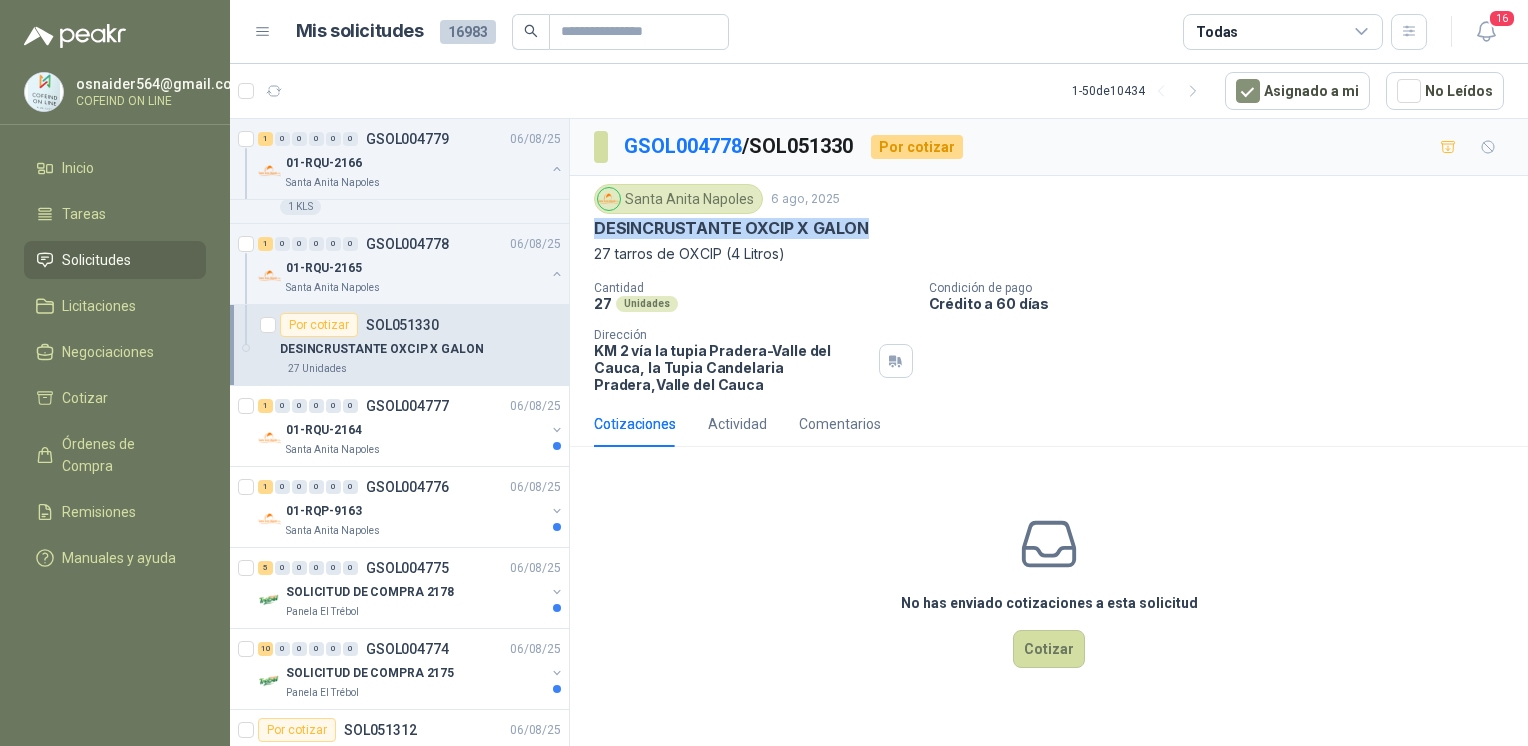drag, startPoint x: 875, startPoint y: 220, endPoint x: 583, endPoint y: 231, distance: 292.20712 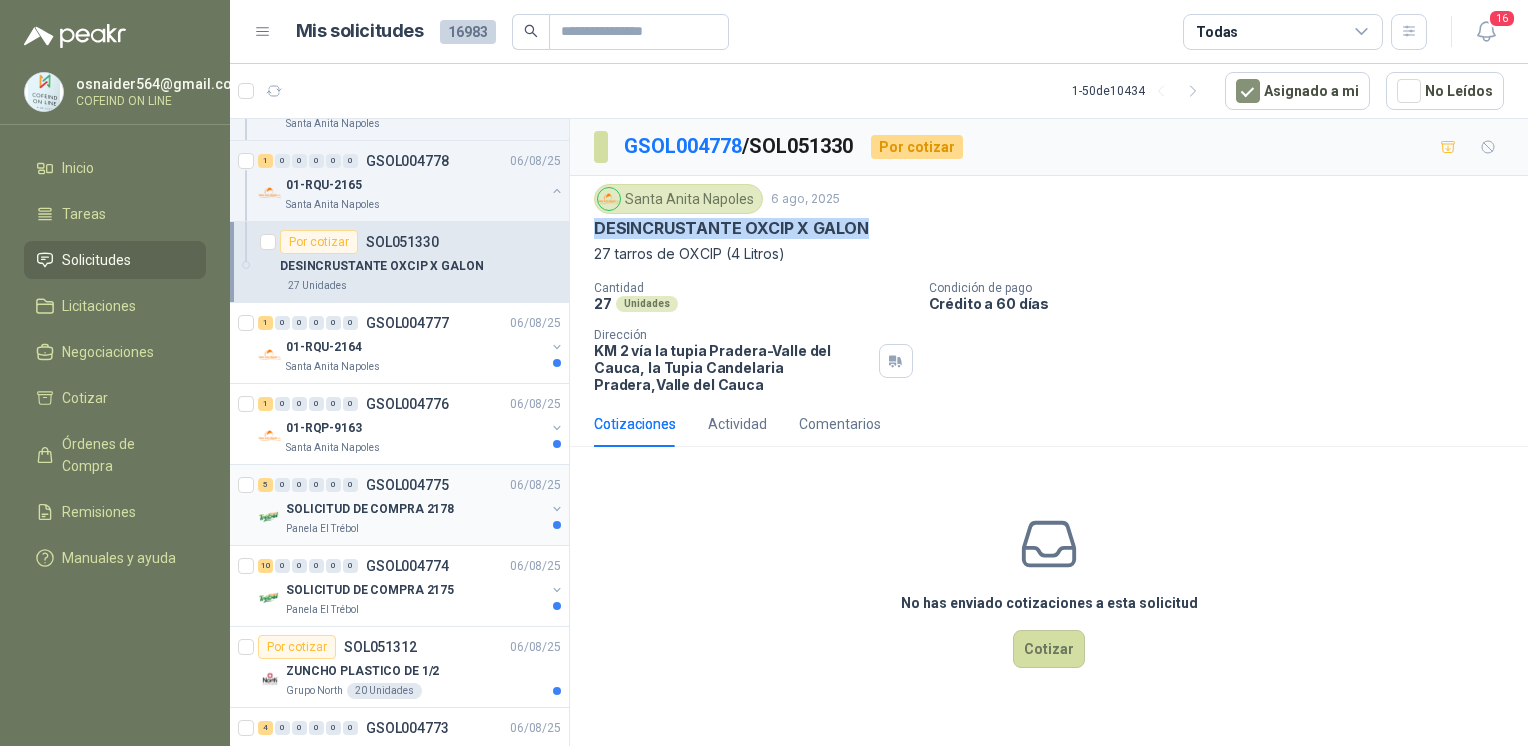 scroll, scrollTop: 736, scrollLeft: 0, axis: vertical 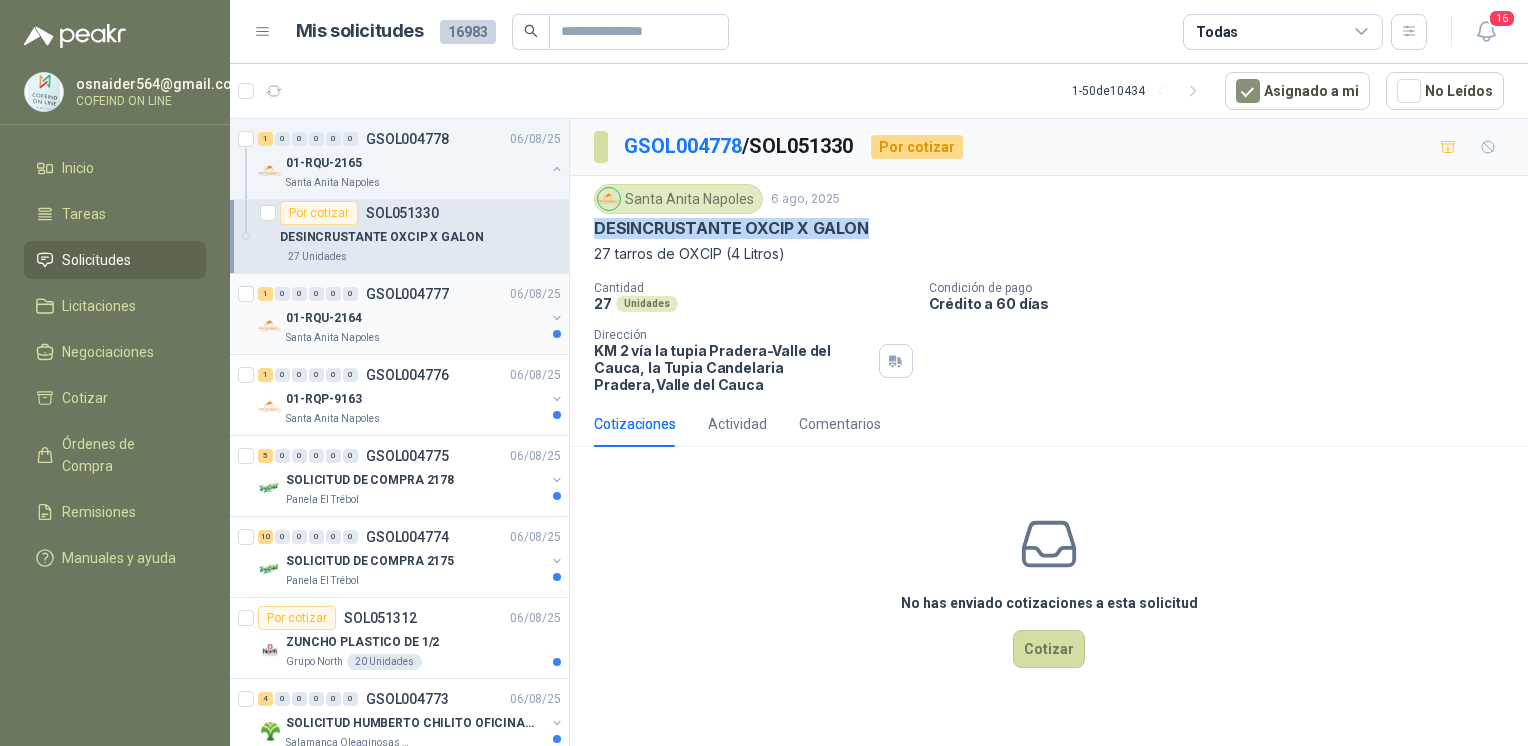 click on "01-RQU-2164" at bounding box center (415, 318) 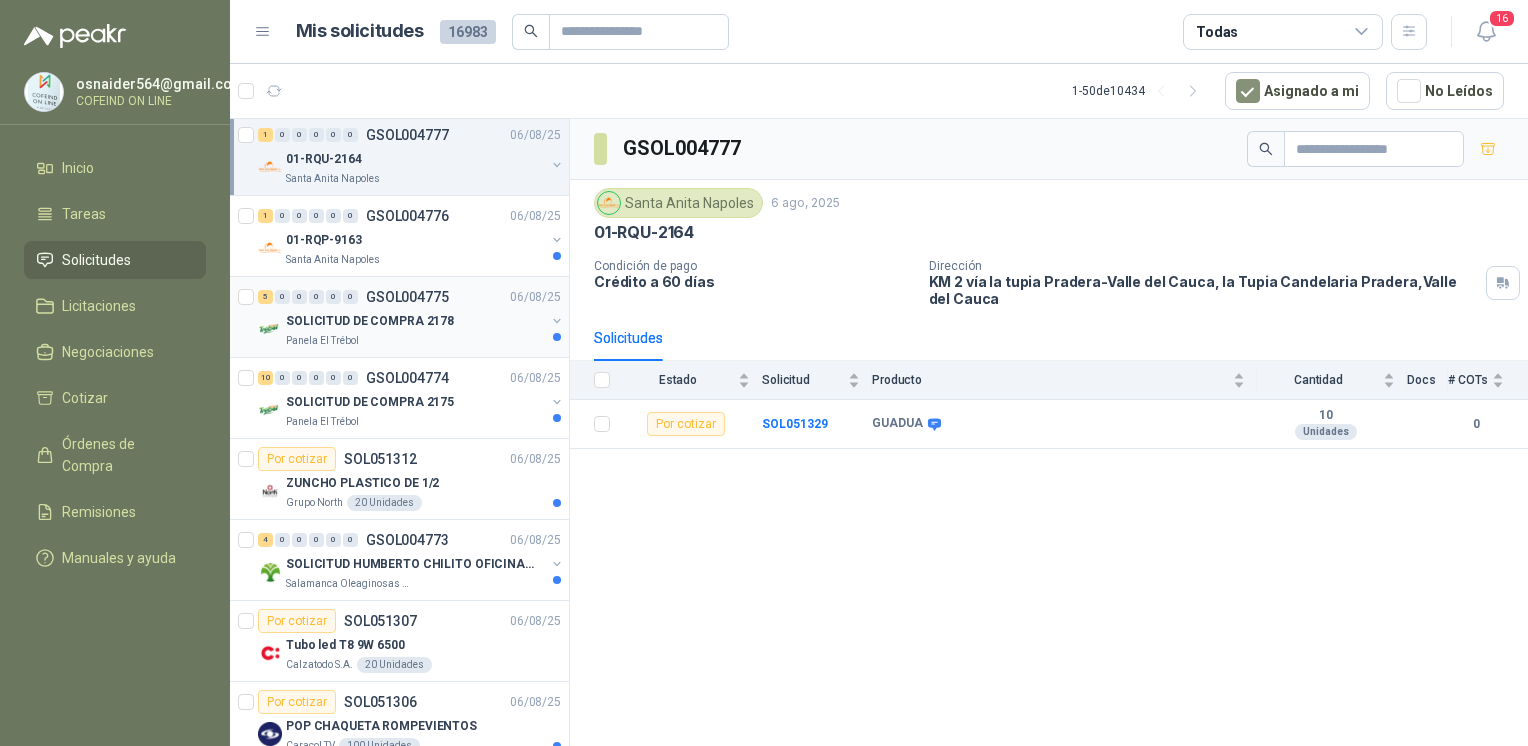 scroll, scrollTop: 907, scrollLeft: 0, axis: vertical 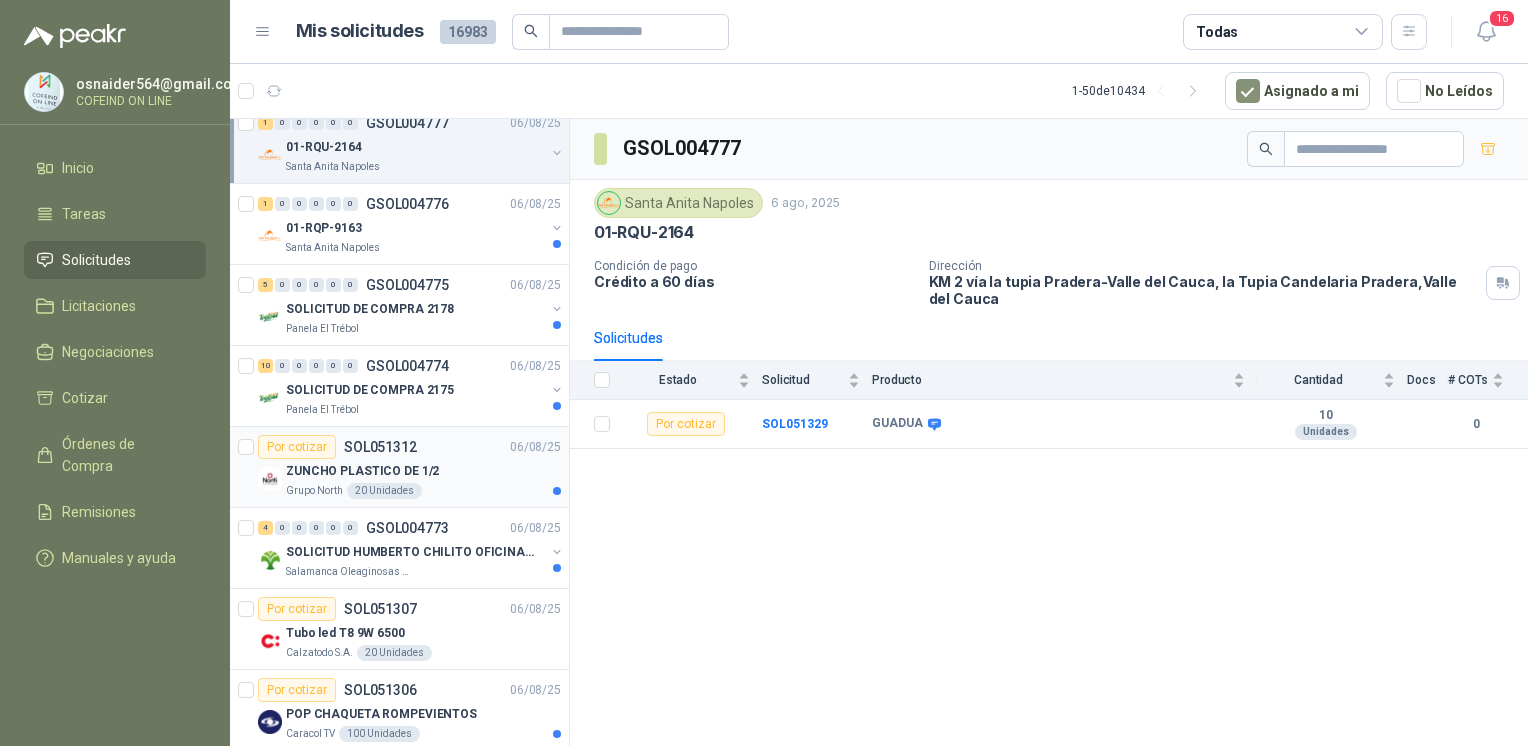 click on "Por cotizar SOL051312 06/08/25" at bounding box center (409, 447) 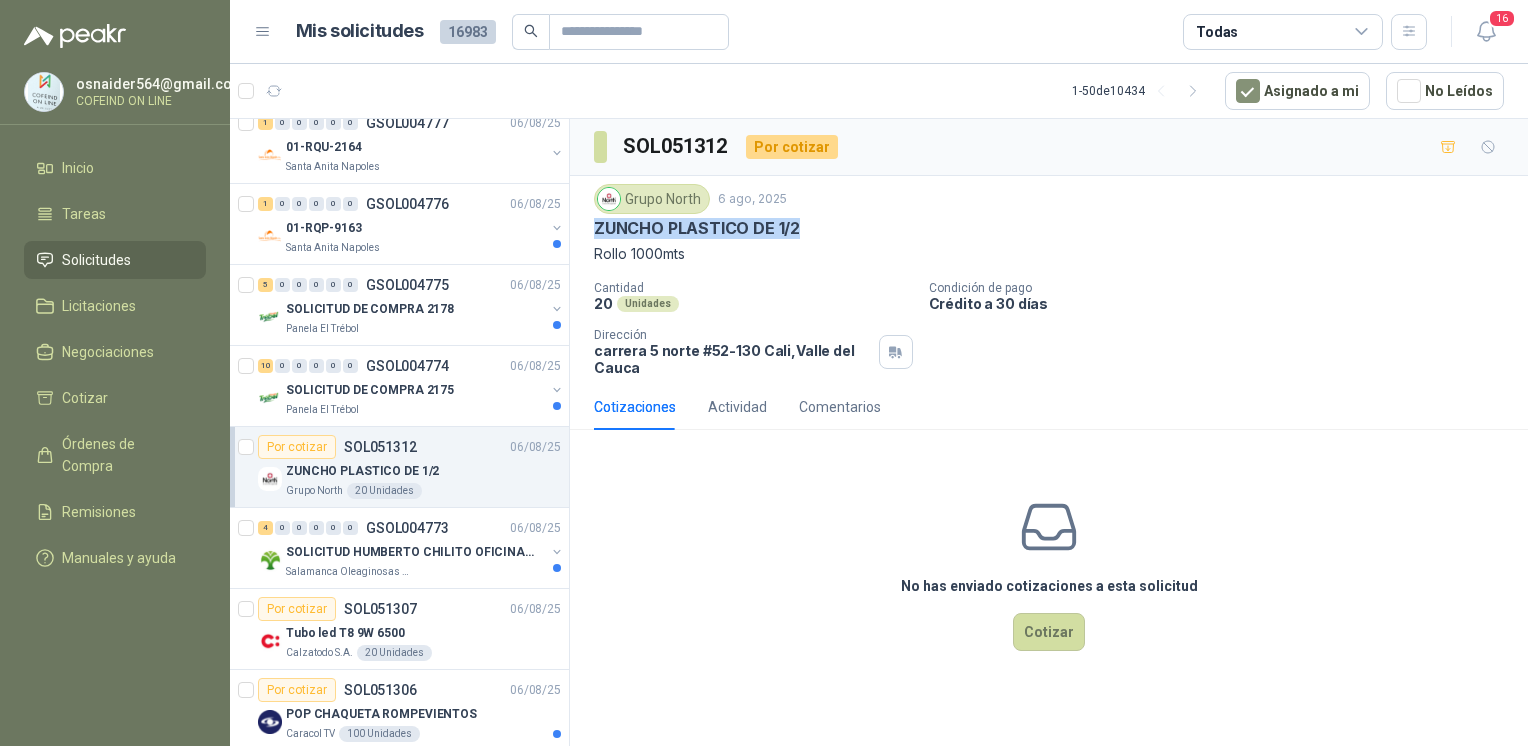 drag, startPoint x: 827, startPoint y: 222, endPoint x: 573, endPoint y: 226, distance: 254.0315 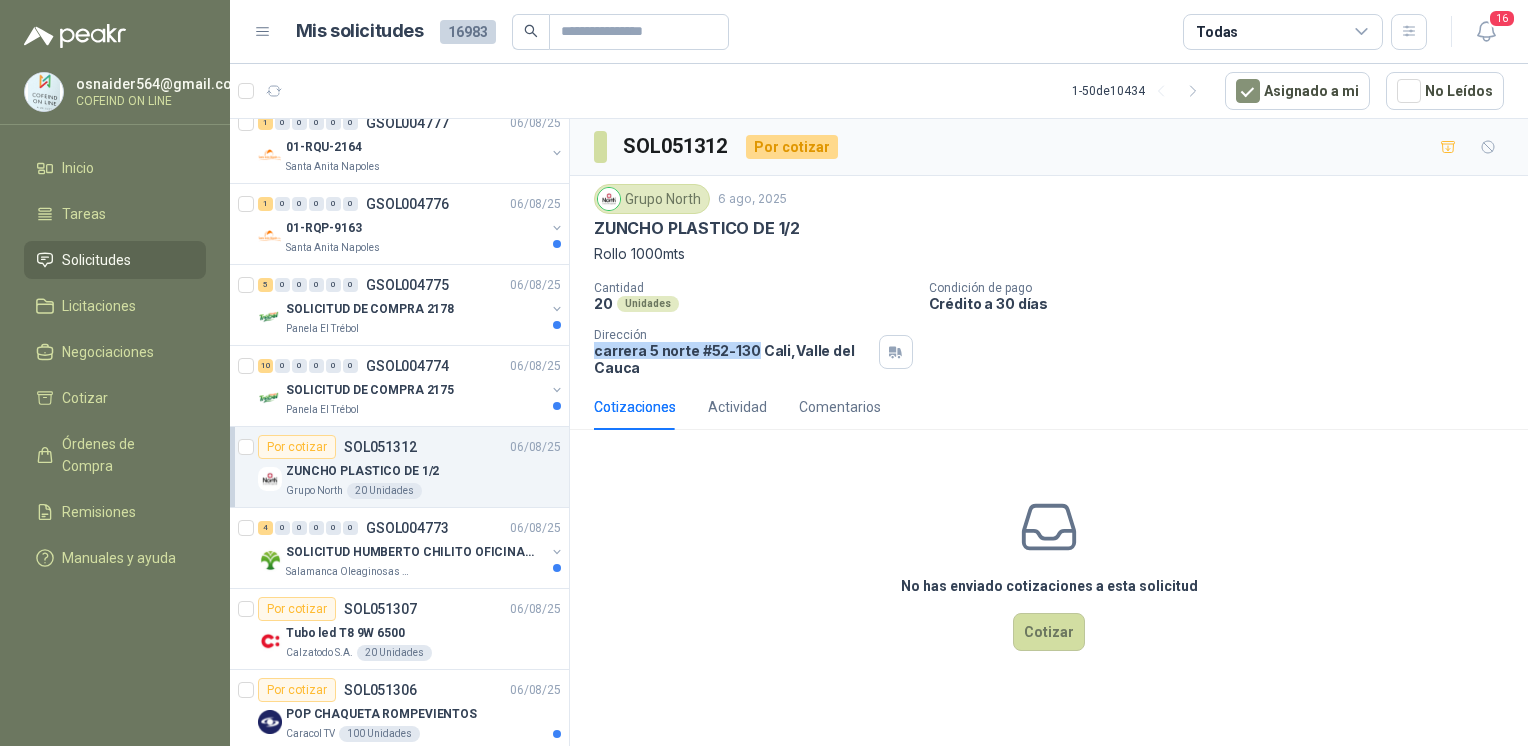 drag, startPoint x: 592, startPoint y: 350, endPoint x: 754, endPoint y: 354, distance: 162.04938 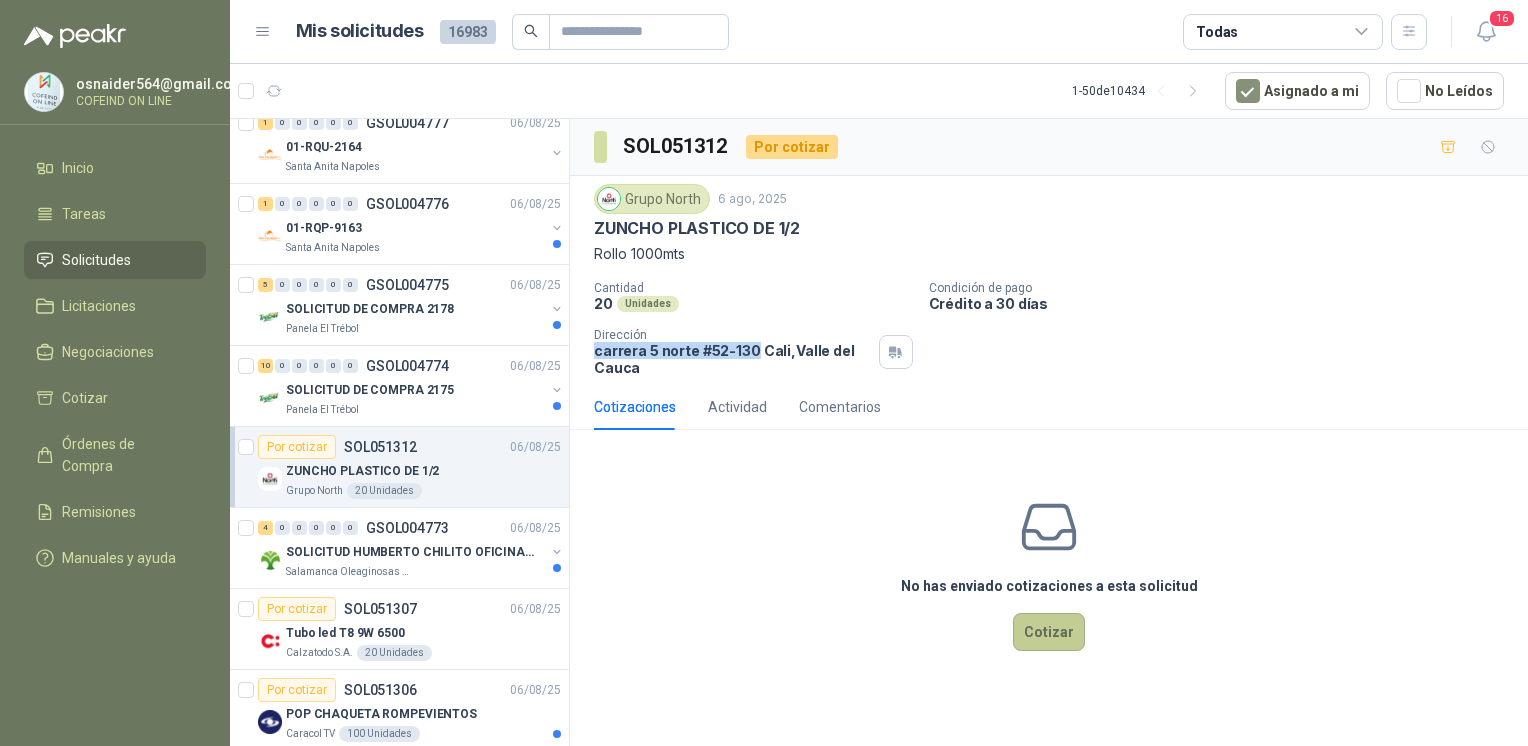 click on "Cotizar" at bounding box center (1049, 632) 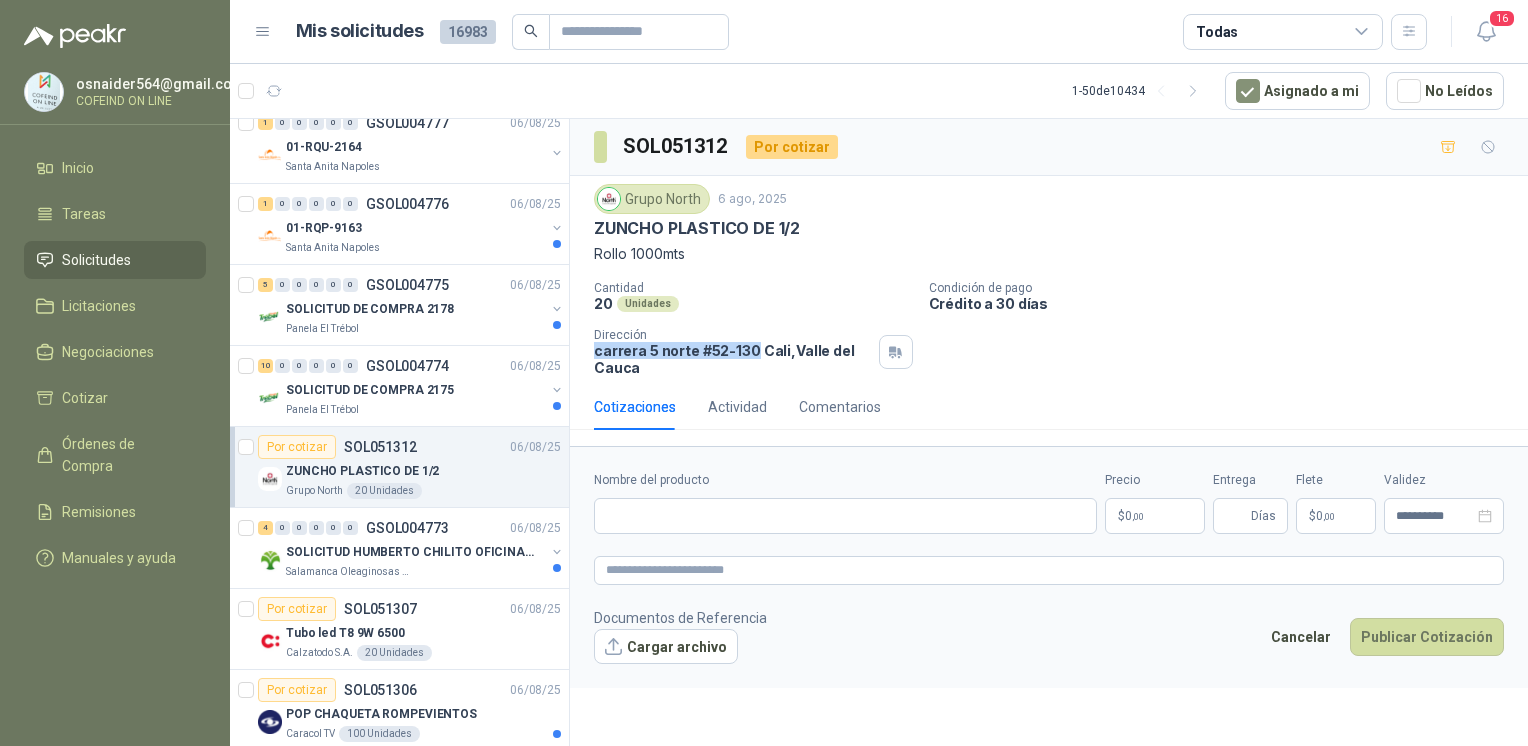 type 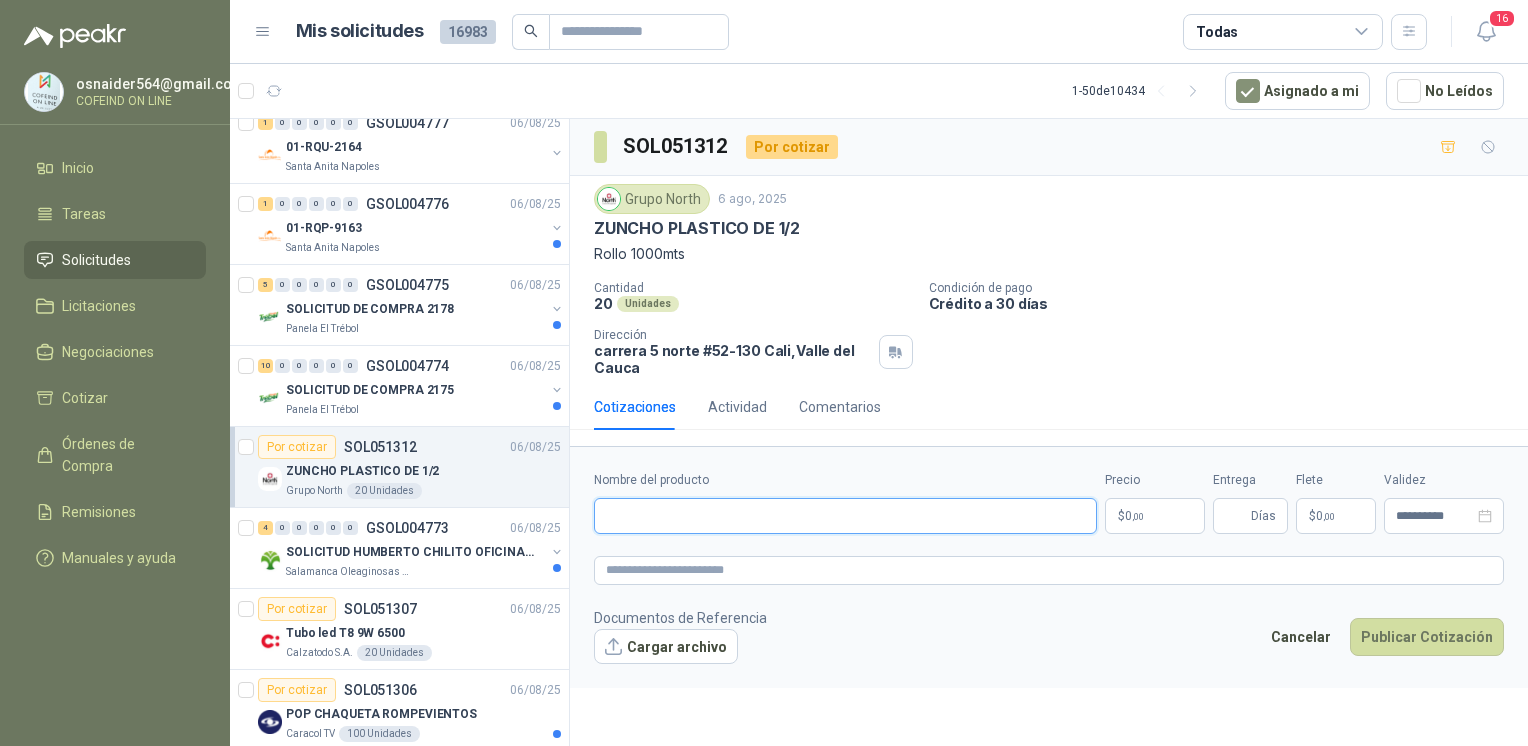 click on "Nombre del producto" at bounding box center [845, 516] 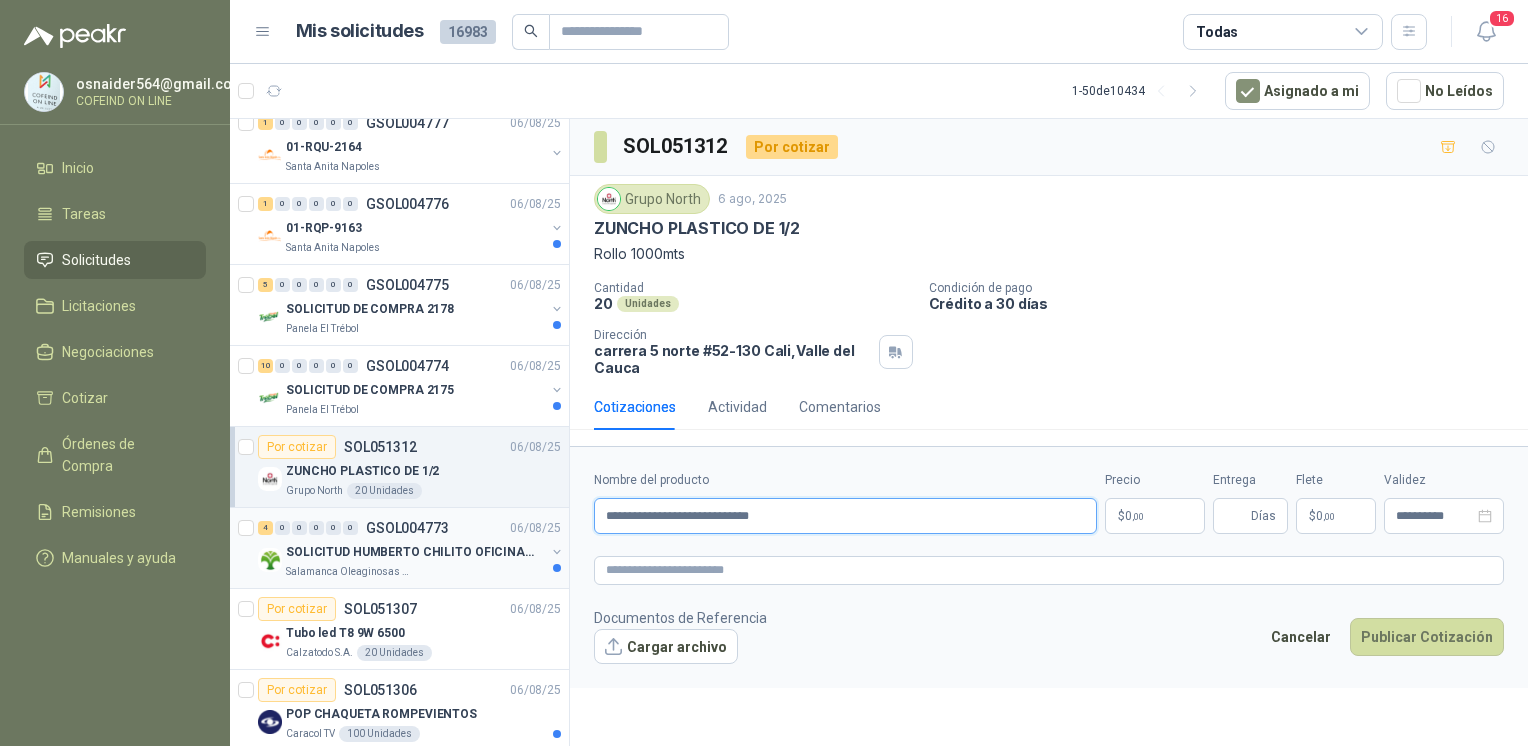 drag, startPoint x: 721, startPoint y: 510, endPoint x: 480, endPoint y: 506, distance: 241.03319 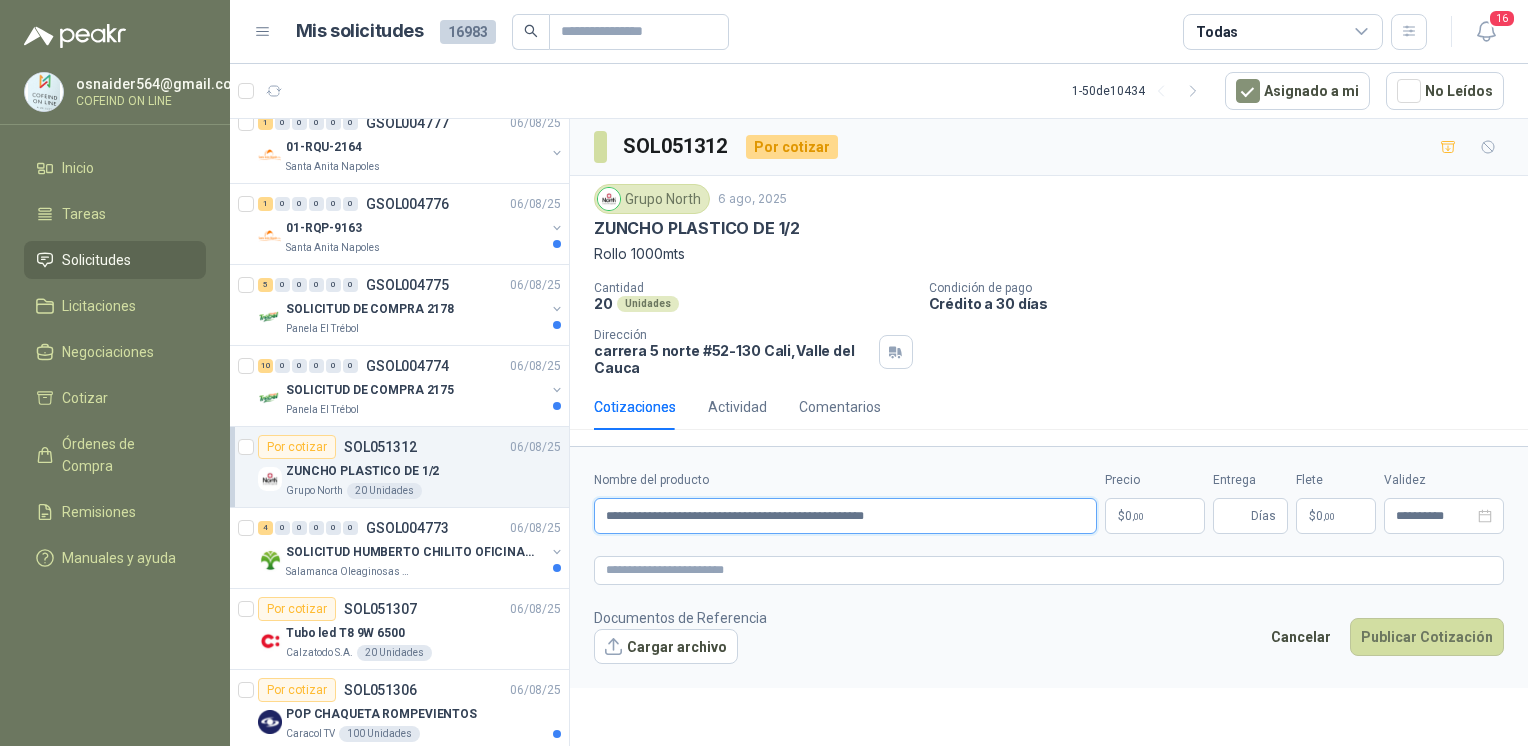 type on "**********" 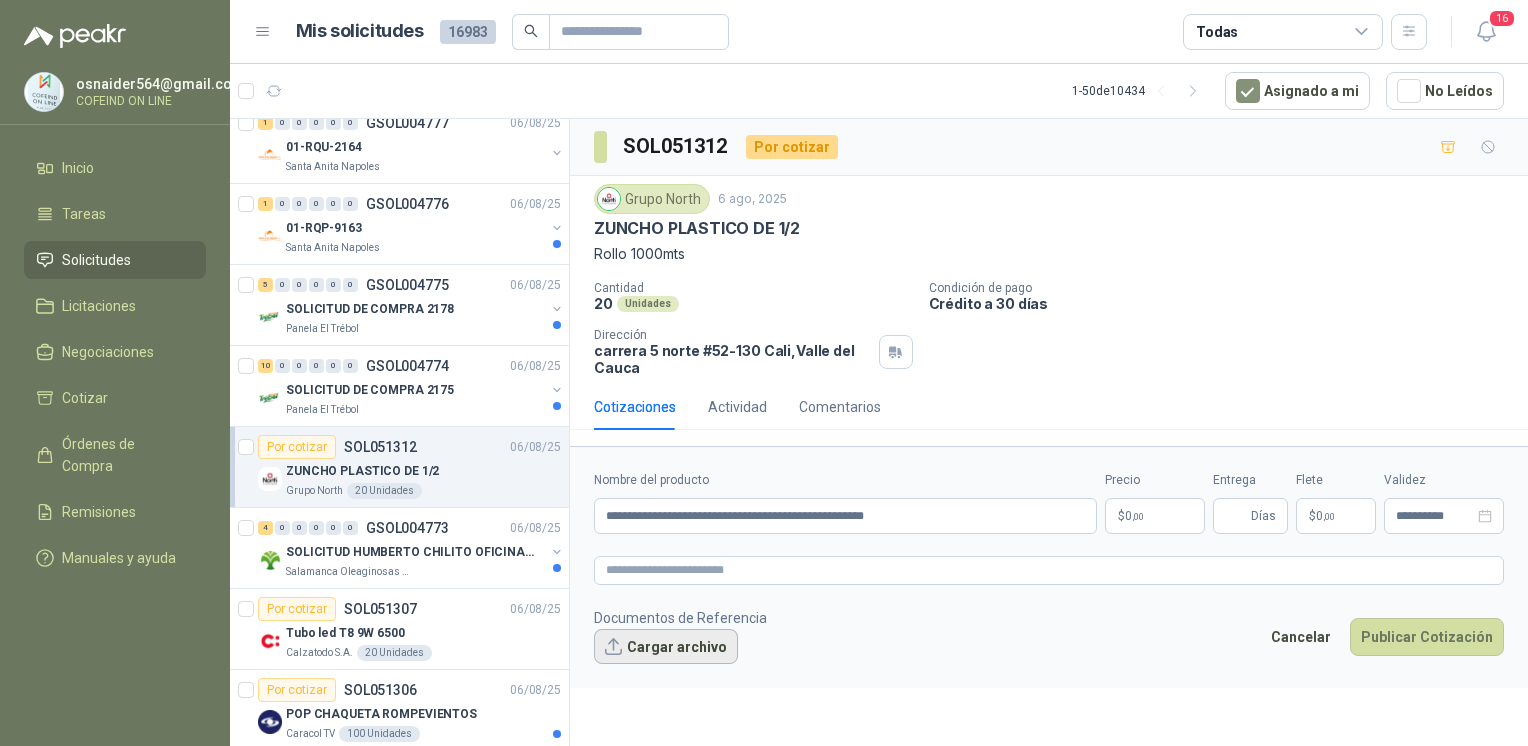 click on "Cargar archivo" at bounding box center (666, 647) 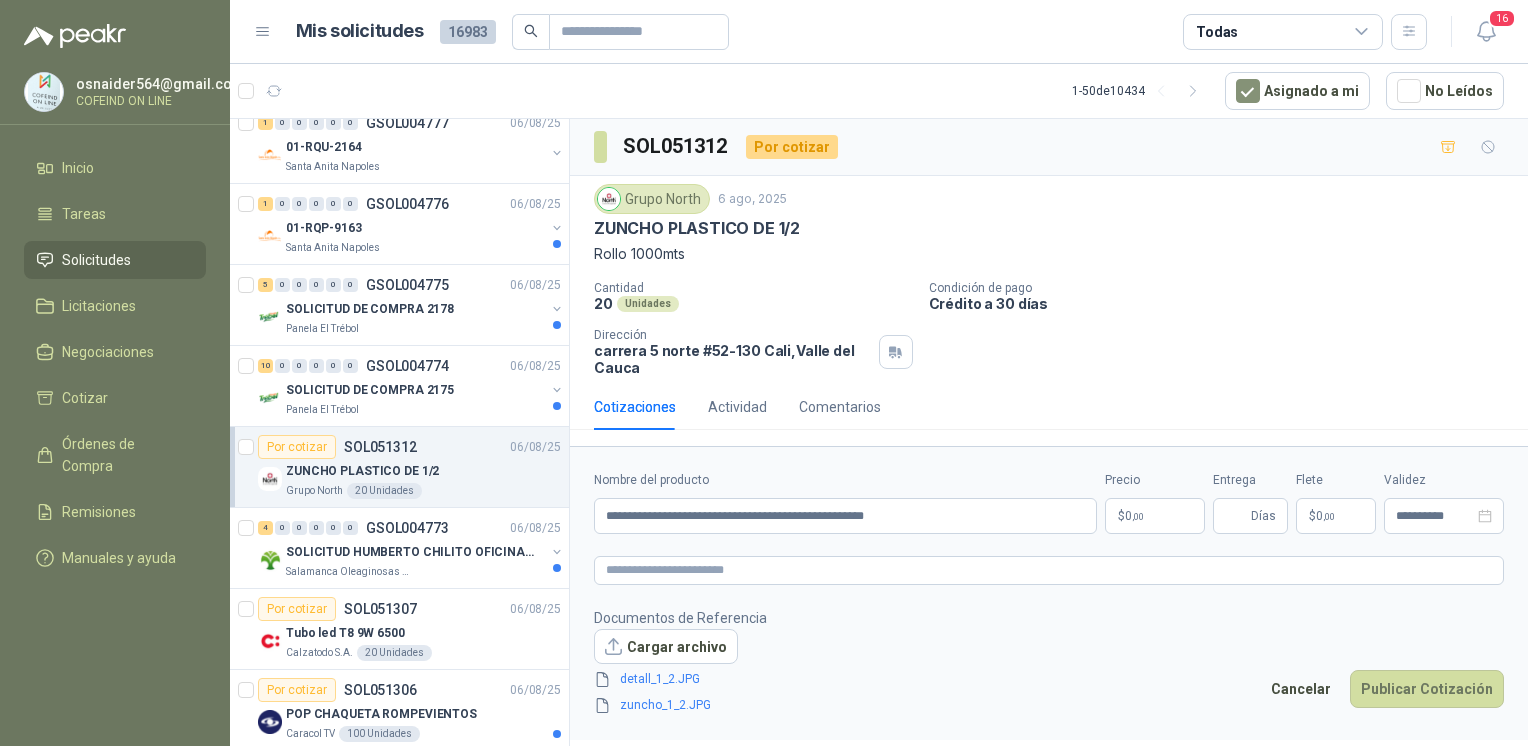 click on "osnaider564@gmail.com   COFEIND ON LINE   Inicio   Tareas   Solicitudes   Licitaciones   Negociaciones   Cotizar   Órdenes de Compra   Remisiones   Manuales y ayuda Mis solicitudes 16983 Todas 16 1 - 50  de  10434 Asignado a mi No Leídos 1   0   0   0   0   0   GSOL004786 06/08/25   01-RQP-9164 Santa Anita Napoles   3   0   0   0   0   0   GSOL004785 06/08/25   PEDIDO TRANSPORTE2 Colegio Bennett   5   0   0   0   0   0   GSOL004784 06/08/25   SOLICITUD DE COMPRA 2180 Panela El Trébol   15   0   0   0   0   0   GSOL004783 06/08/25   01-RQU-2169 Santa Anita Napoles   1   0   0   0   0   0   GSOL004782 06/08/25   01-RQU-2168 Santa Anita Napoles   1   0   0   0   0   0   GSOL004781 06/08/25   01-RQU-2167 Santa Anita Napoles   1   0   0   0   0   0   GSOL004780 06/08/25   01-RQL-2913 Santa Anita Napoles   1   0   0   0   0   0   GSOL004779 06/08/25   01-RQU-2166 Santa Anita Napoles   Por cotizar SOL051331 ACIDO ASCORBICO SACO X 25 KILOS C/U 1   KLS 1   0   0   0   0   0   GSOL004778 06/08/25   01-RQU-2165   27" at bounding box center [764, 373] 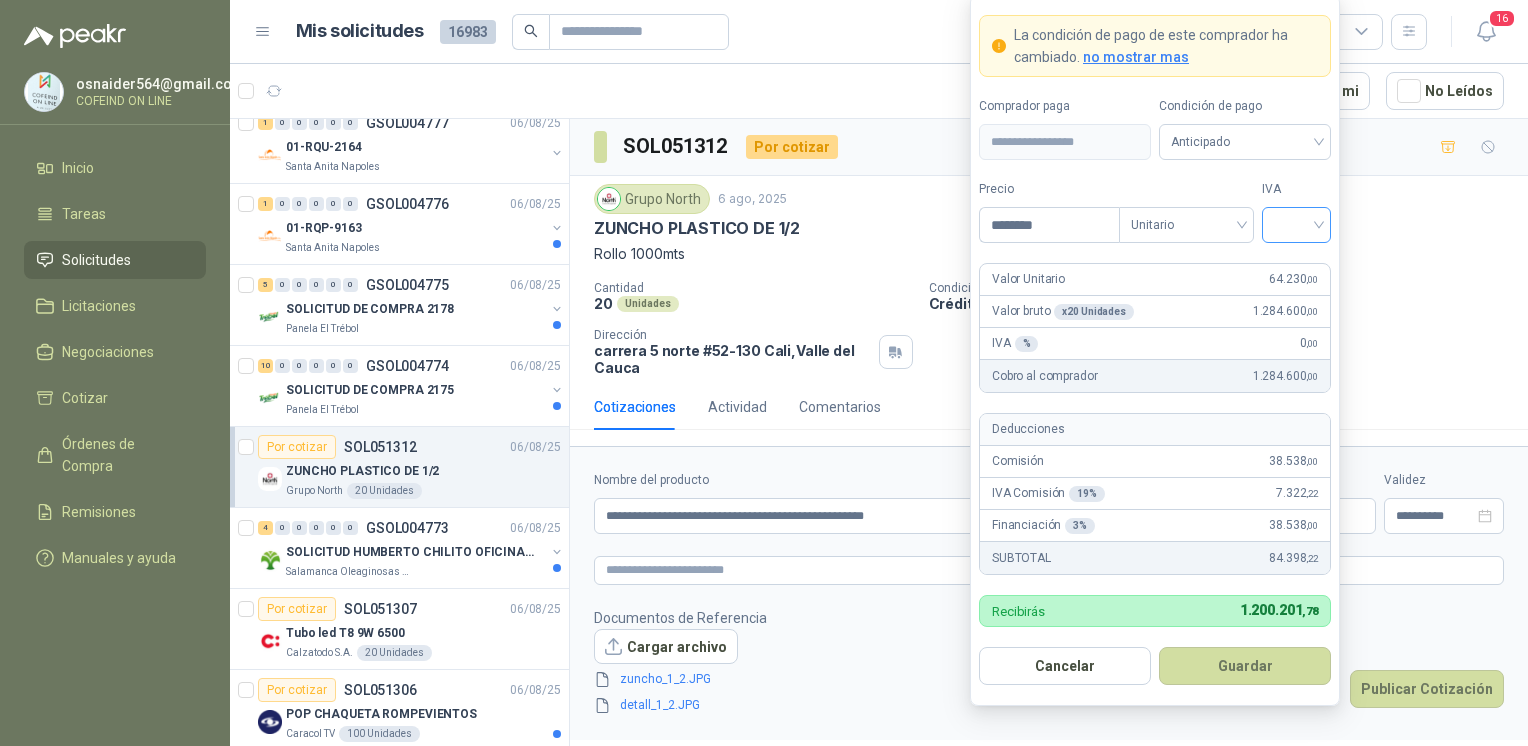 type on "********" 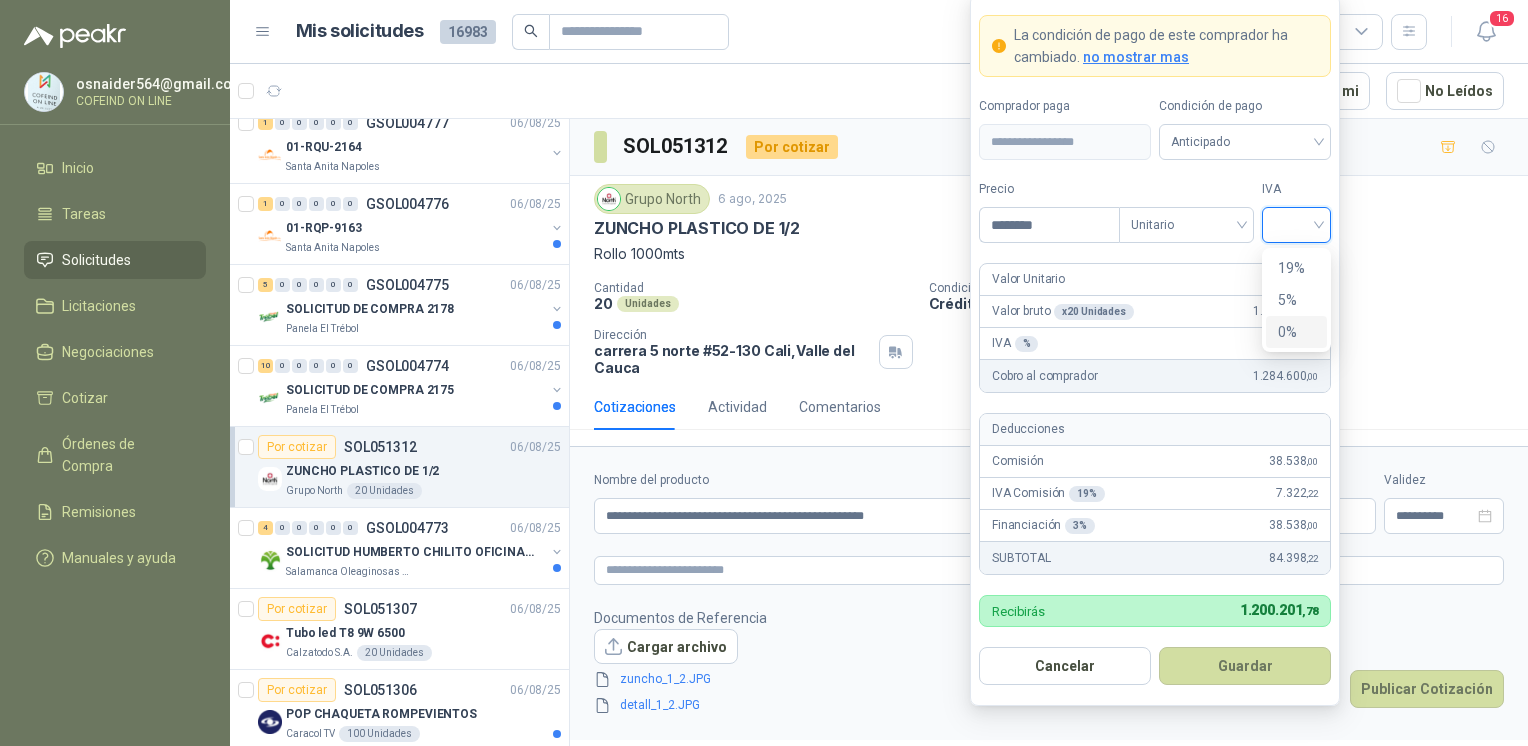 click on "0%" at bounding box center [1296, 332] 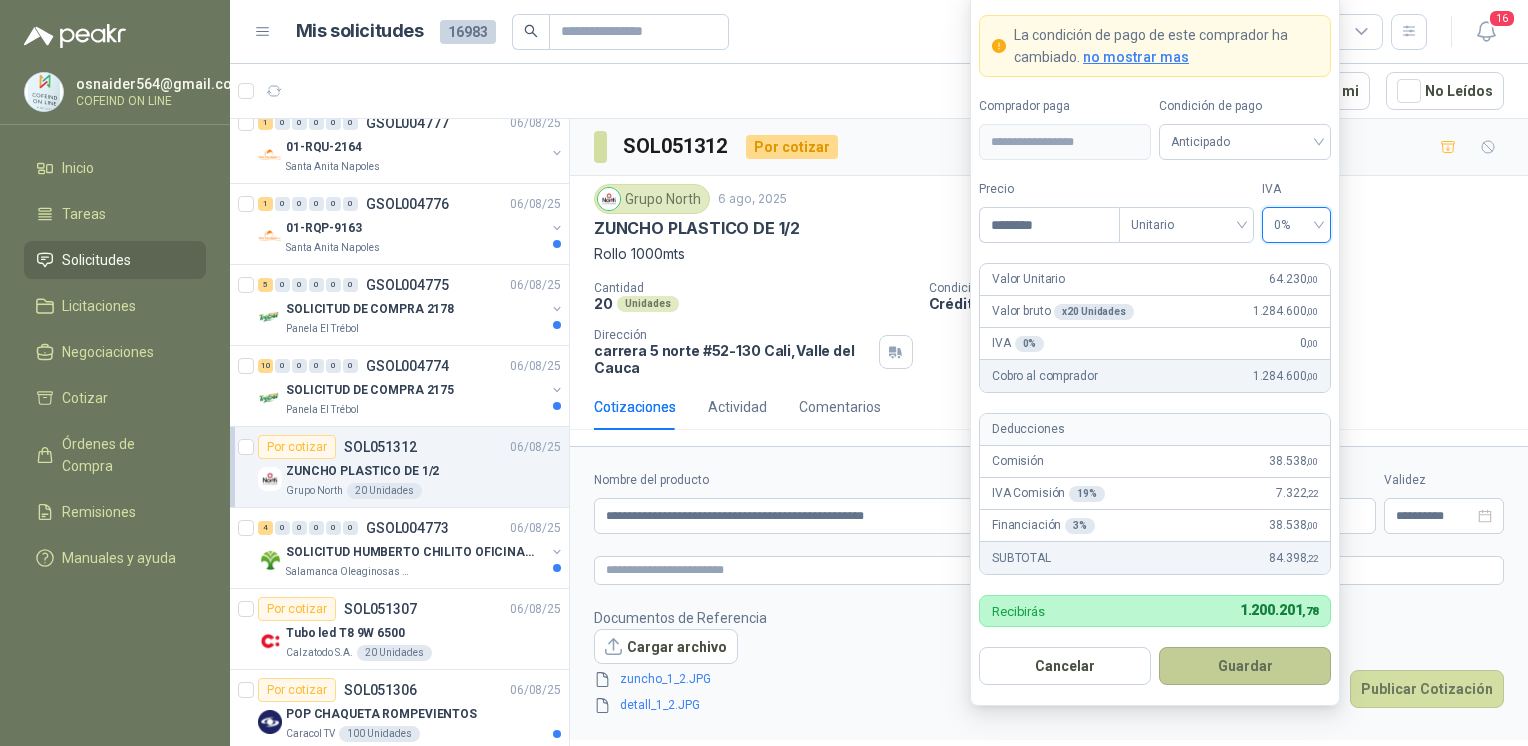 click on "Guardar" at bounding box center (1245, 666) 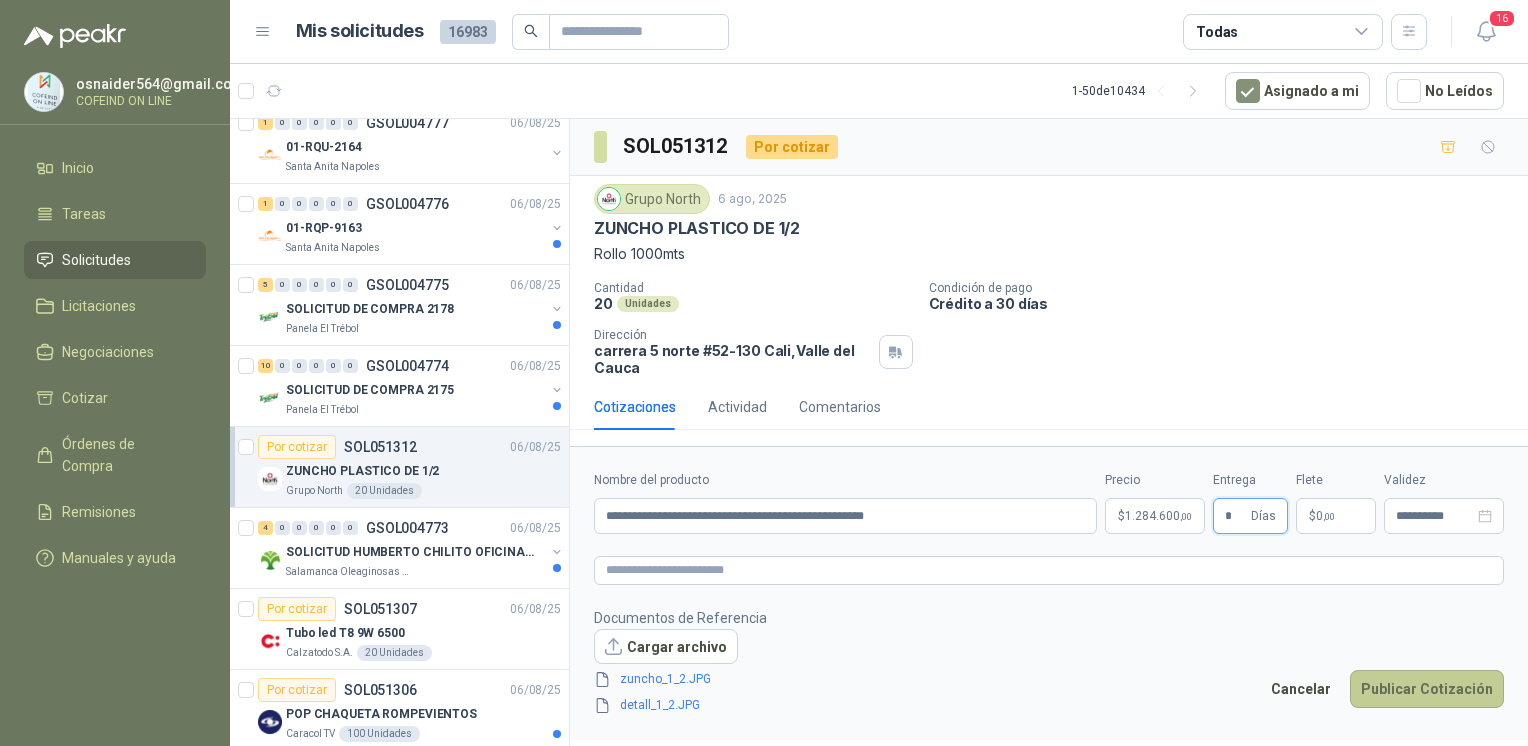 type on "*" 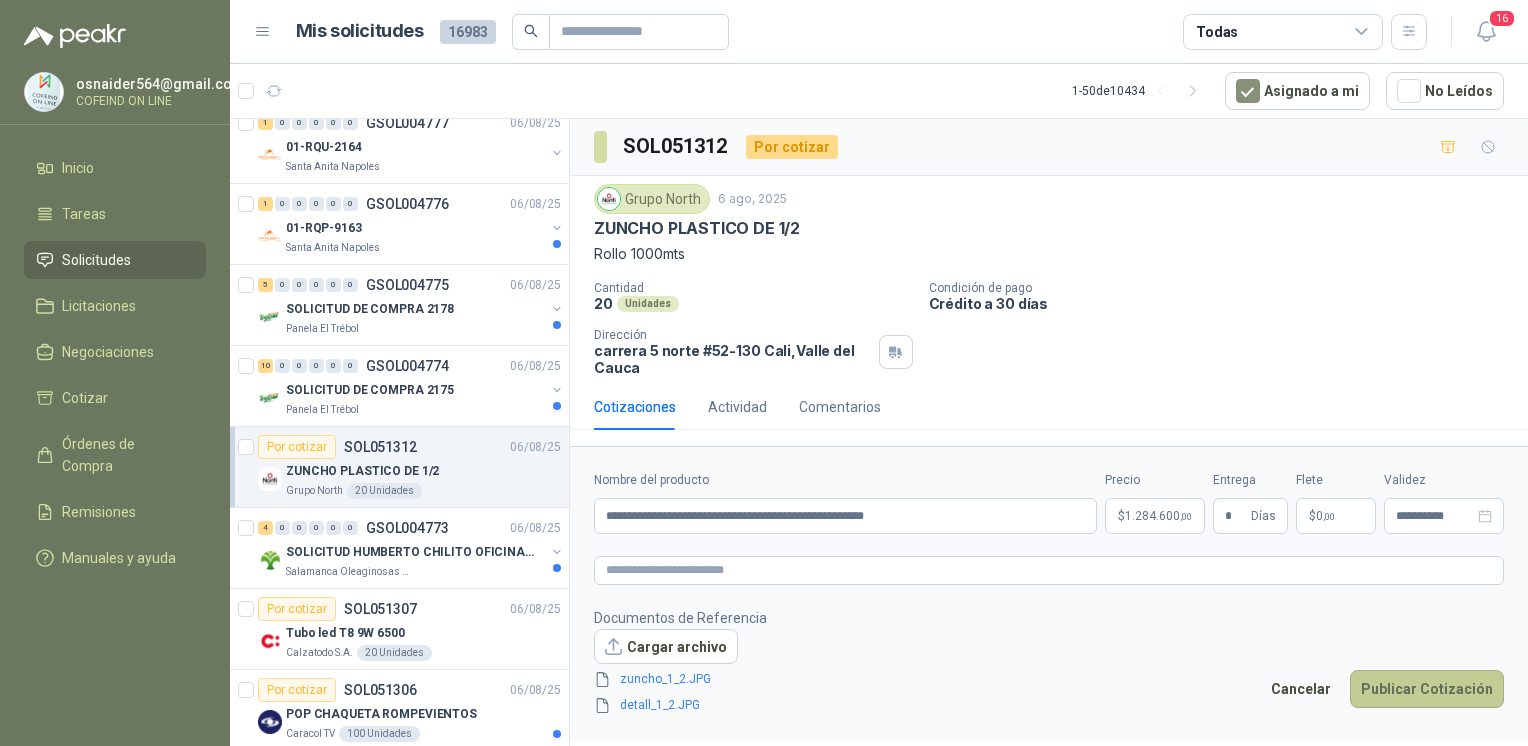 click on "Publicar Cotización" at bounding box center (1427, 689) 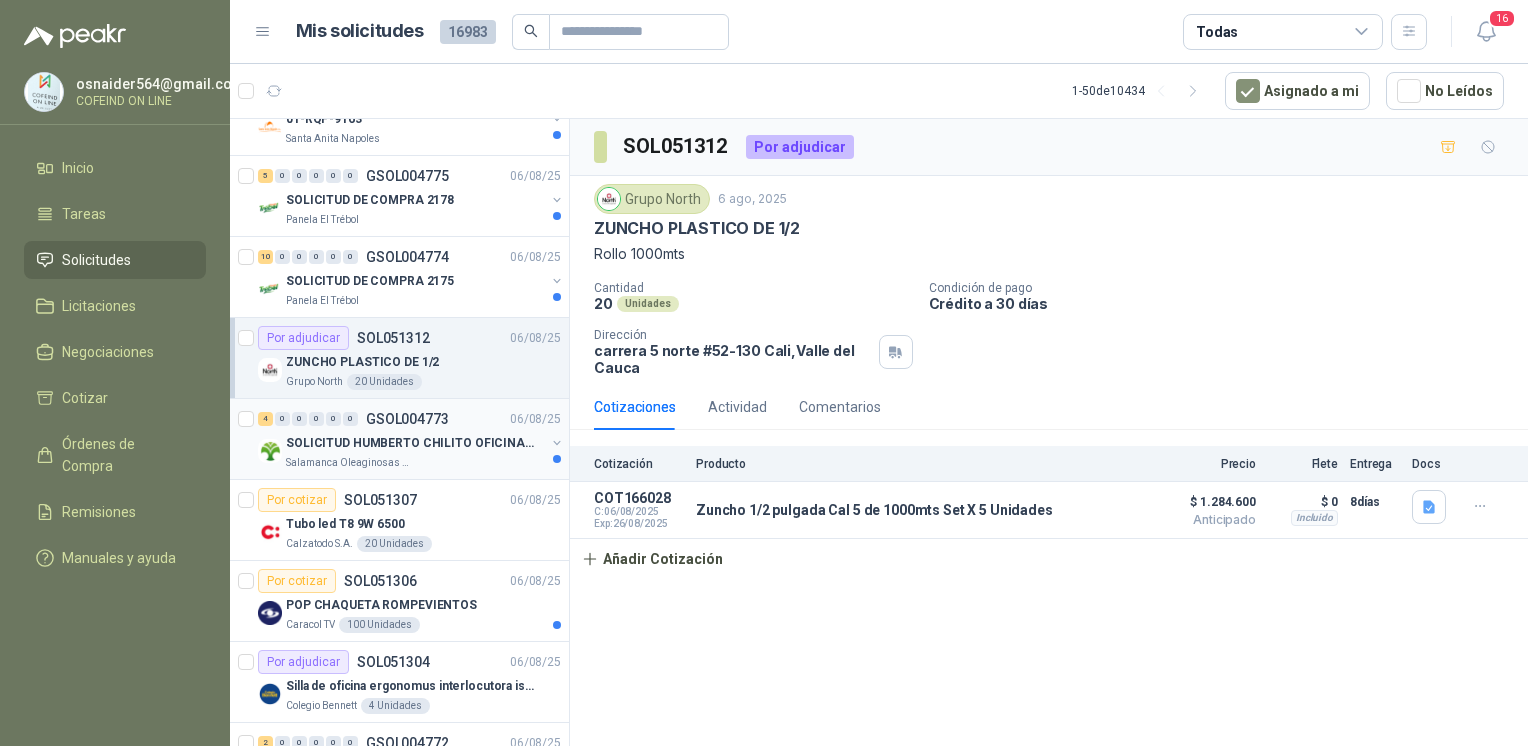 scroll, scrollTop: 1040, scrollLeft: 0, axis: vertical 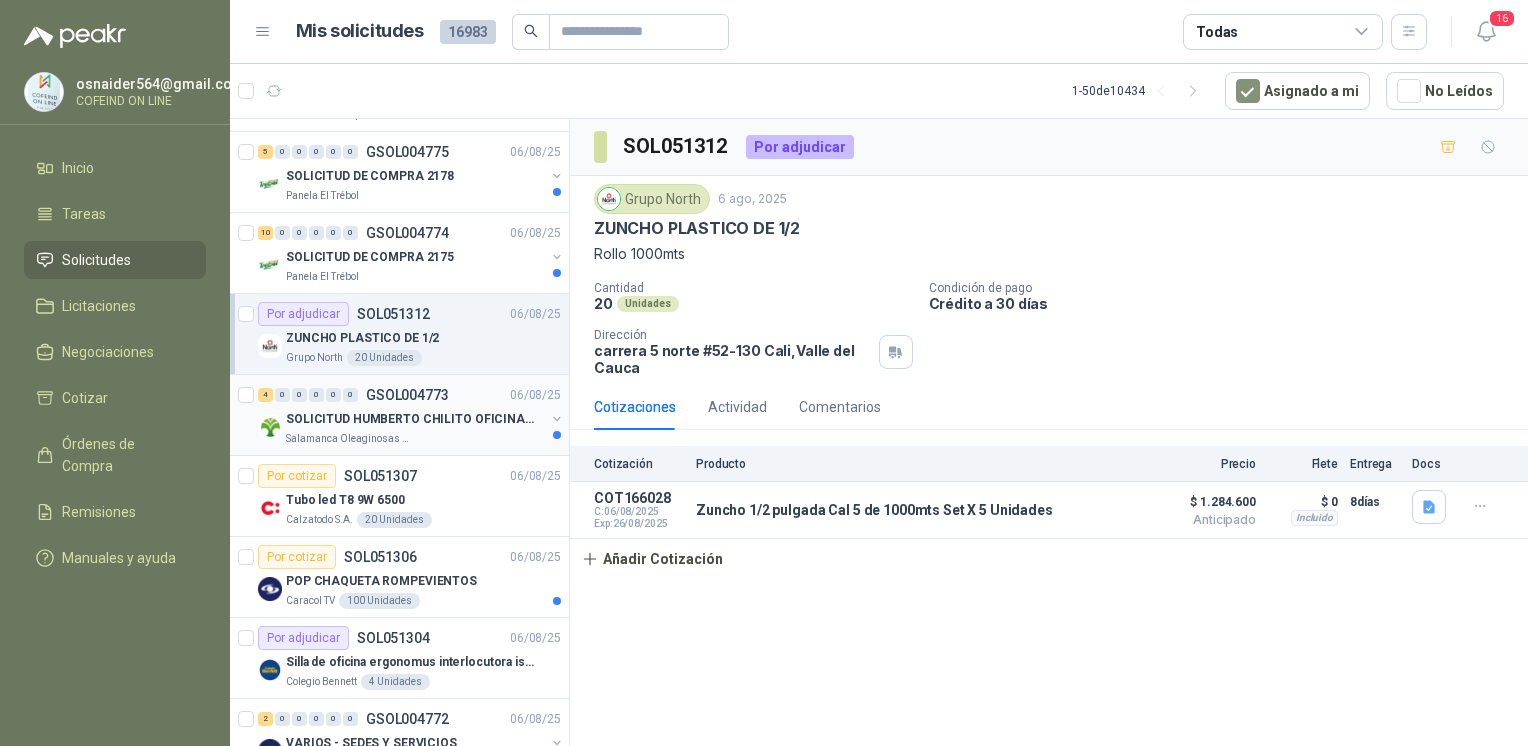 click on "Salamanca Oleaginosas SAS" at bounding box center [349, 439] 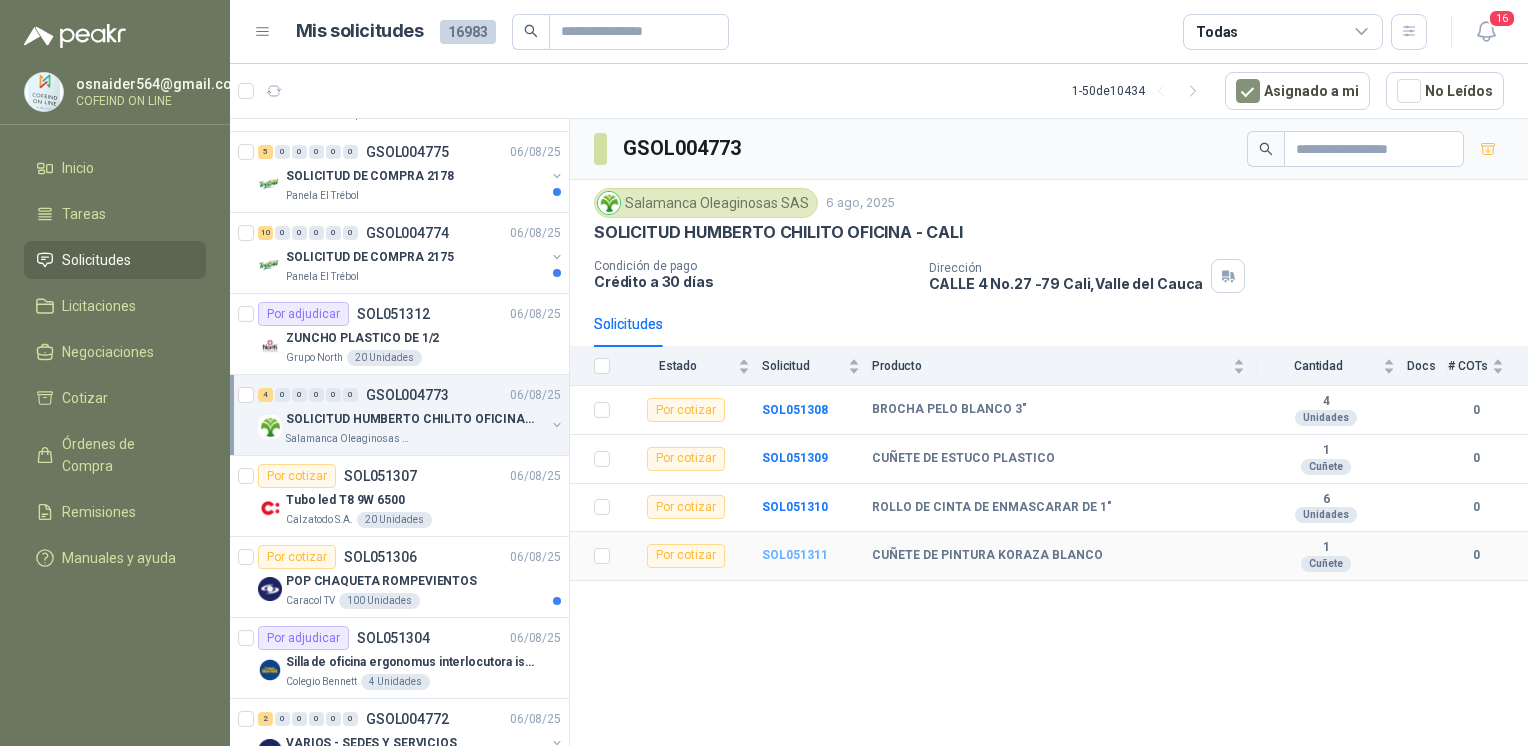 click on "SOL051311" at bounding box center (795, 555) 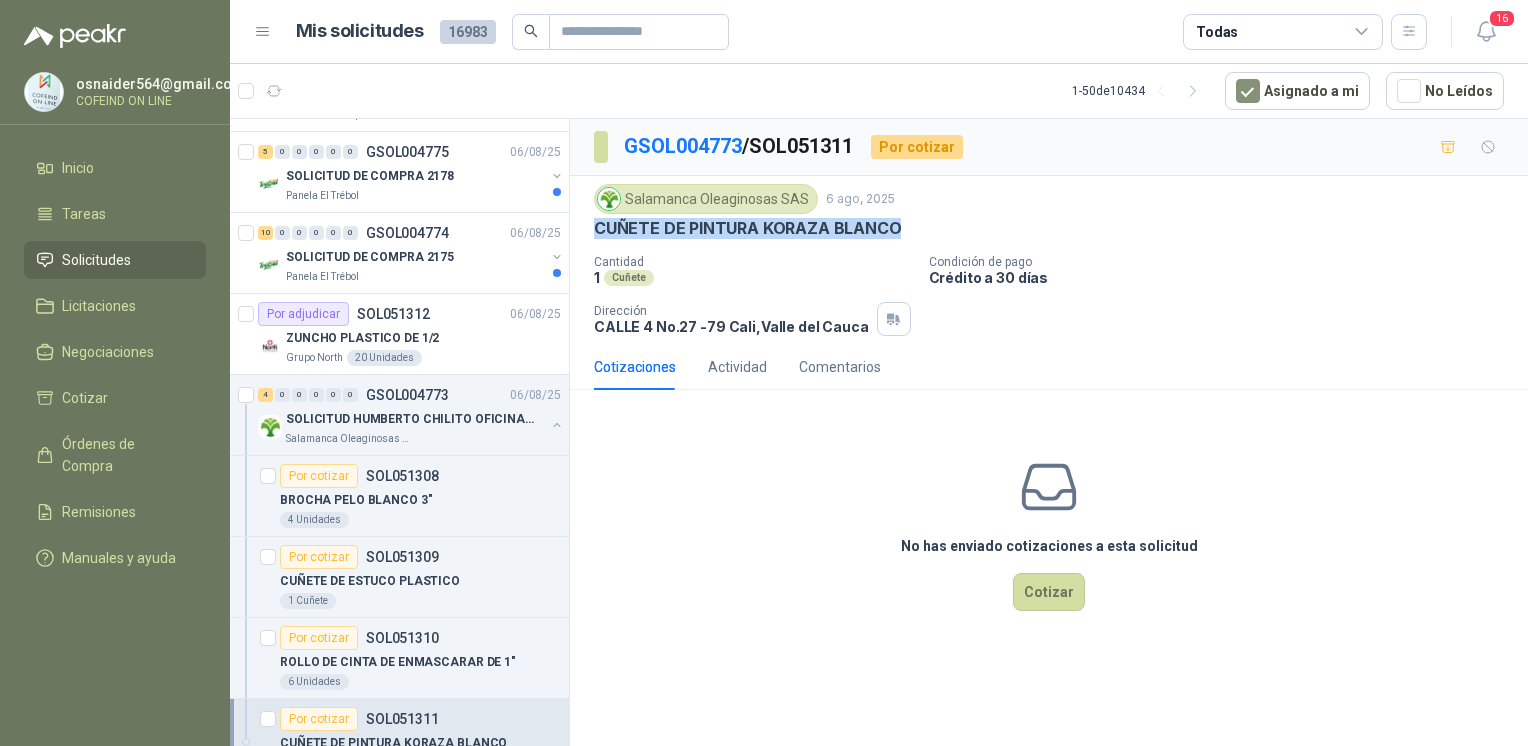 drag, startPoint x: 900, startPoint y: 223, endPoint x: 580, endPoint y: 233, distance: 320.15622 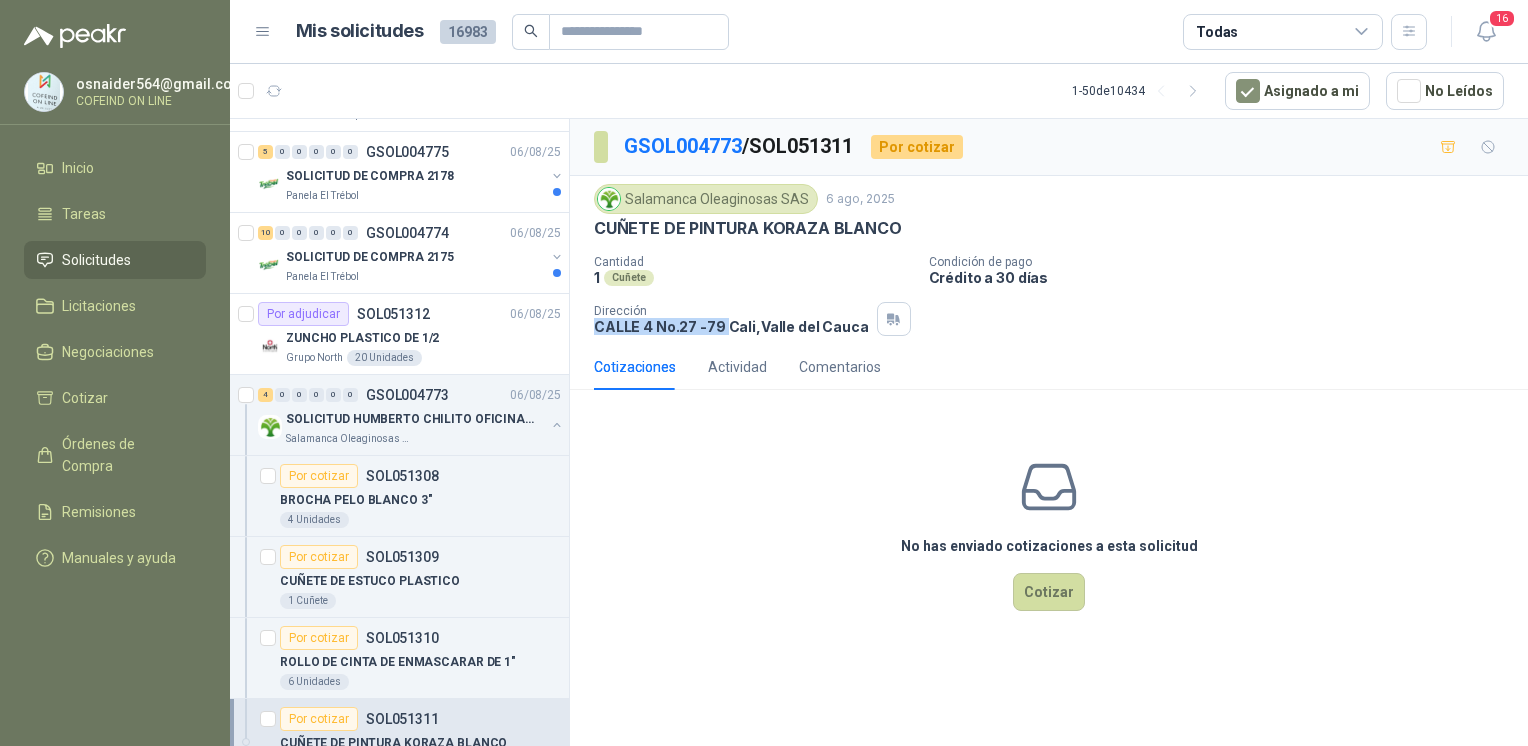 drag, startPoint x: 596, startPoint y: 322, endPoint x: 724, endPoint y: 331, distance: 128.31601 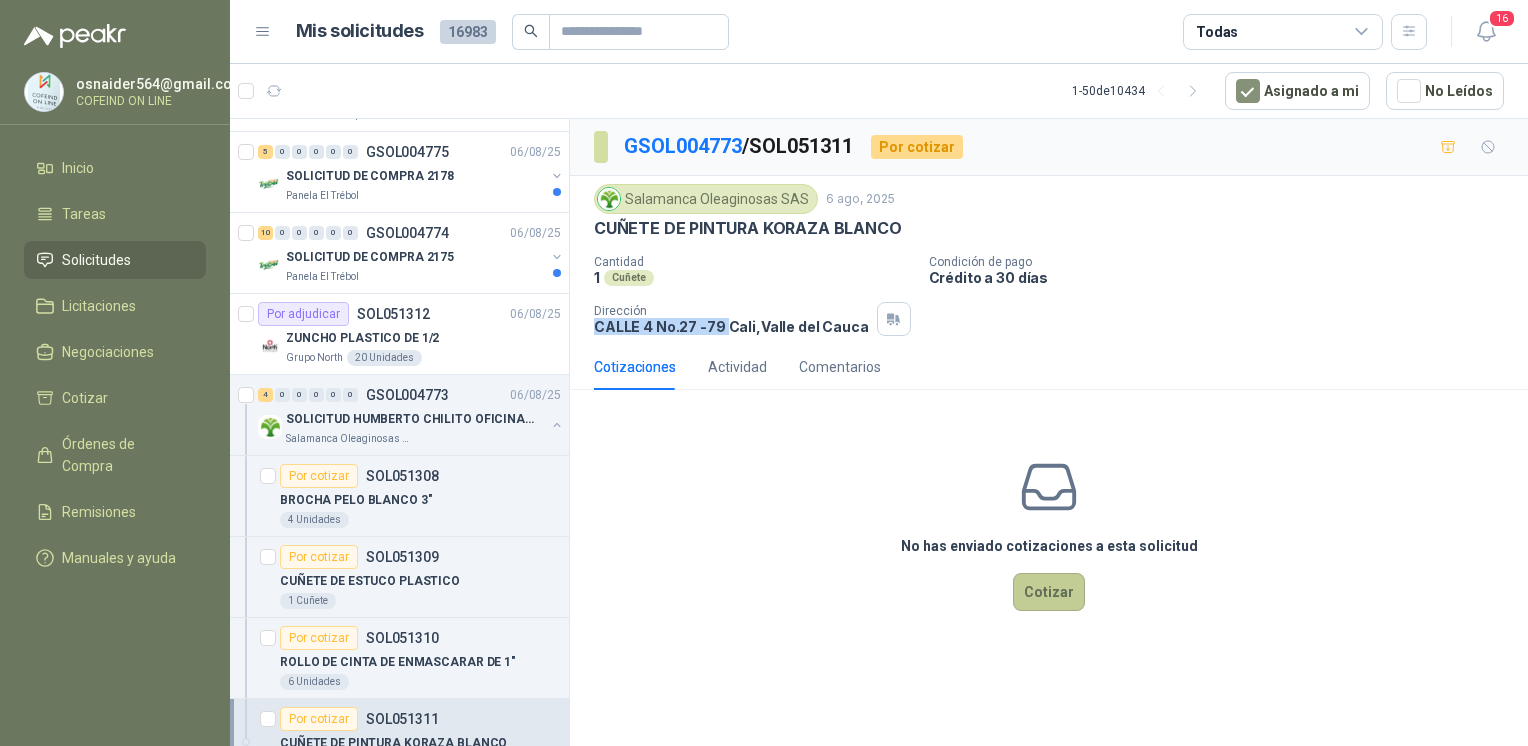 click on "Cotizar" at bounding box center (1049, 592) 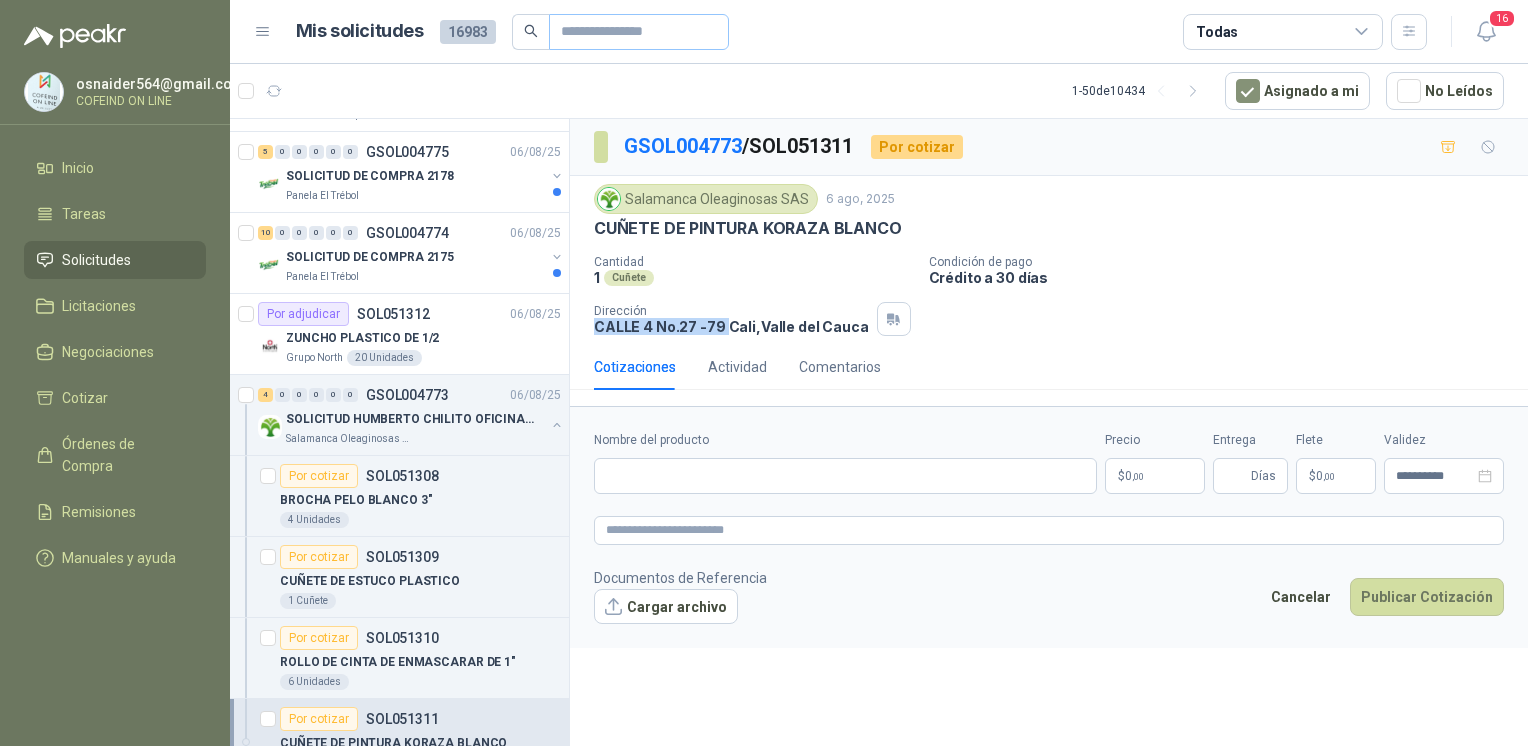 type 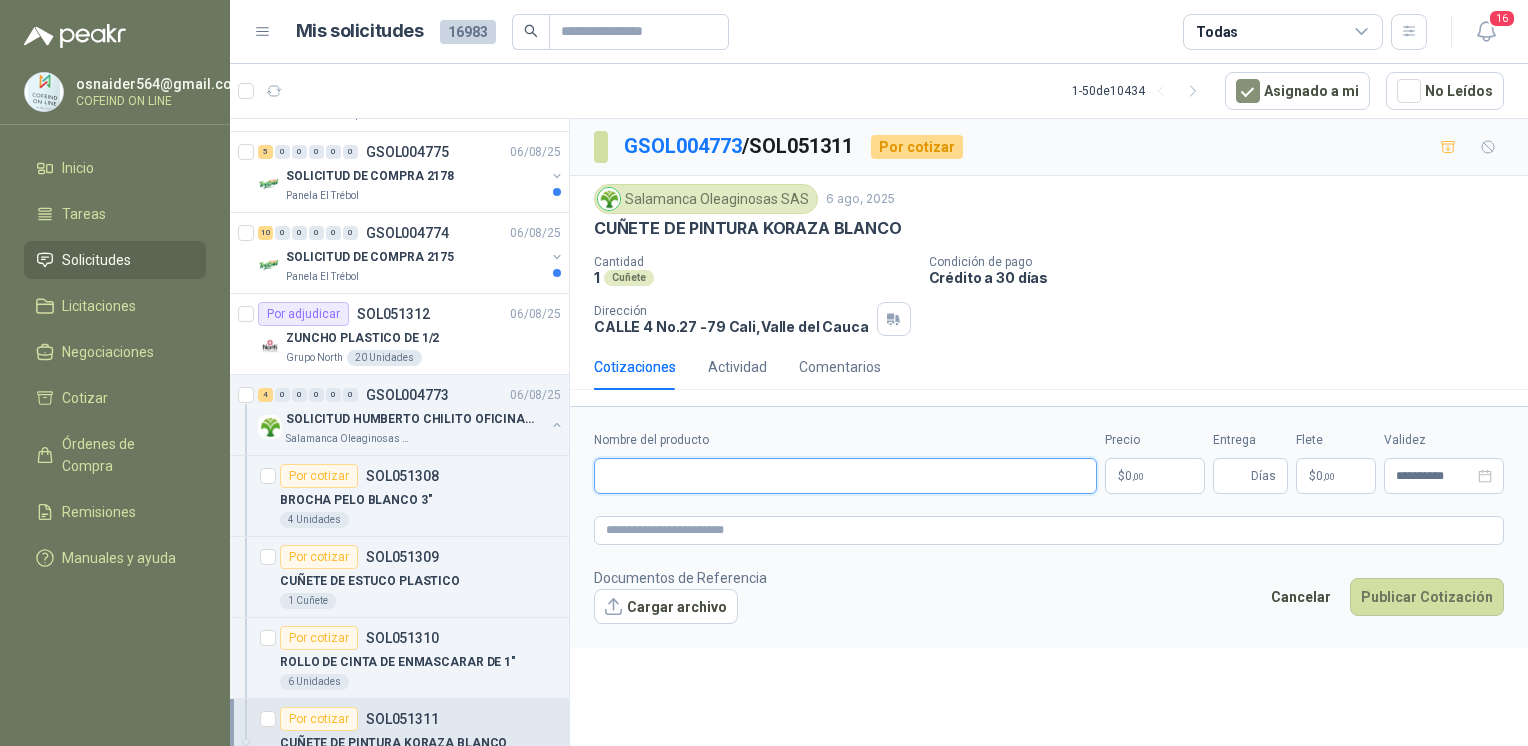 click on "Nombre del producto" at bounding box center [845, 476] 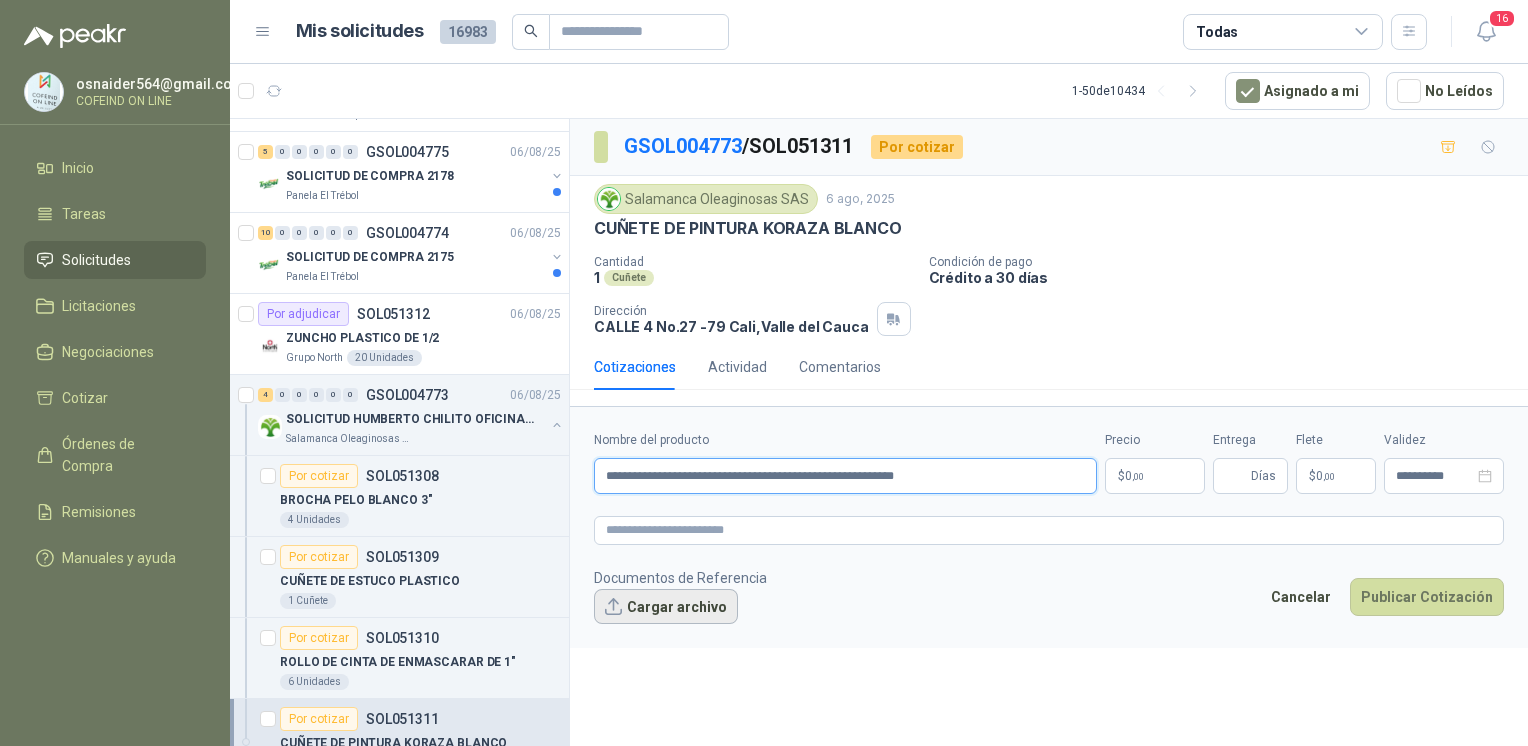 type on "**********" 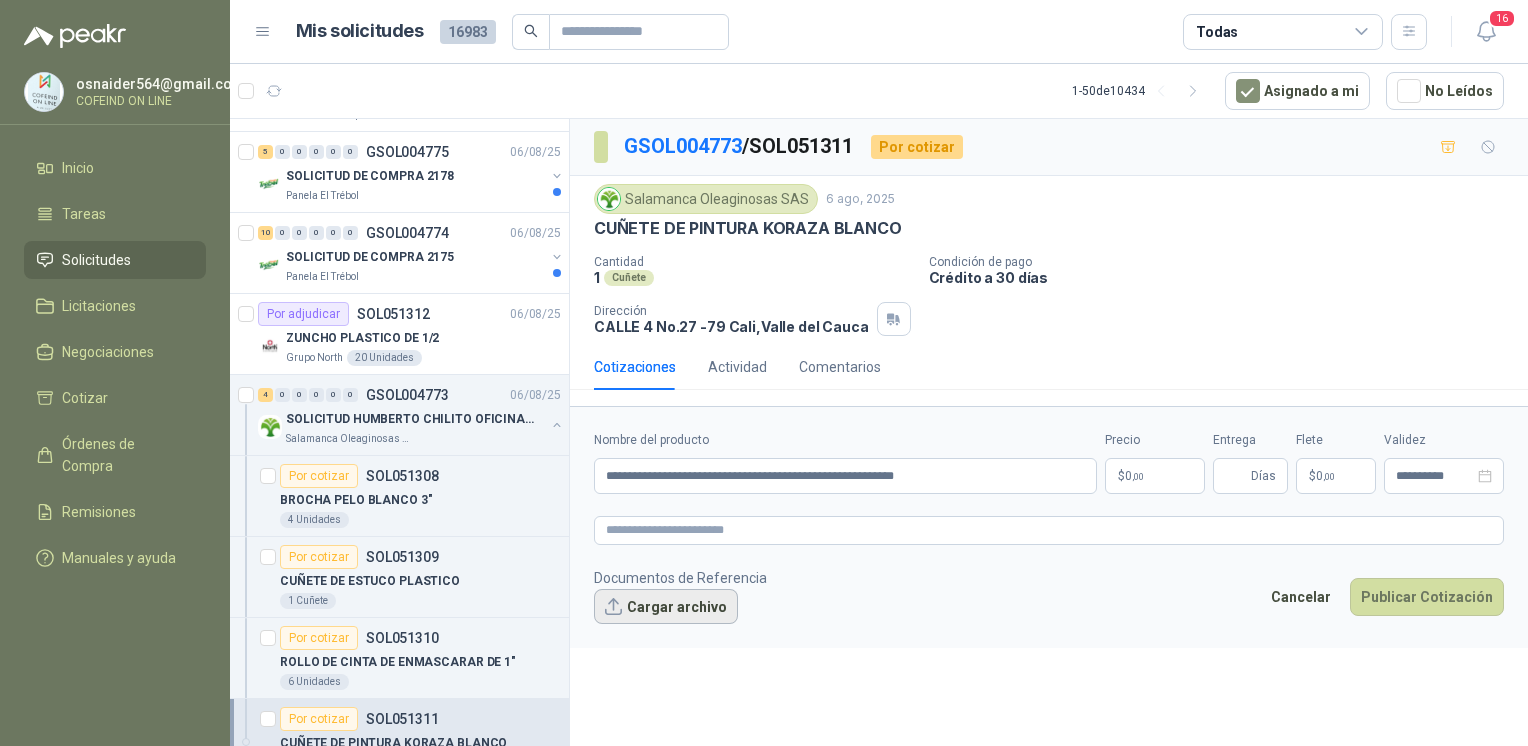 click on "Cargar archivo" at bounding box center (666, 607) 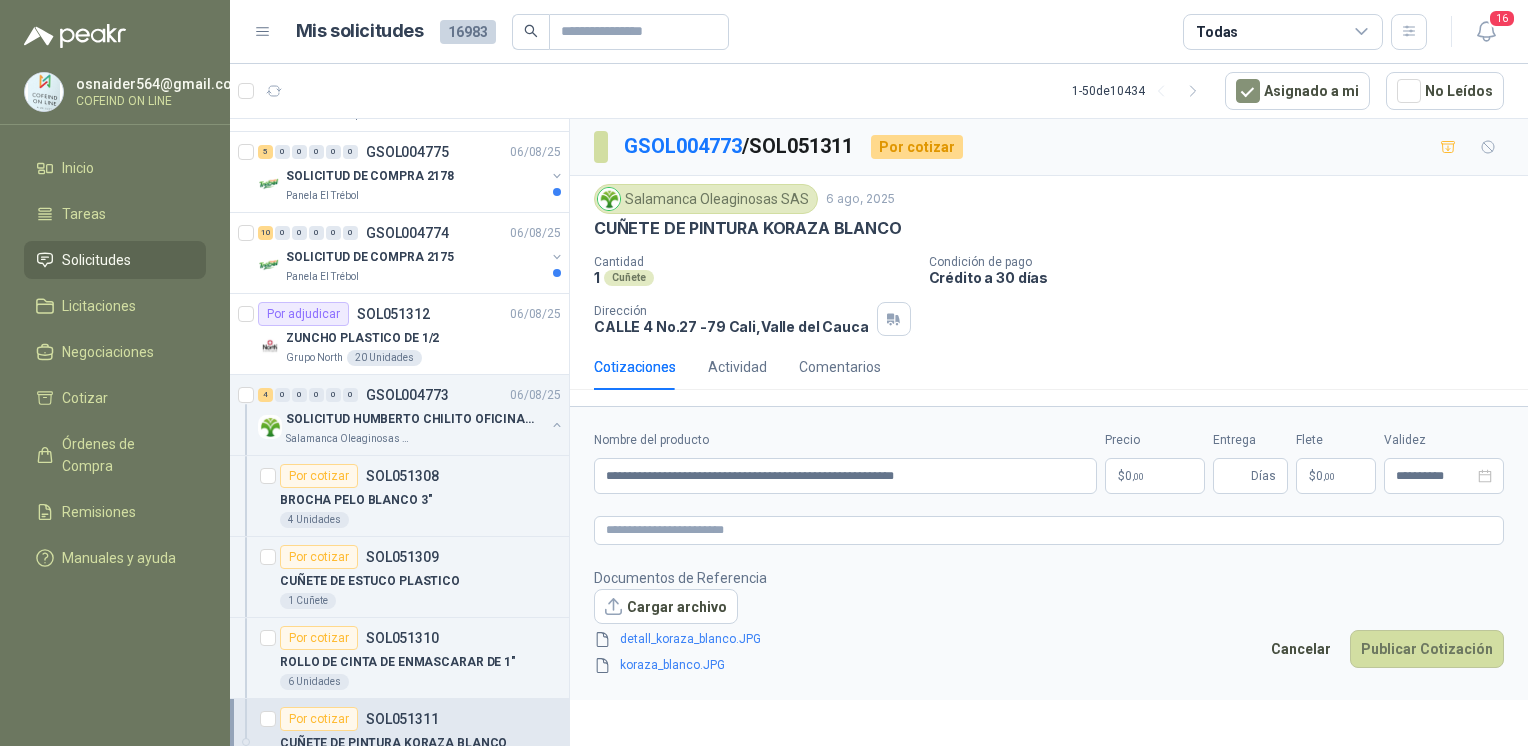 click on "osnaider564@gmail.com   COFEIND ON LINE   Inicio   Tareas   Solicitudes   Licitaciones   Negociaciones   Cotizar   Órdenes de Compra   Remisiones   Manuales y ayuda Mis solicitudes 16983 Todas 16 1 - 50  de  10434 Asignado a mi No Leídos 1   0   0   0   0   0   GSOL004786 06/08/25   01-RQP-9164 Santa Anita Napoles   3   0   0   0   0   0   GSOL004785 06/08/25   PEDIDO TRANSPORTE2 Colegio Bennett   5   0   0   0   0   0   GSOL004784 06/08/25   SOLICITUD DE COMPRA 2180 Panela El Trébol   15   0   0   0   0   0   GSOL004783 06/08/25   01-RQU-2169 Santa Anita Napoles   1   0   0   0   0   0   GSOL004782 06/08/25   01-RQU-2168 Santa Anita Napoles   1   0   0   0   0   0   GSOL004781 06/08/25   01-RQU-2167 Santa Anita Napoles   1   0   0   0   0   0   GSOL004780 06/08/25   01-RQL-2913 Santa Anita Napoles   1   0   0   0   0   0   GSOL004779 06/08/25   01-RQU-2166 Santa Anita Napoles   Por cotizar SOL051331 ACIDO ASCORBICO SACO X 25 KILOS C/U 1   KLS 1   0   0   0   0   0   GSOL004778 06/08/25   01-RQU-2165   27" at bounding box center (764, 373) 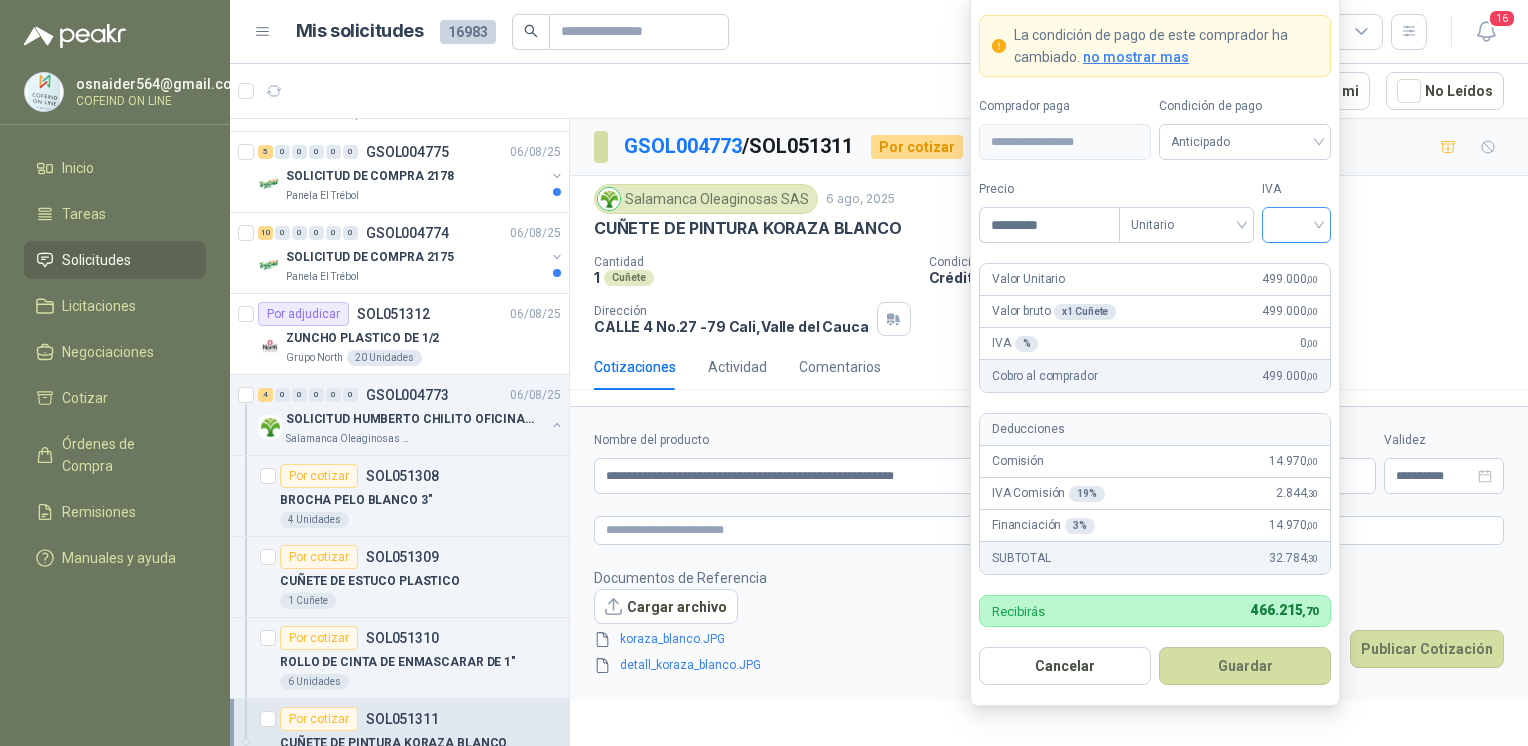 click at bounding box center [1296, 225] 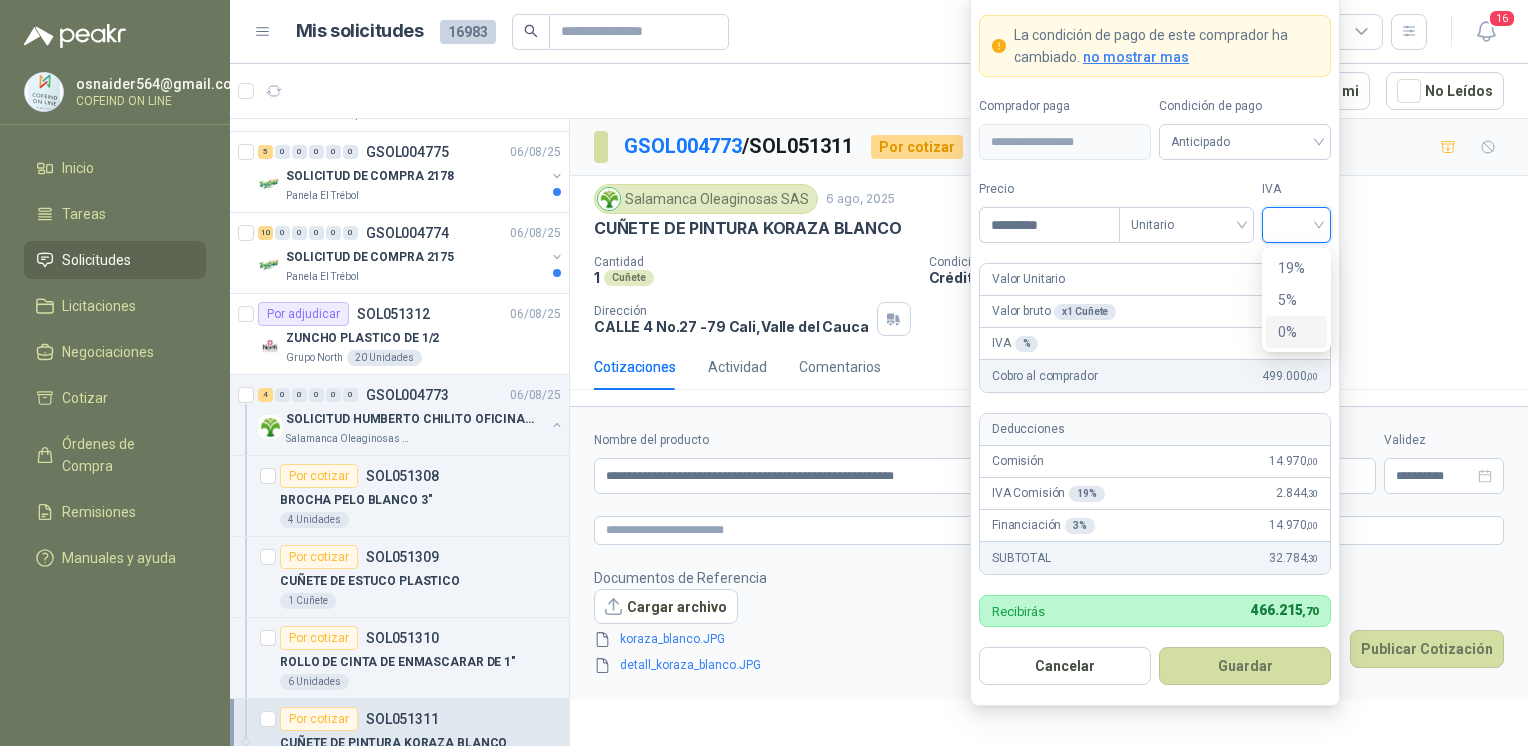 click on "0%" at bounding box center (1296, 332) 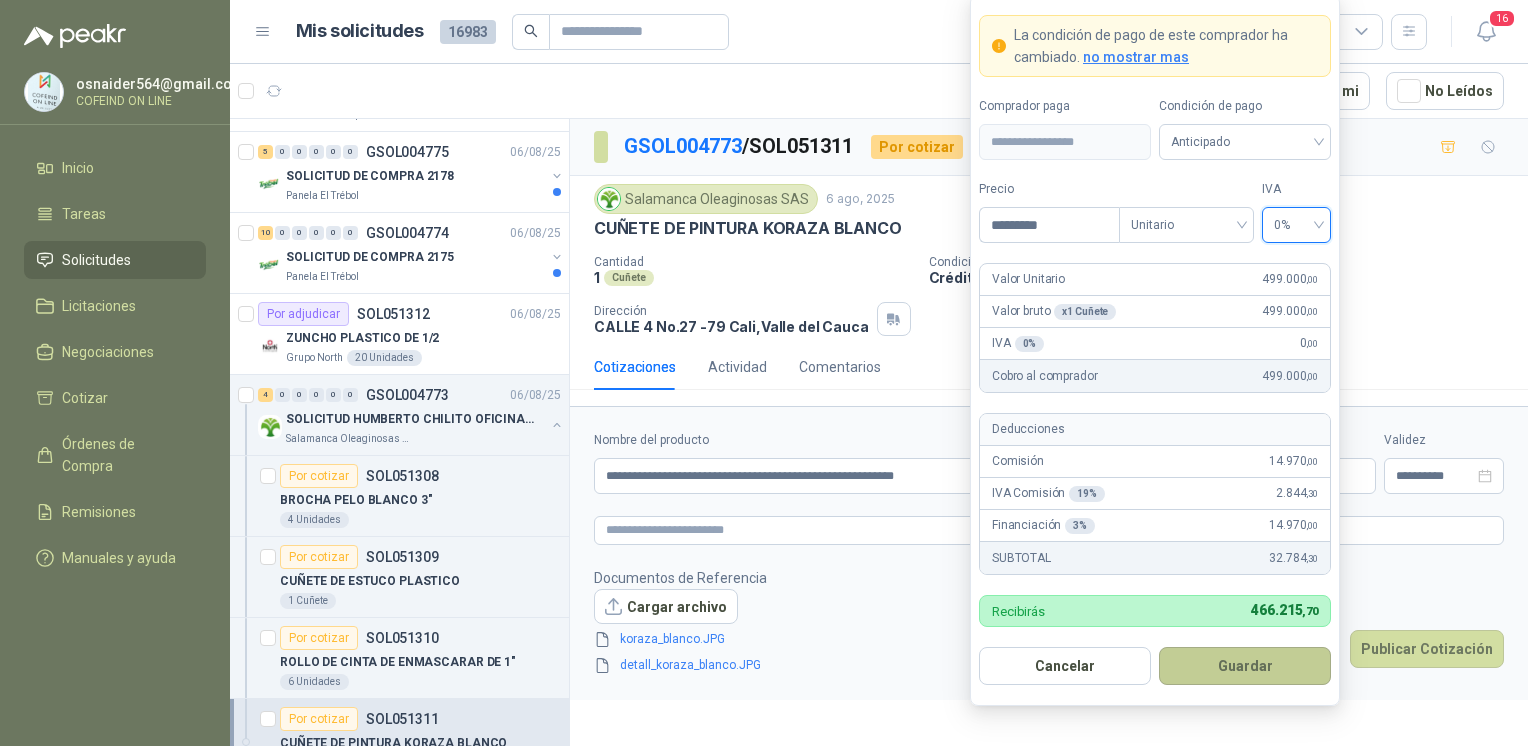 click on "Guardar" at bounding box center (1245, 666) 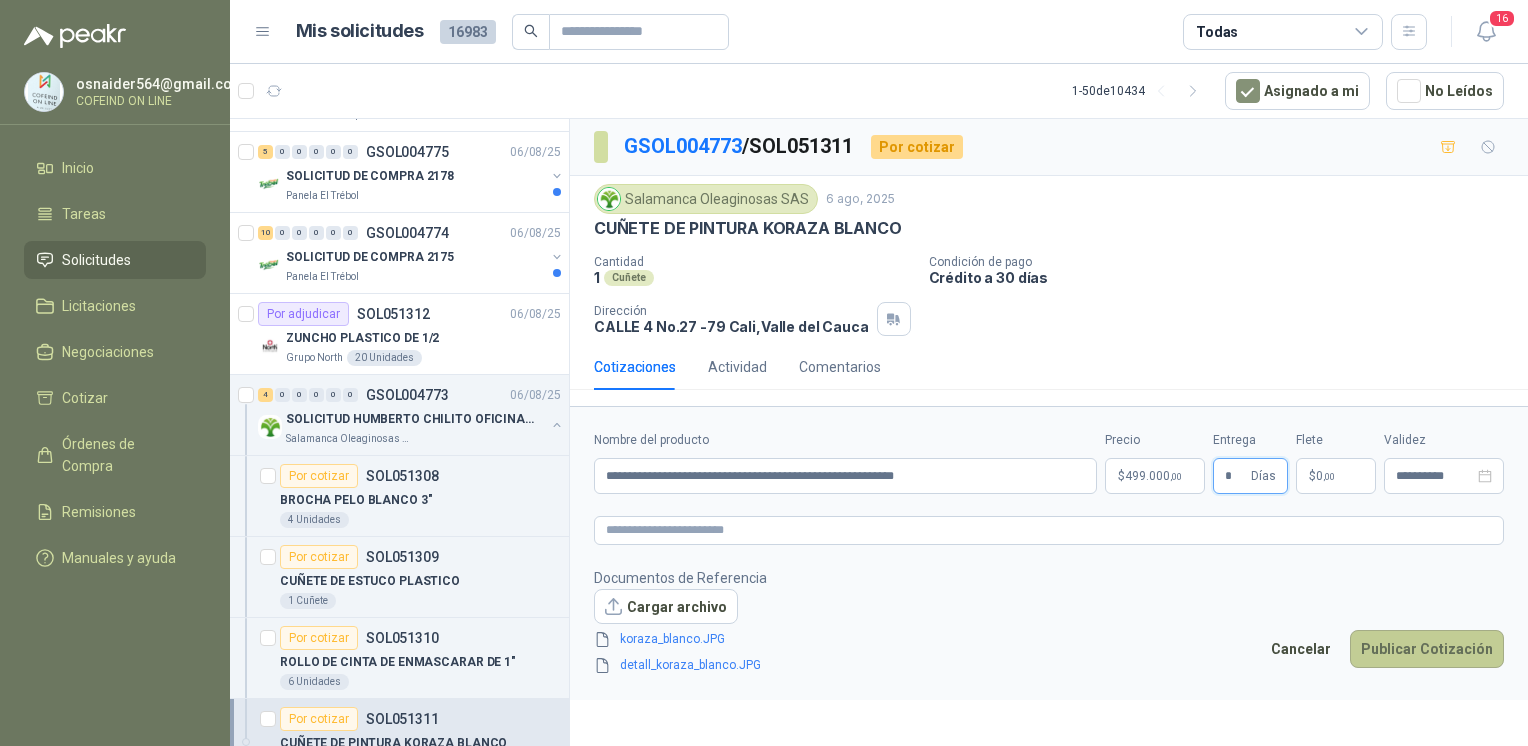 type on "*" 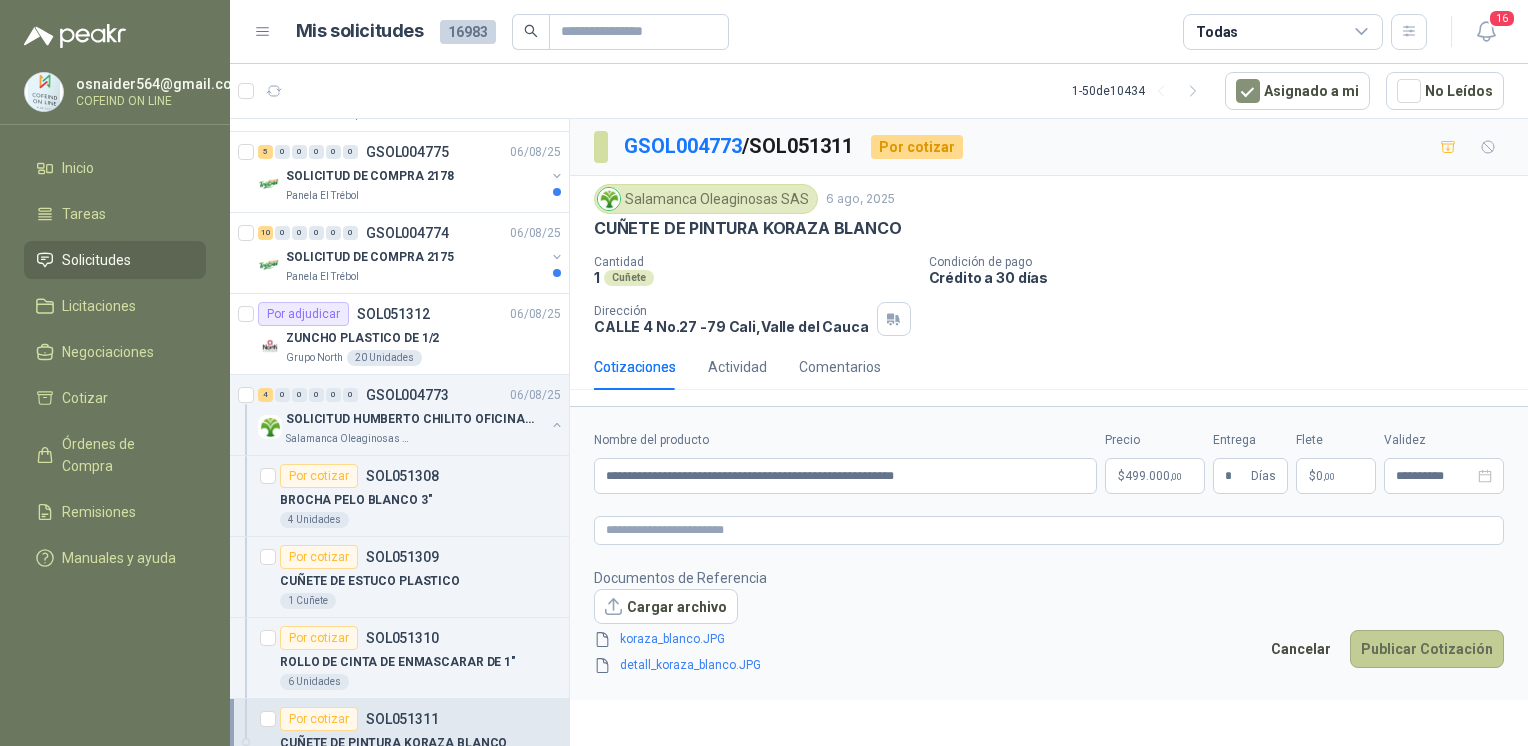 click on "Publicar Cotización" at bounding box center (1427, 649) 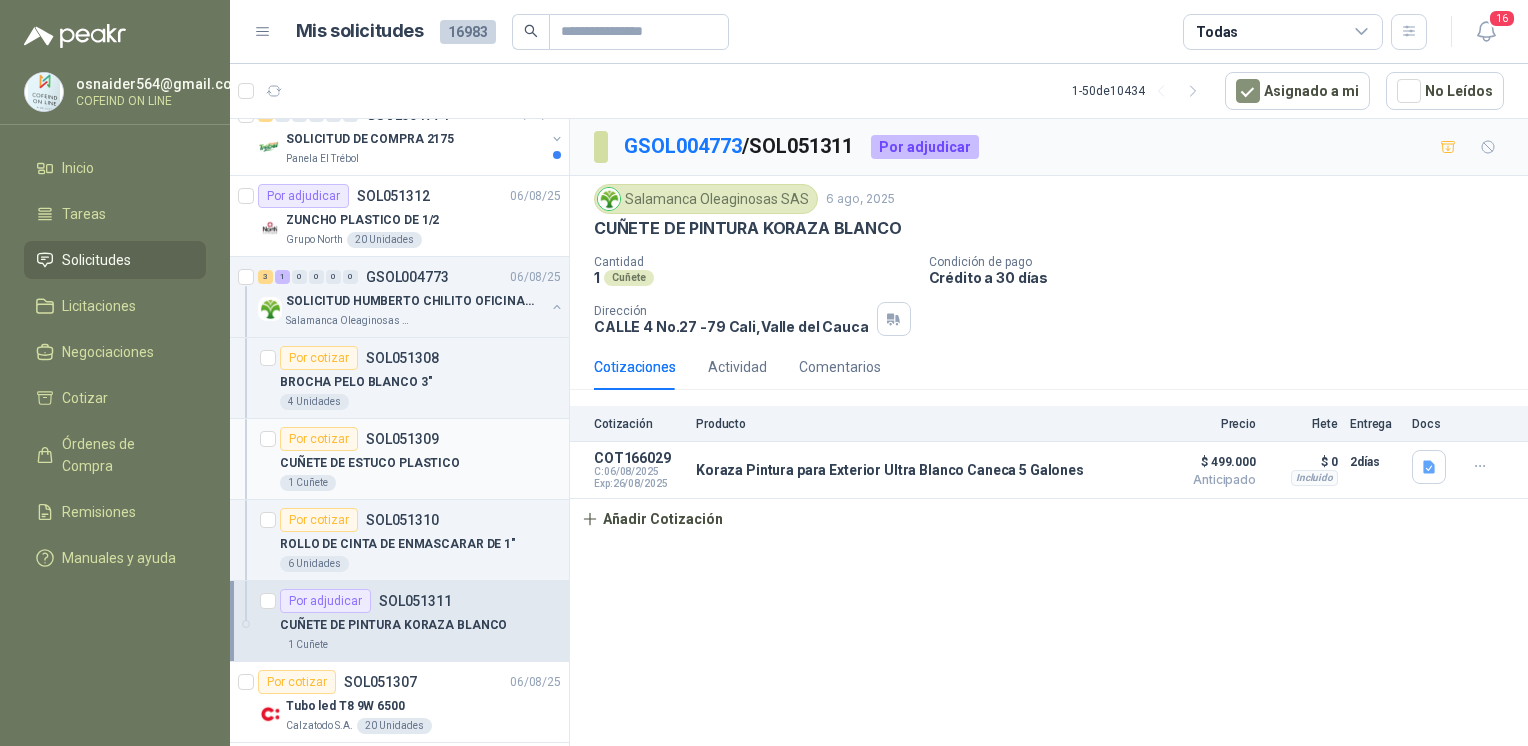 scroll, scrollTop: 1167, scrollLeft: 0, axis: vertical 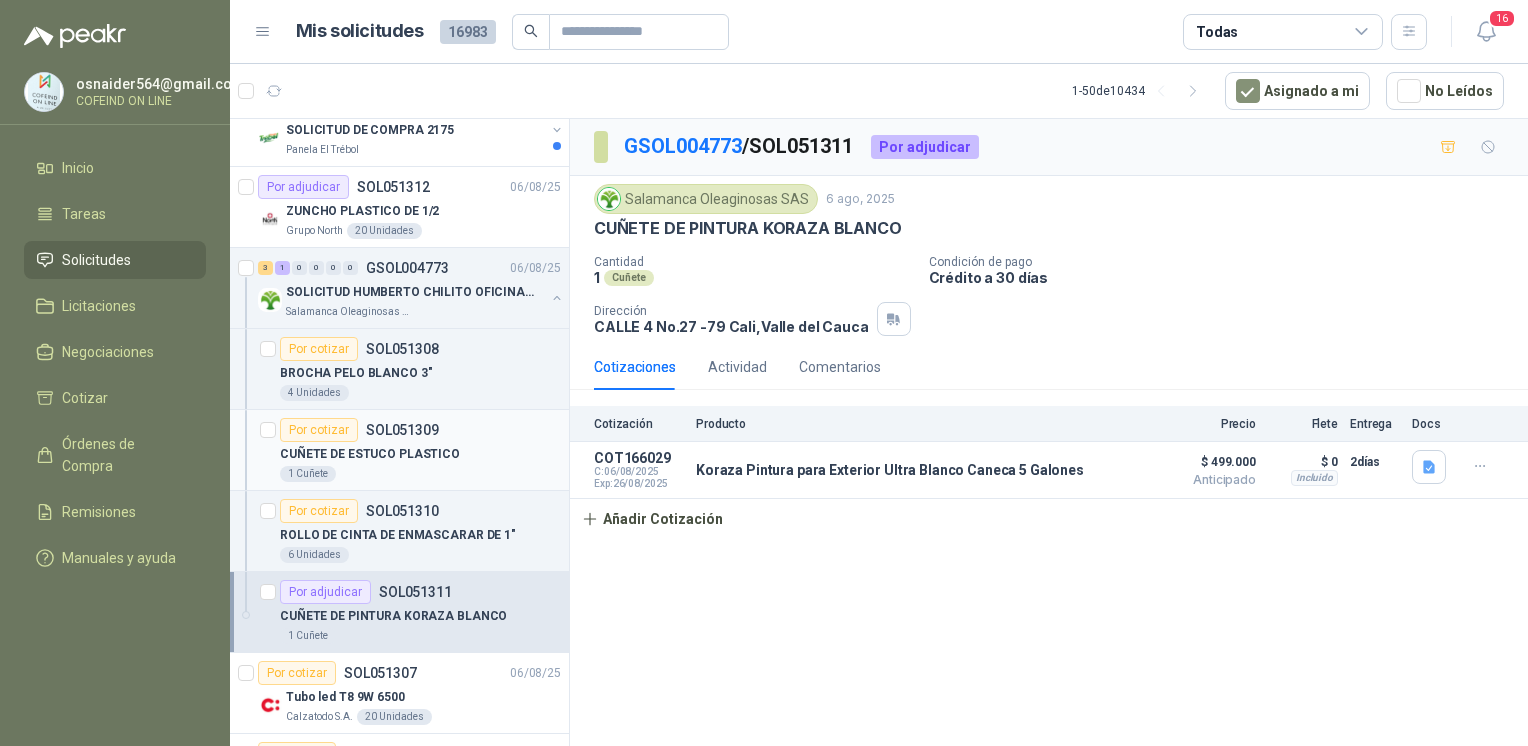 click on "CUÑETE DE ESTUCO PLASTICO" at bounding box center (370, 454) 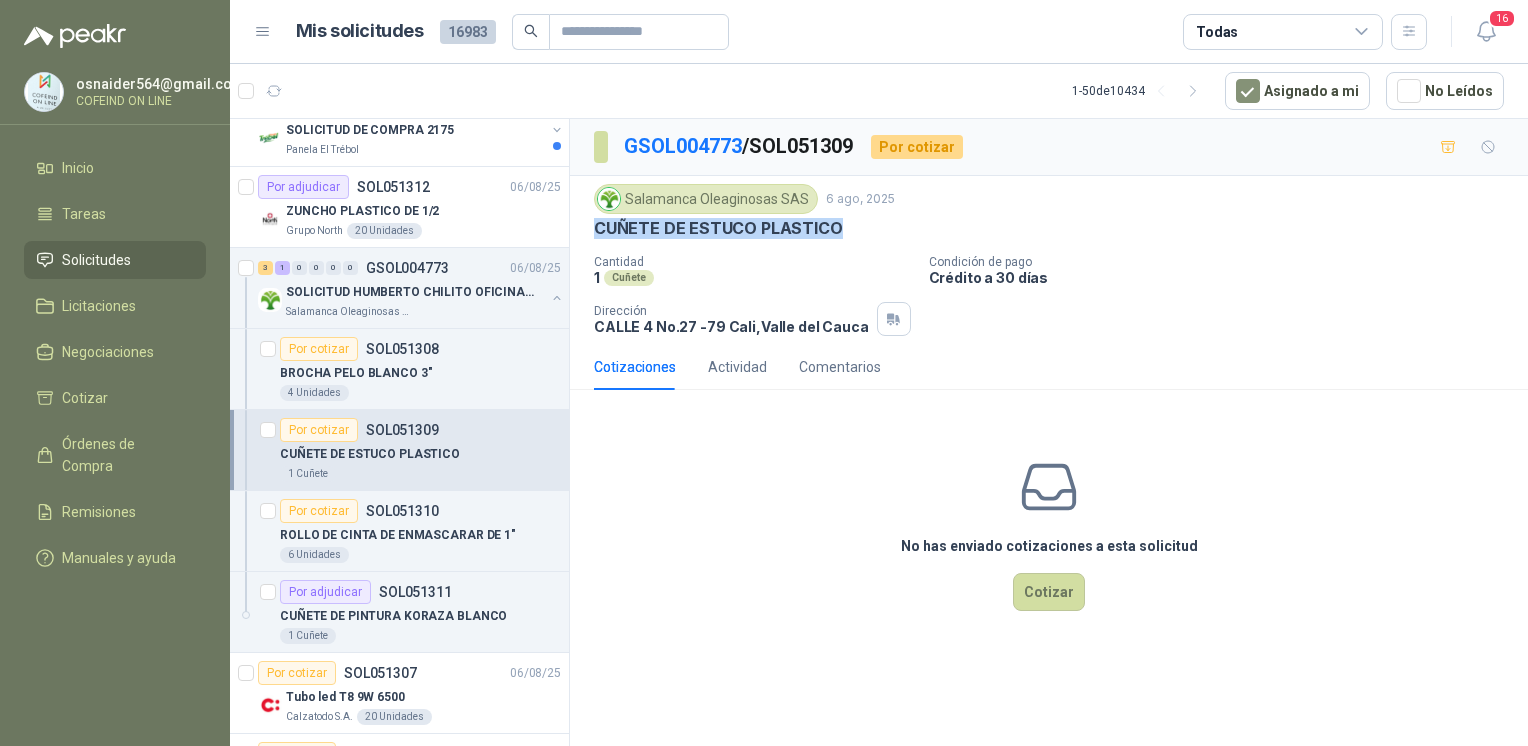 drag, startPoint x: 841, startPoint y: 229, endPoint x: 579, endPoint y: 230, distance: 262.00192 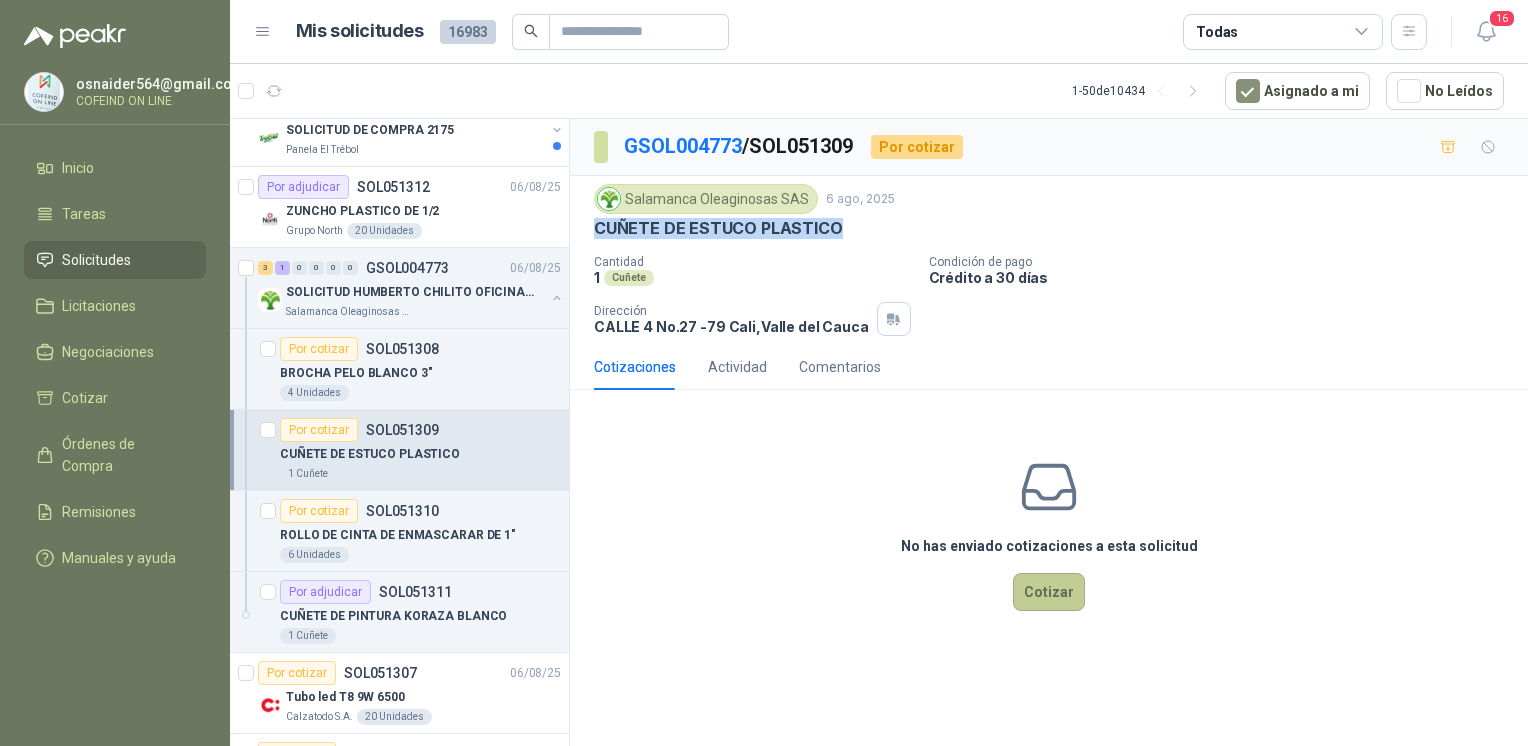 click on "Cotizar" at bounding box center (1049, 592) 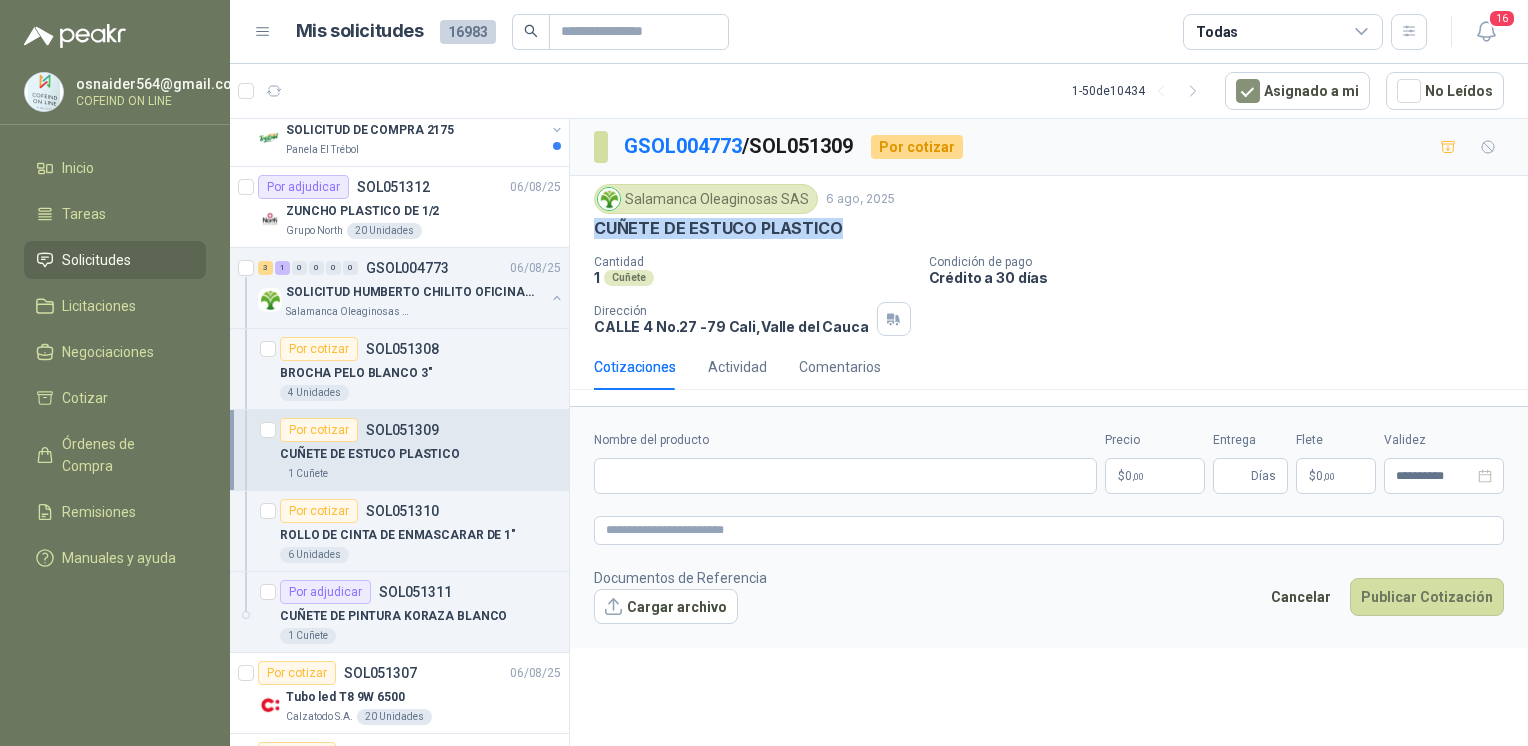 type 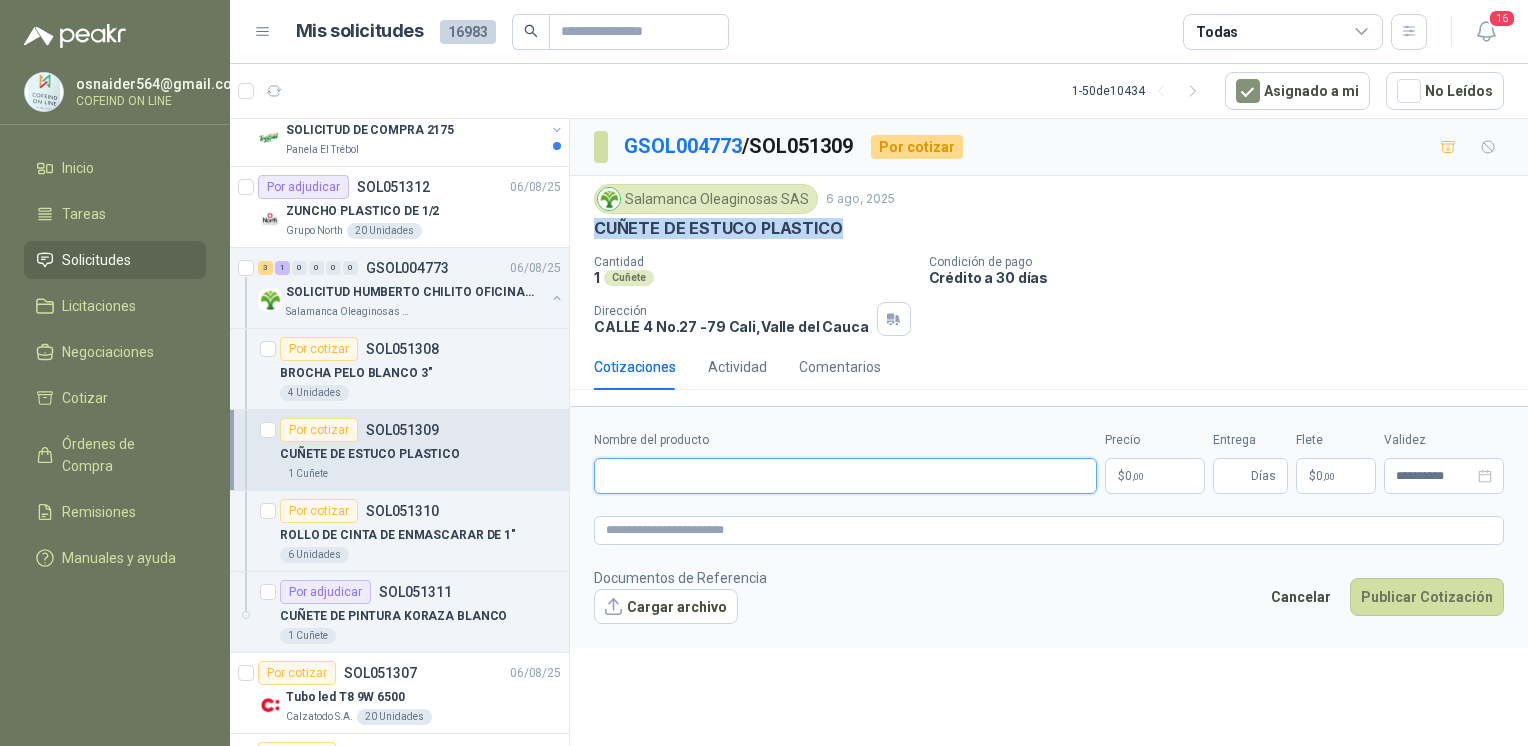 click on "Nombre del producto" at bounding box center (845, 476) 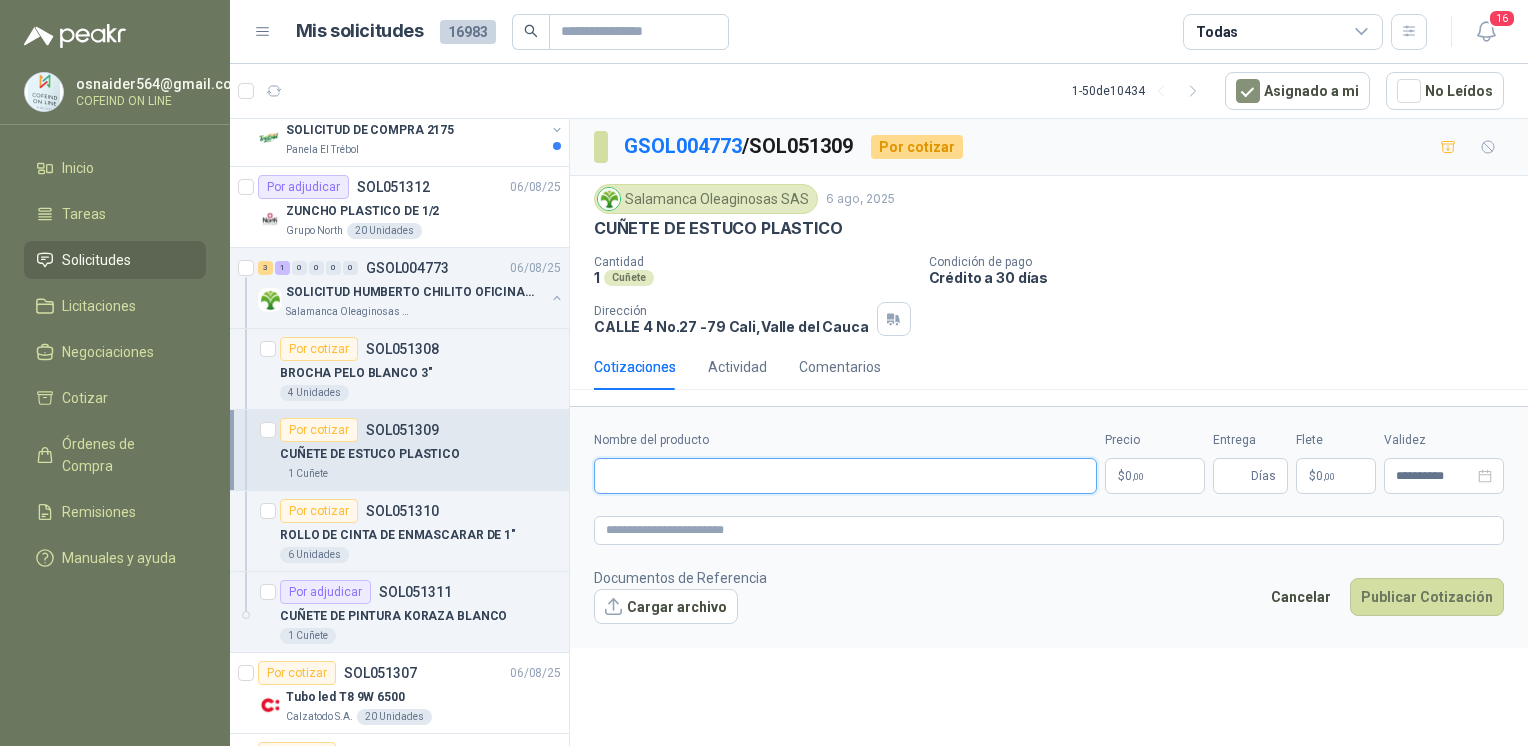paste on "**********" 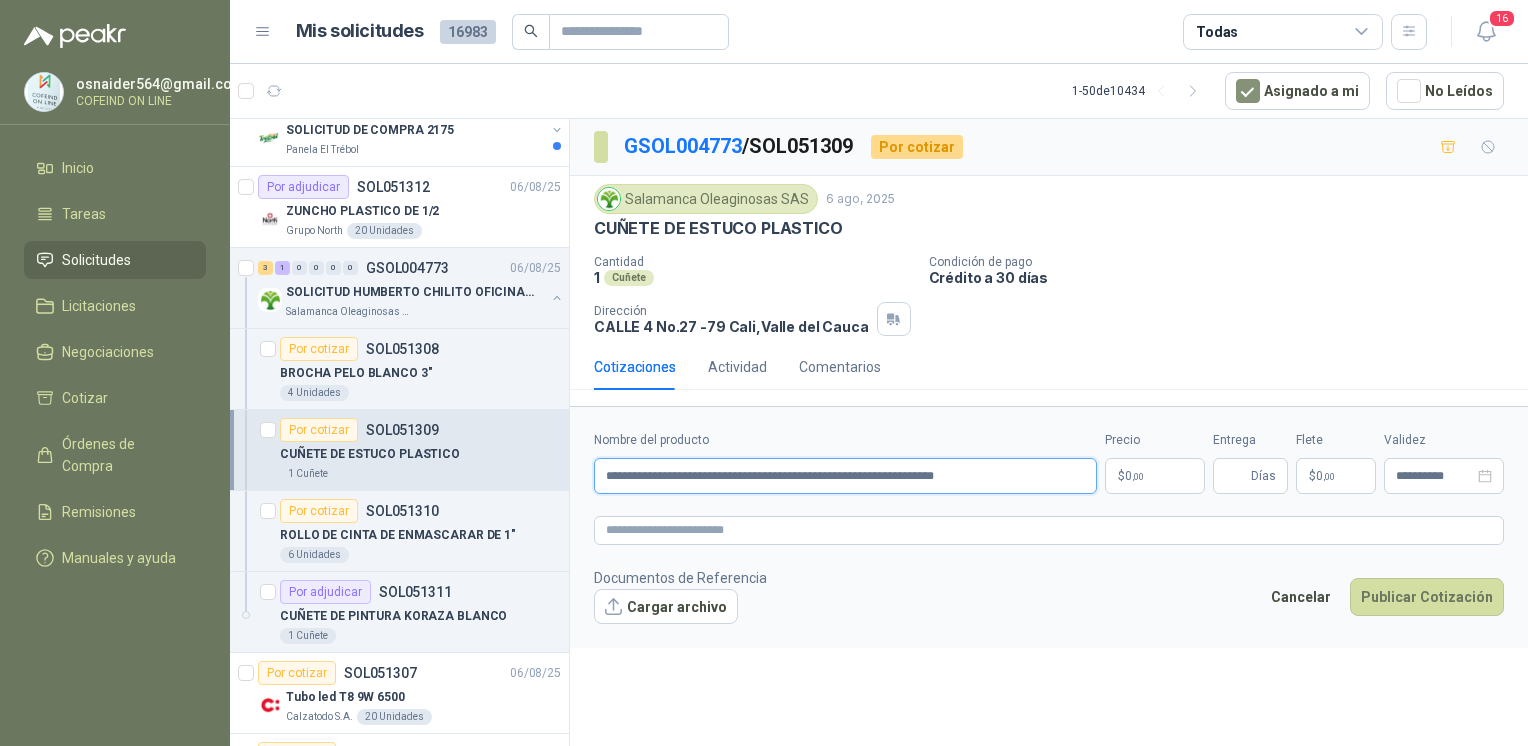 type on "**********" 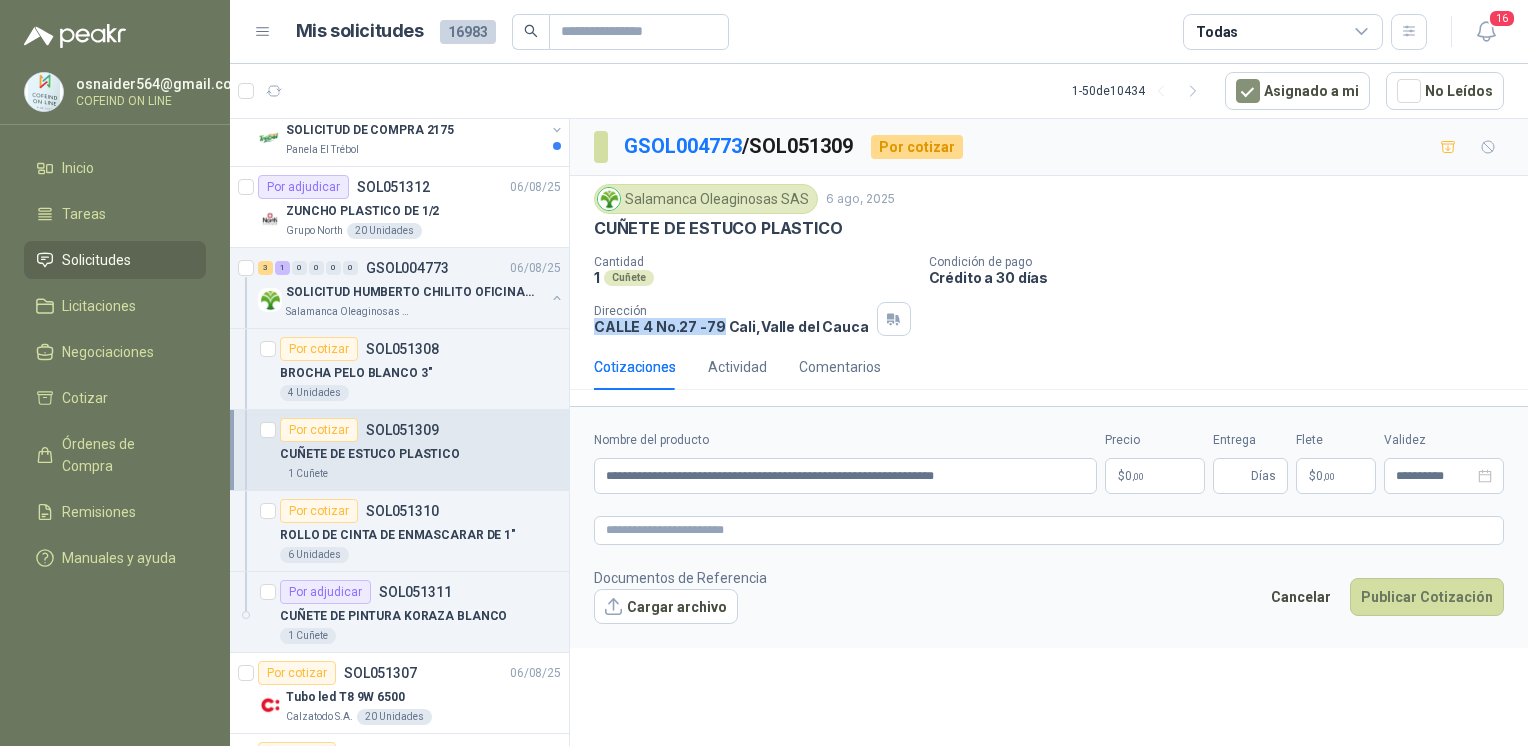 drag, startPoint x: 593, startPoint y: 327, endPoint x: 718, endPoint y: 335, distance: 125.25574 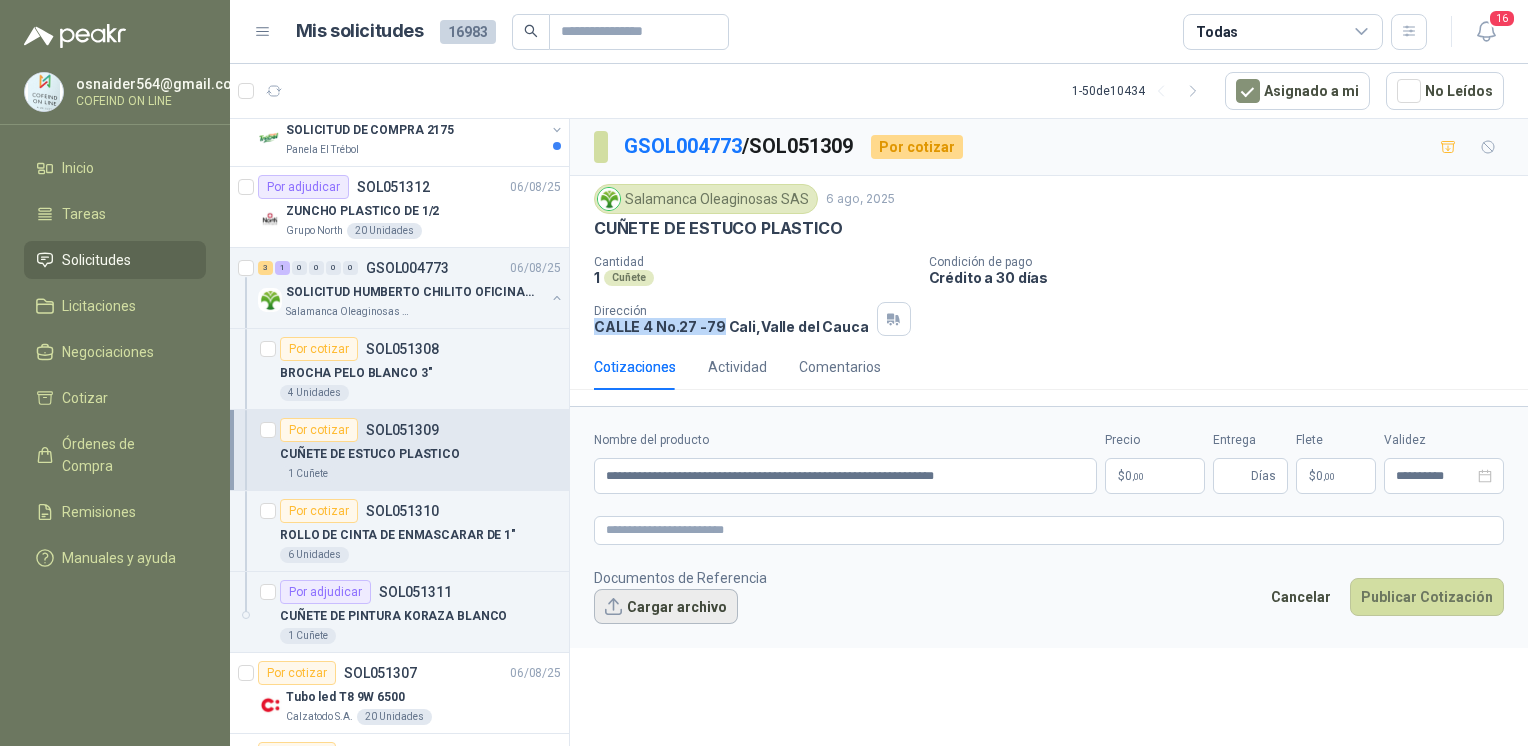 click on "Cargar archivo" at bounding box center [666, 607] 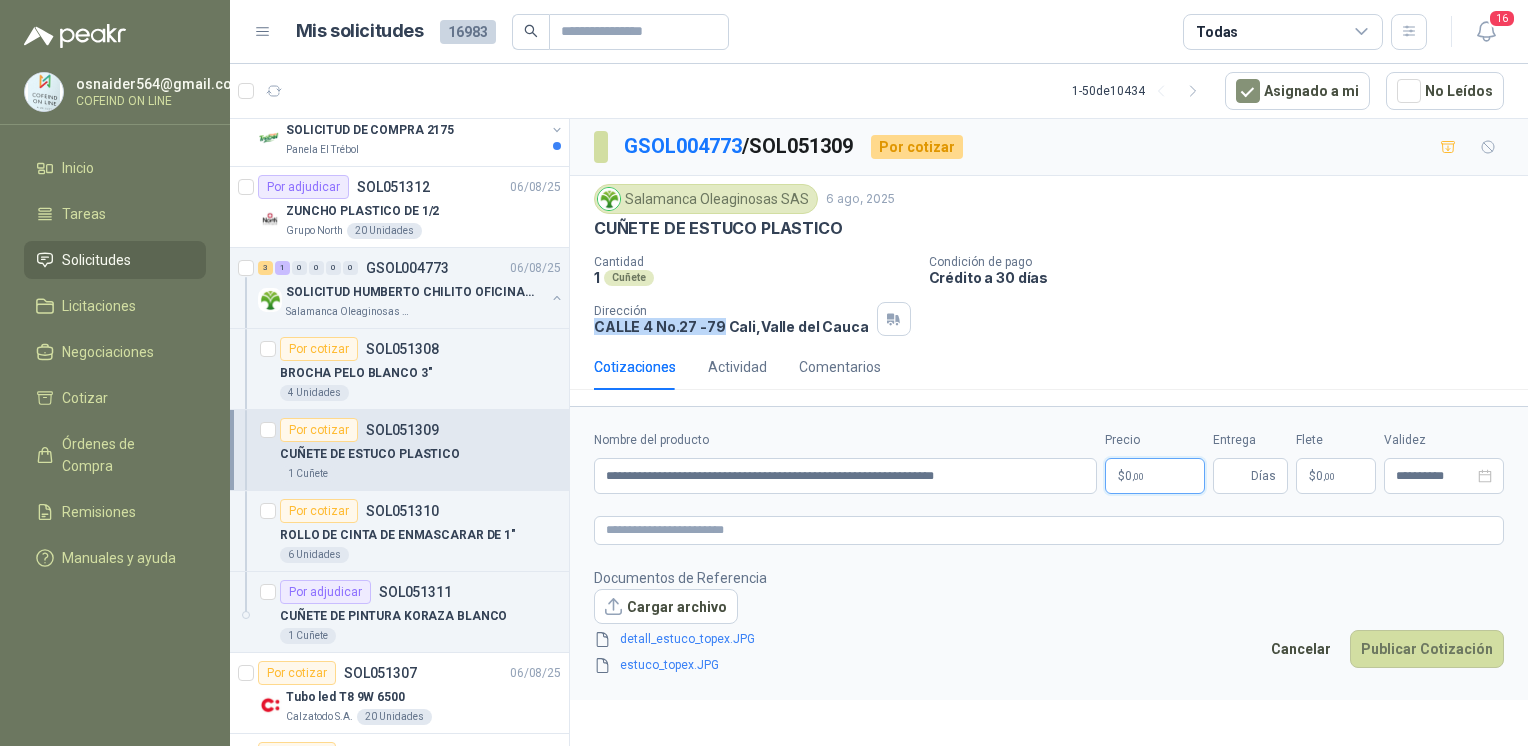 click on ",00" at bounding box center (1138, 476) 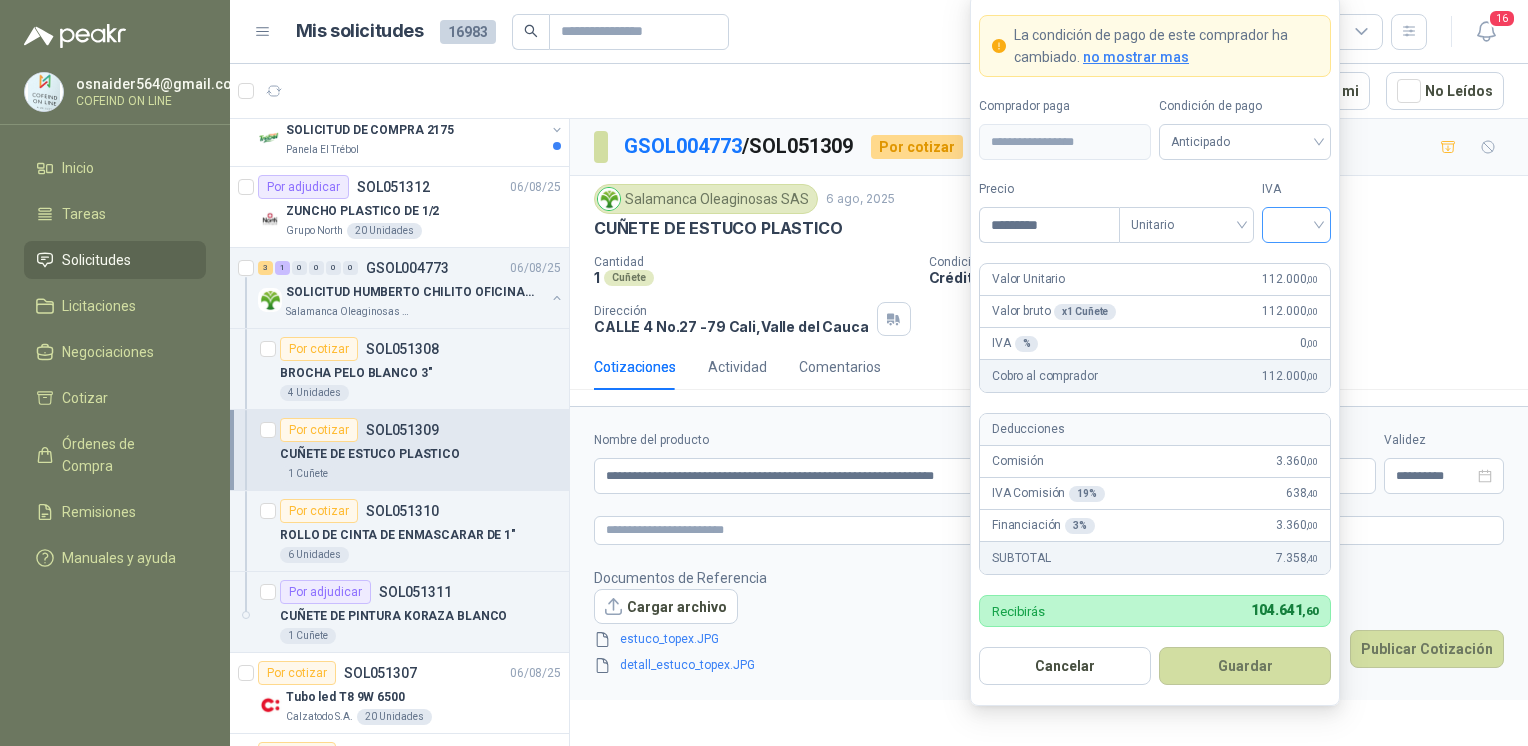 type on "*********" 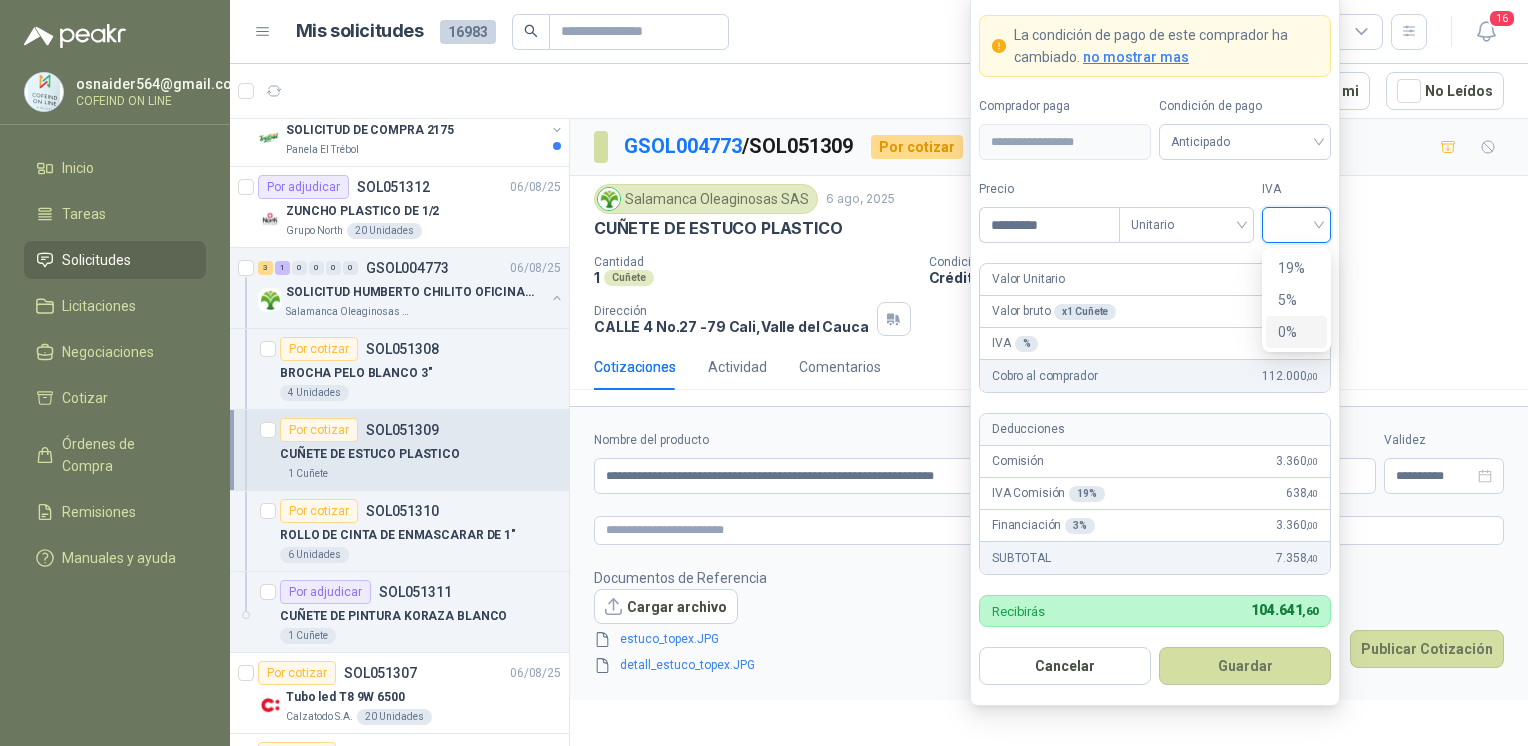 click on "0%" at bounding box center [1296, 332] 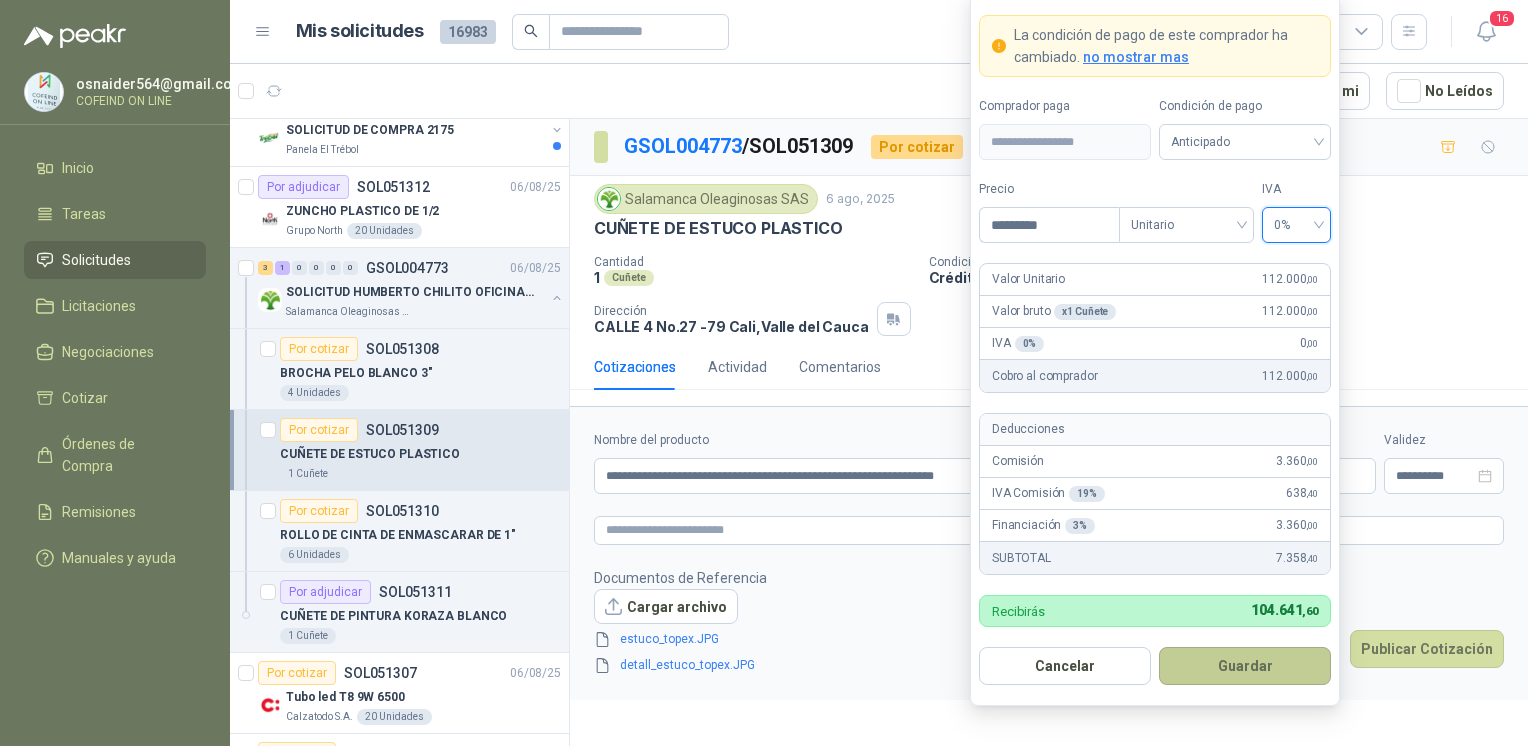click on "Guardar" at bounding box center (1245, 666) 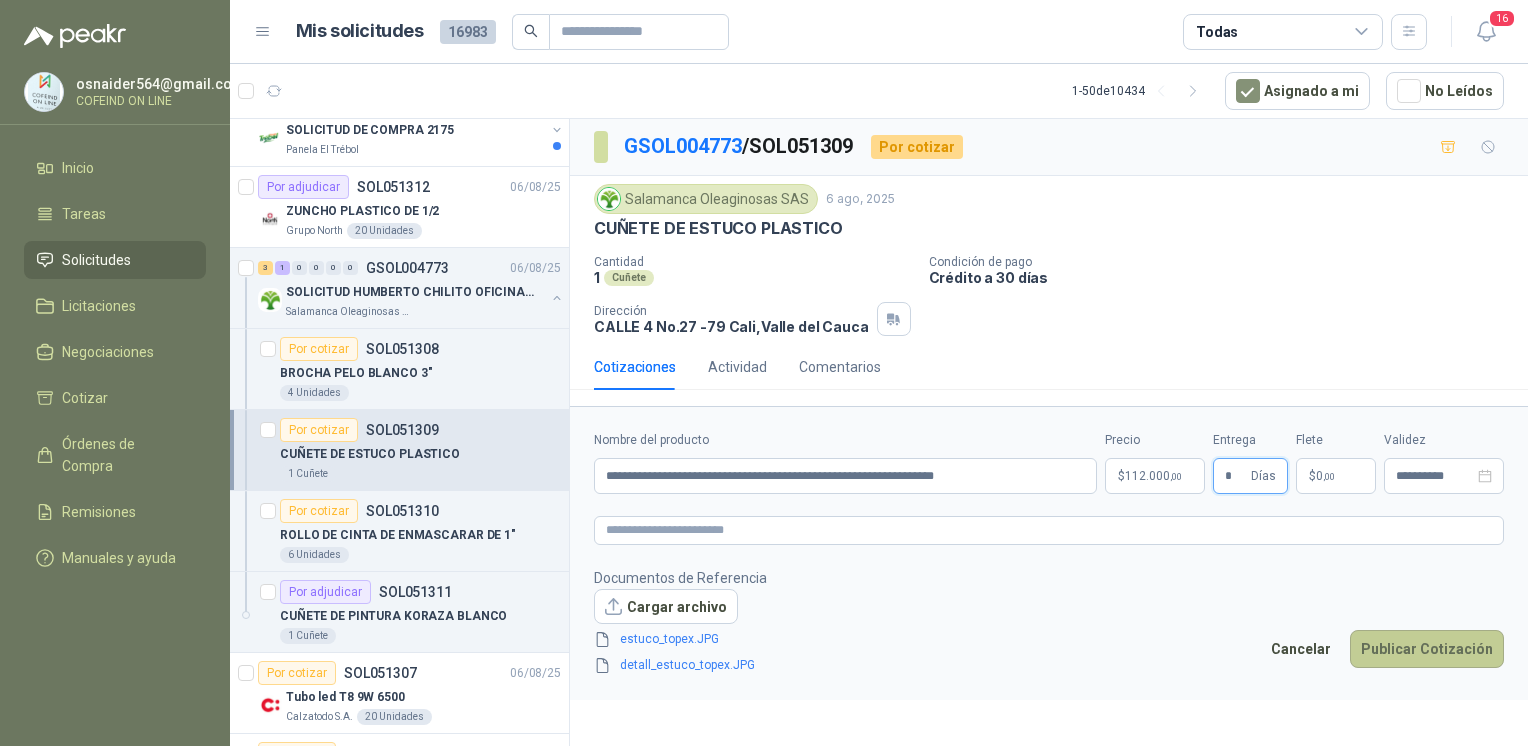 type on "*" 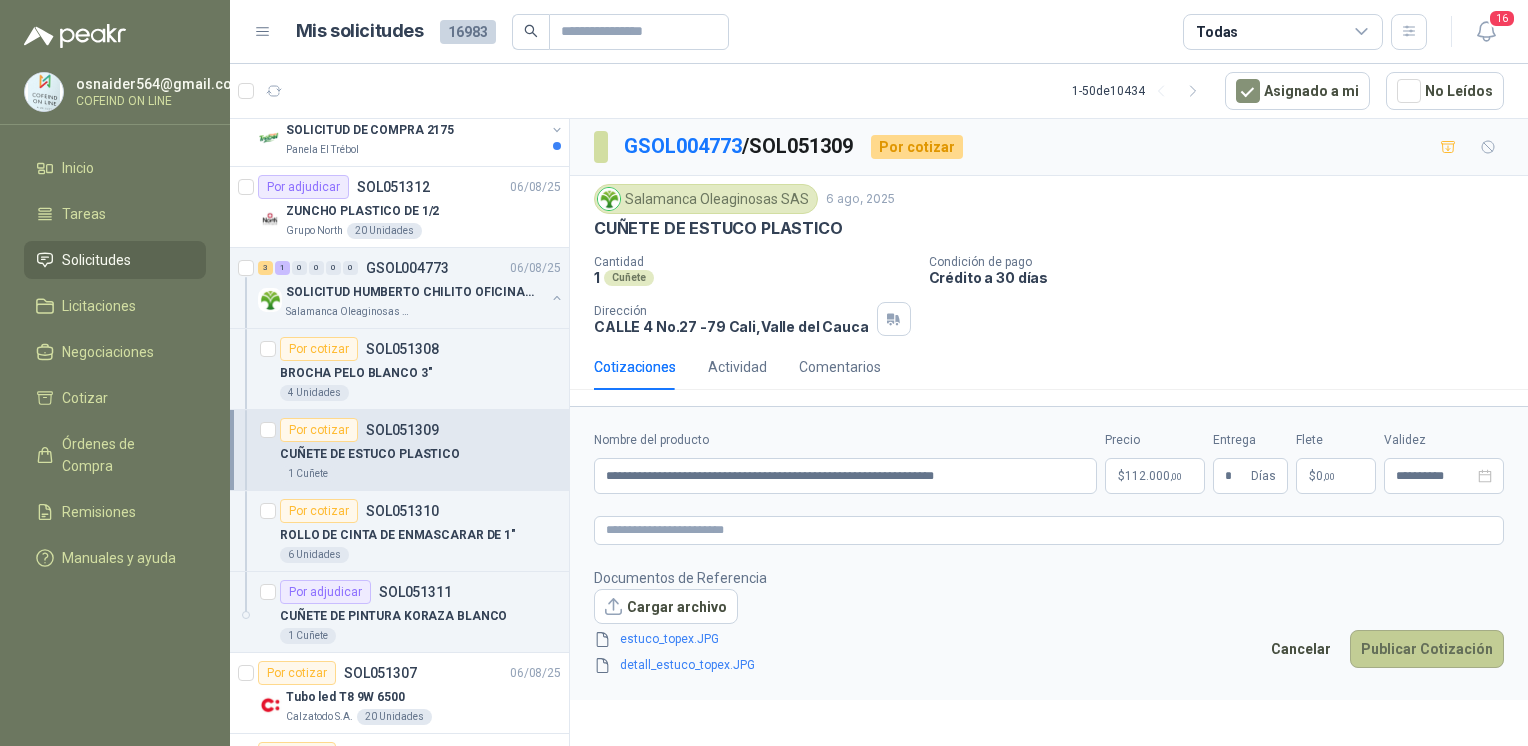 click on "Publicar Cotización" at bounding box center (1427, 649) 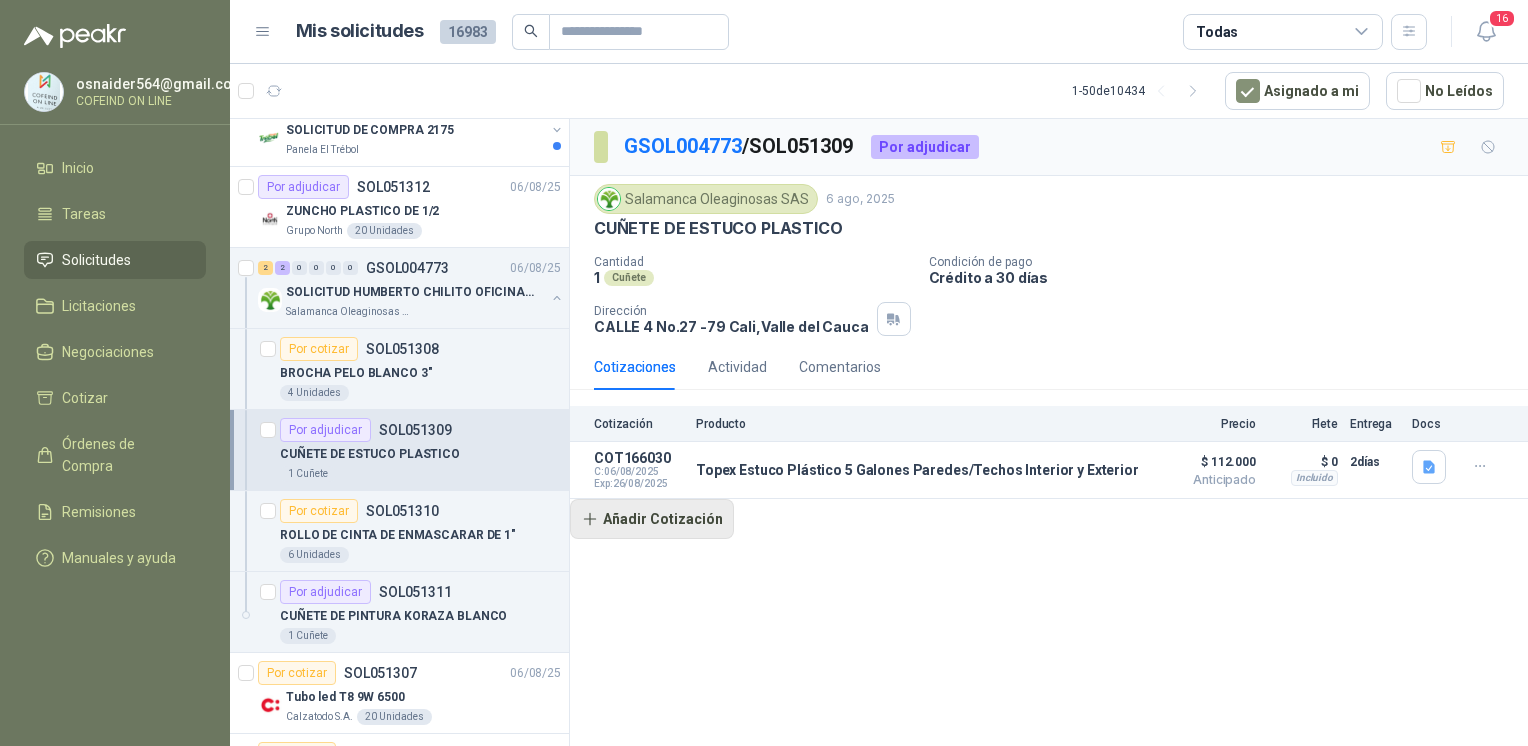 click on "Añadir Cotización" at bounding box center [652, 519] 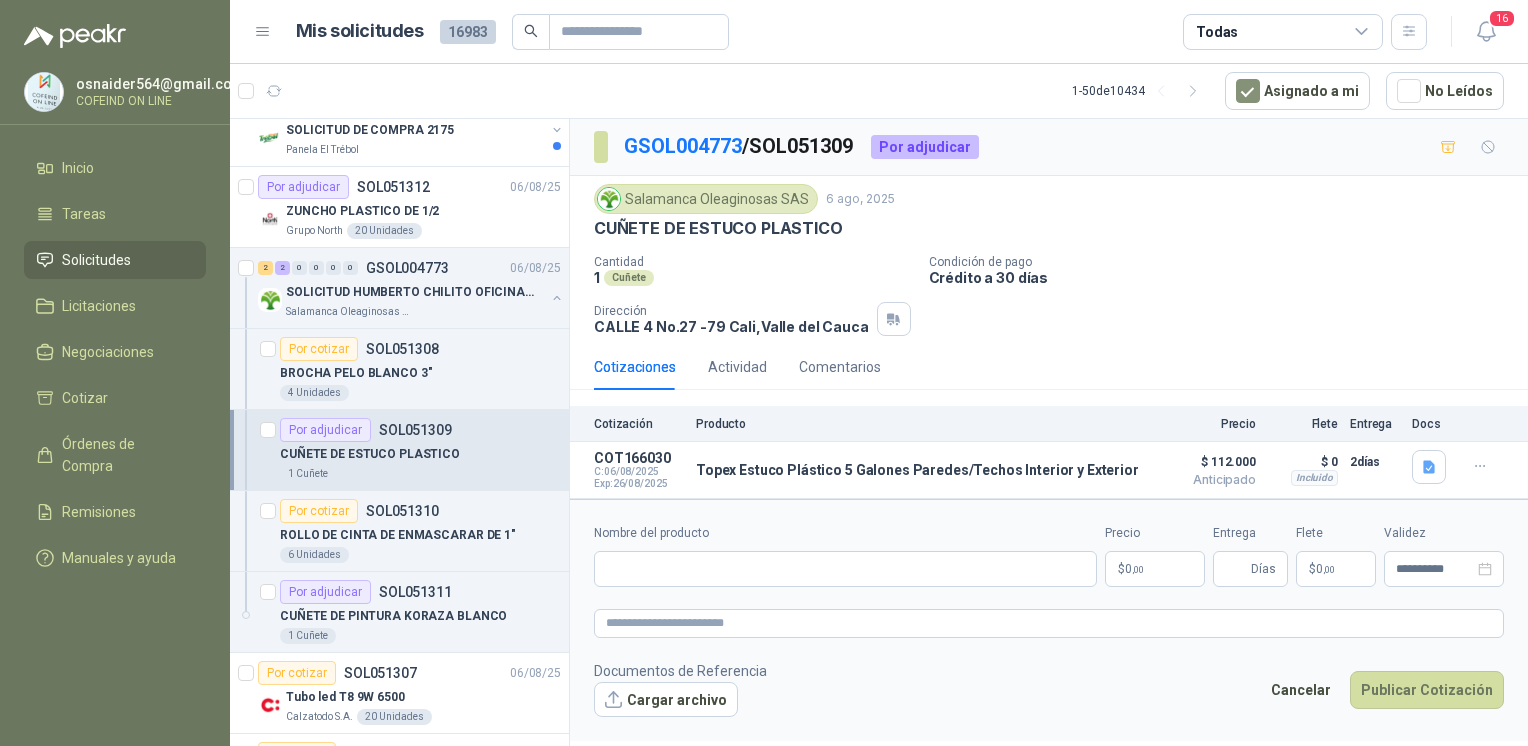 type 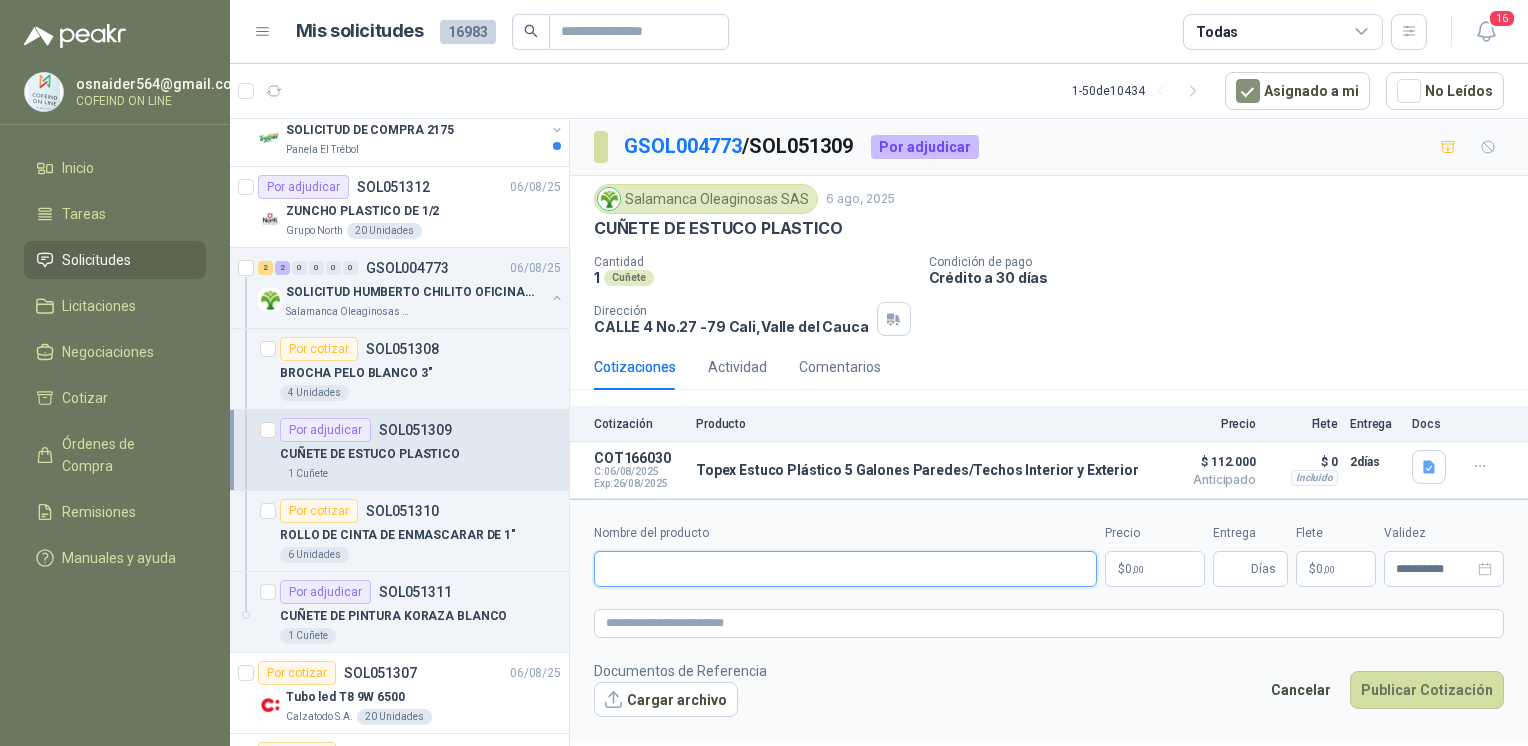 click on "Nombre del producto" at bounding box center [845, 569] 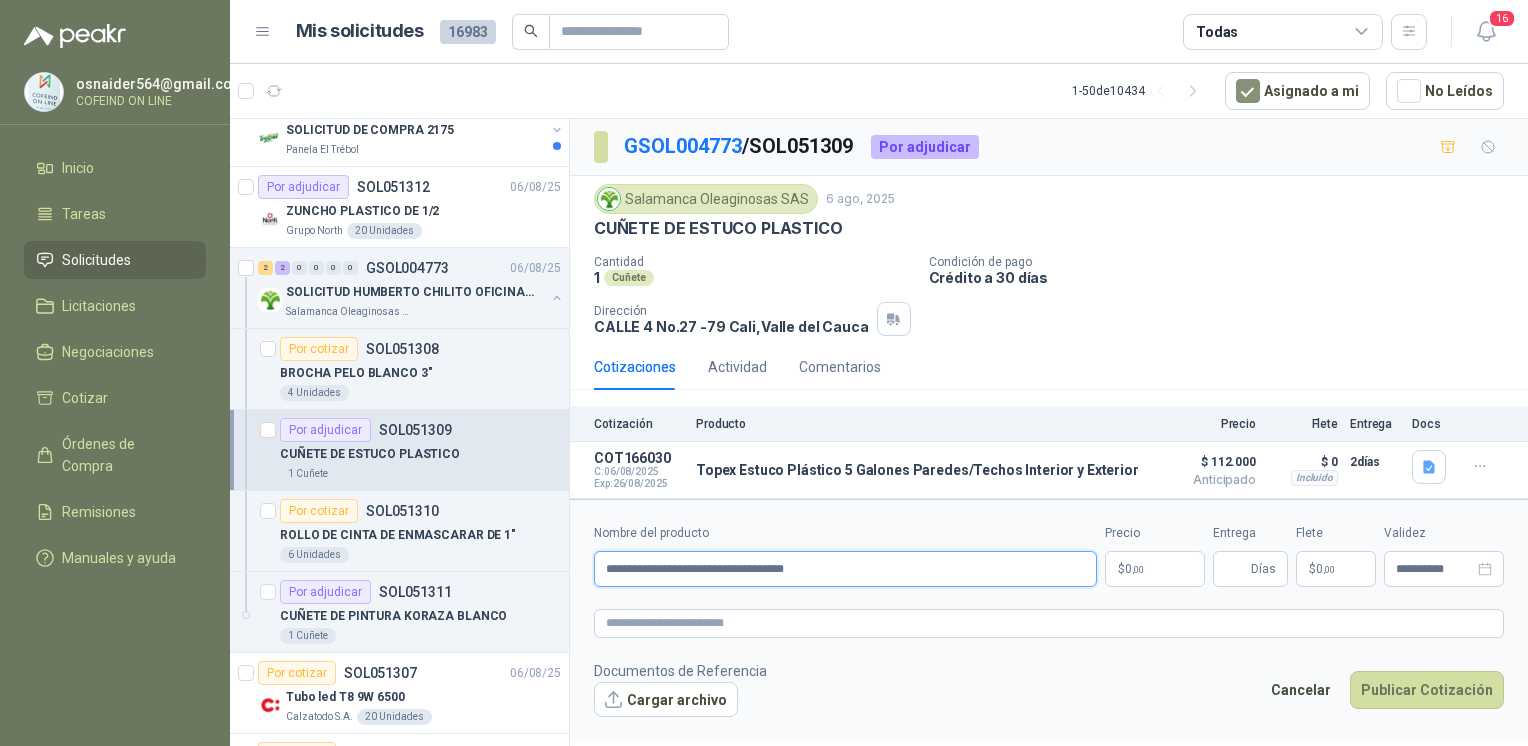 type on "**********" 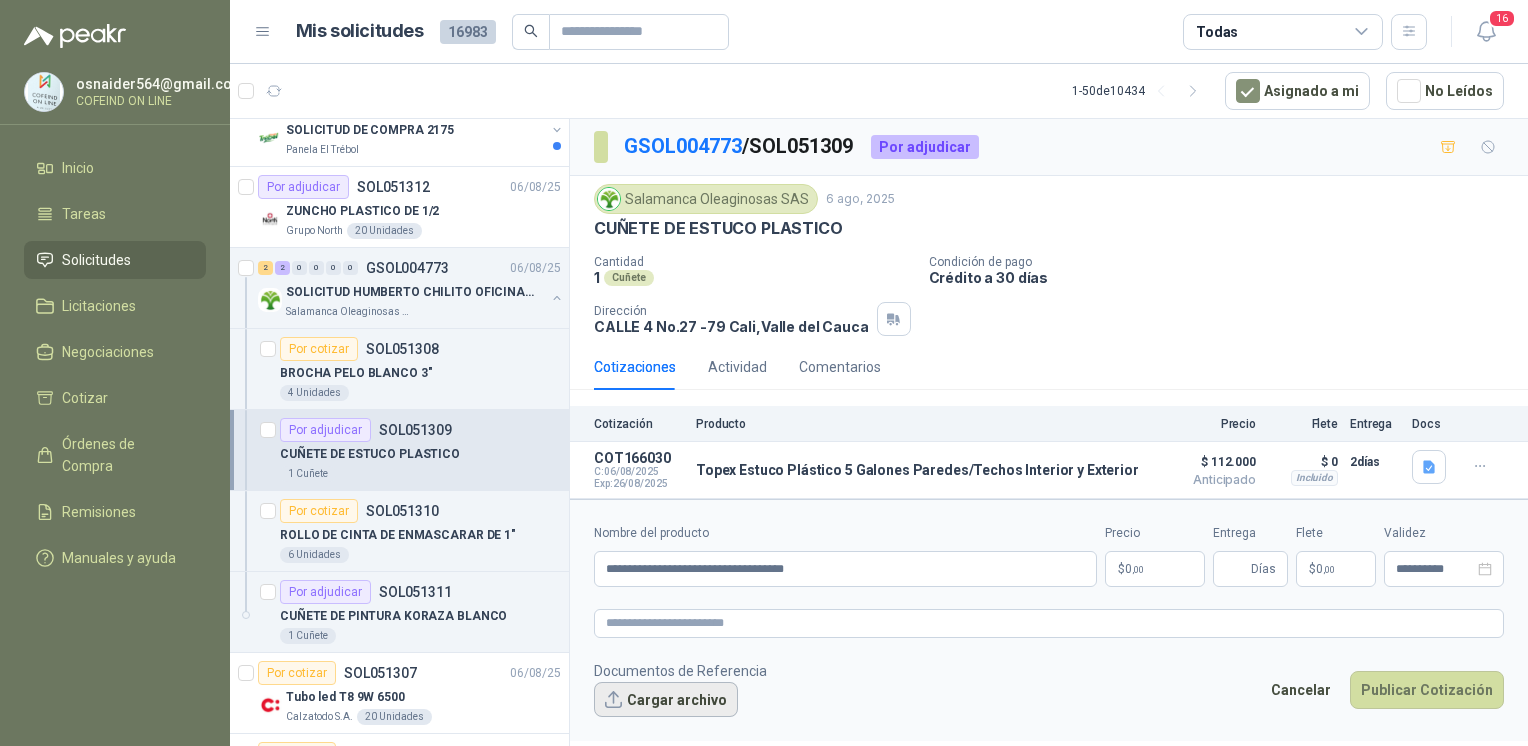 click on "Cargar archivo" at bounding box center (666, 700) 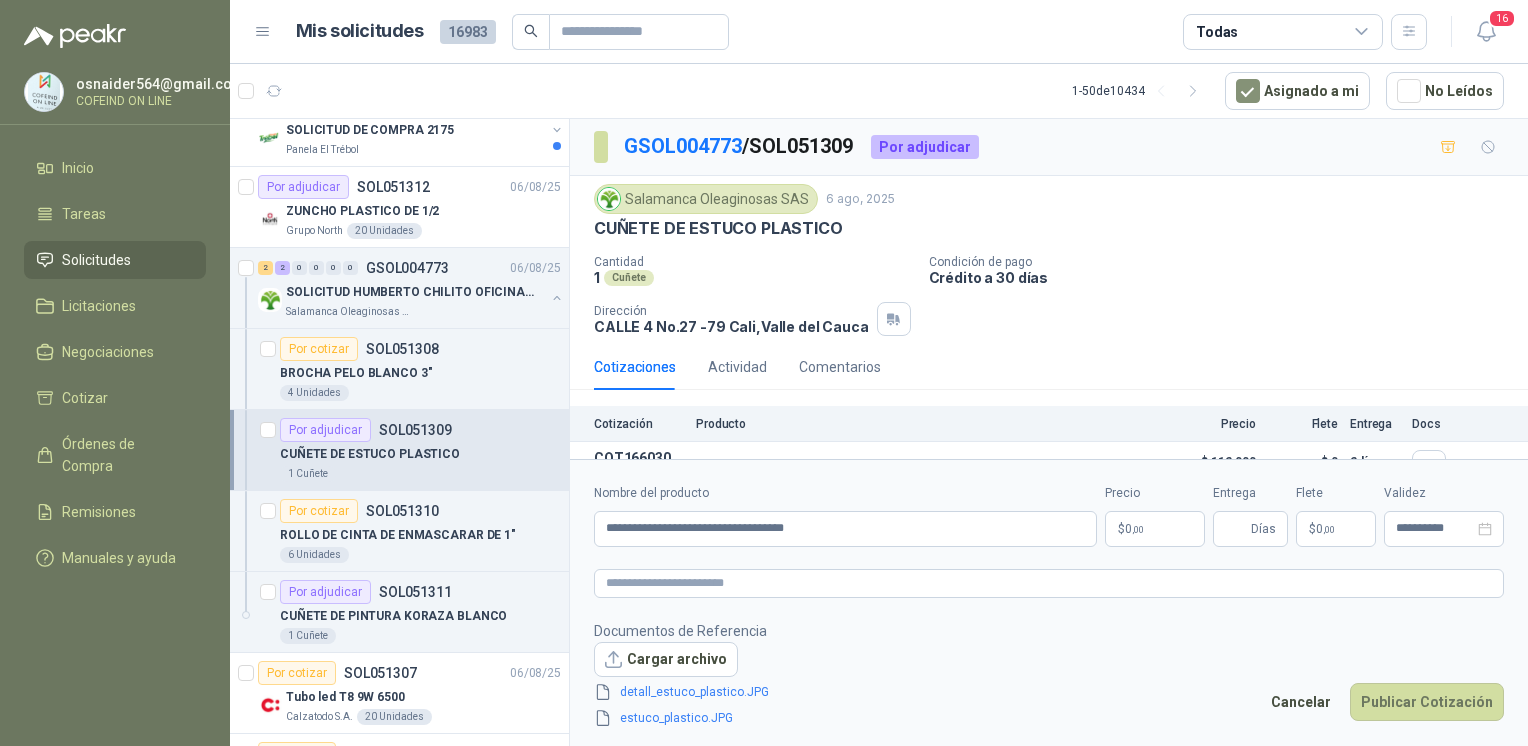 click on "$  0 ,00" at bounding box center [1155, 529] 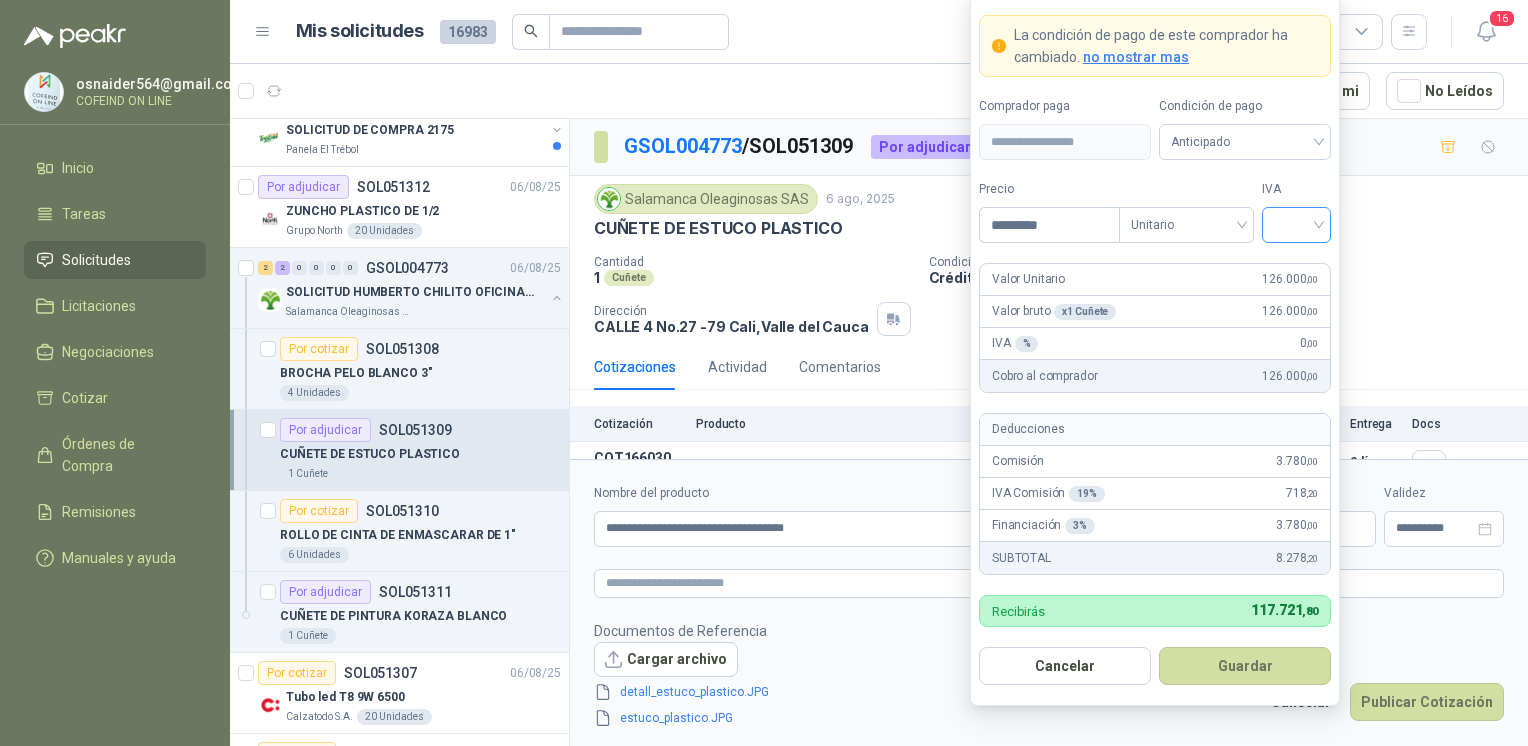 type on "*********" 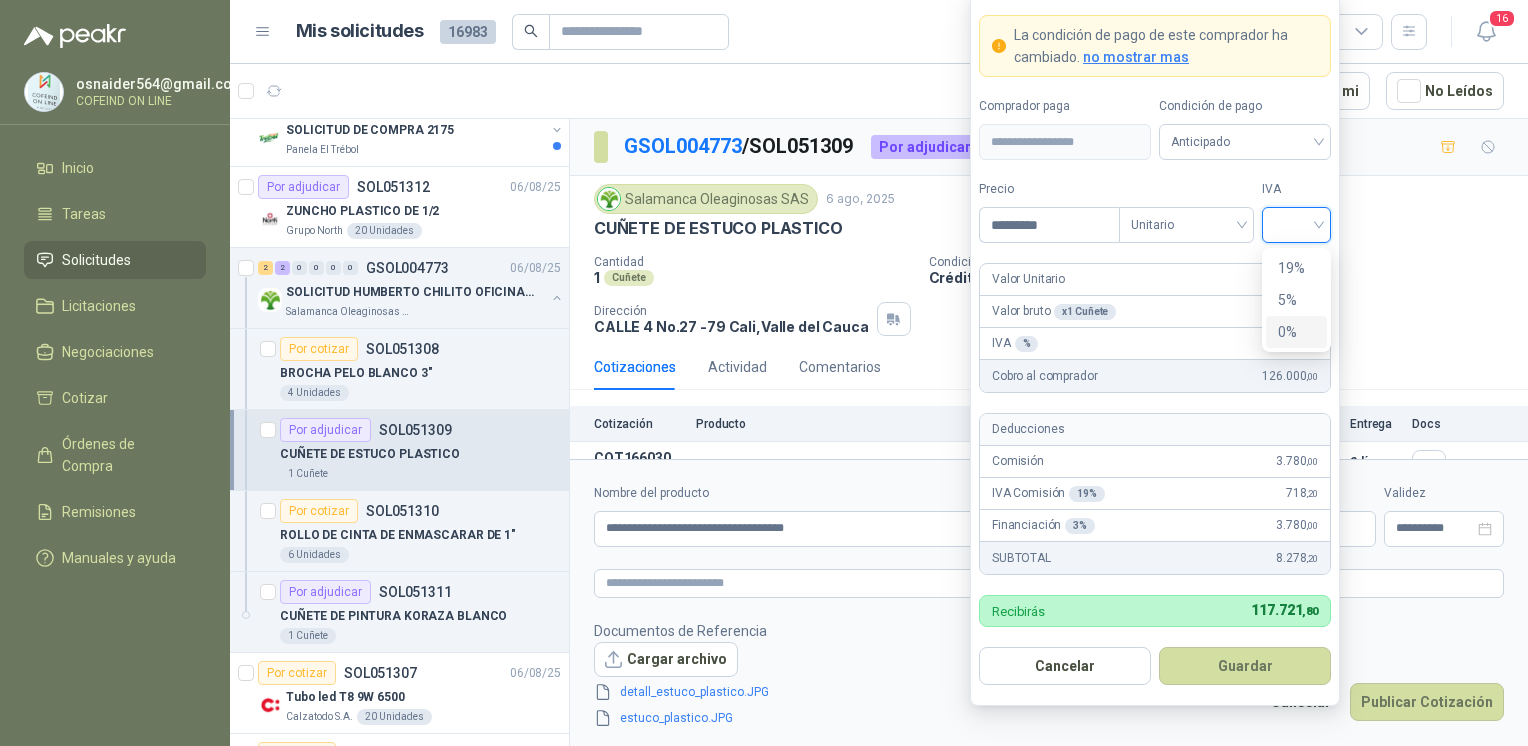click on "0%" at bounding box center [1296, 332] 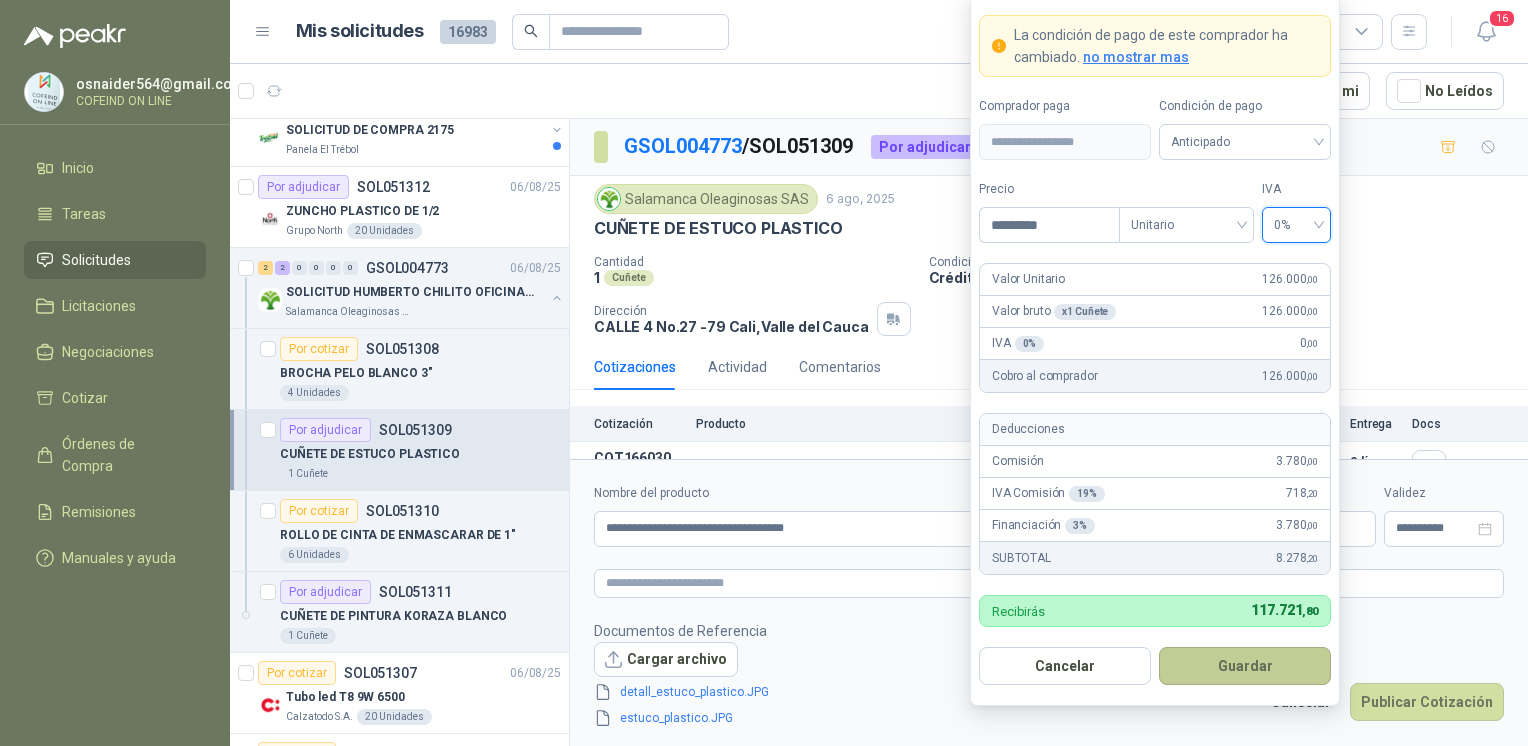 click on "Guardar" at bounding box center (1245, 666) 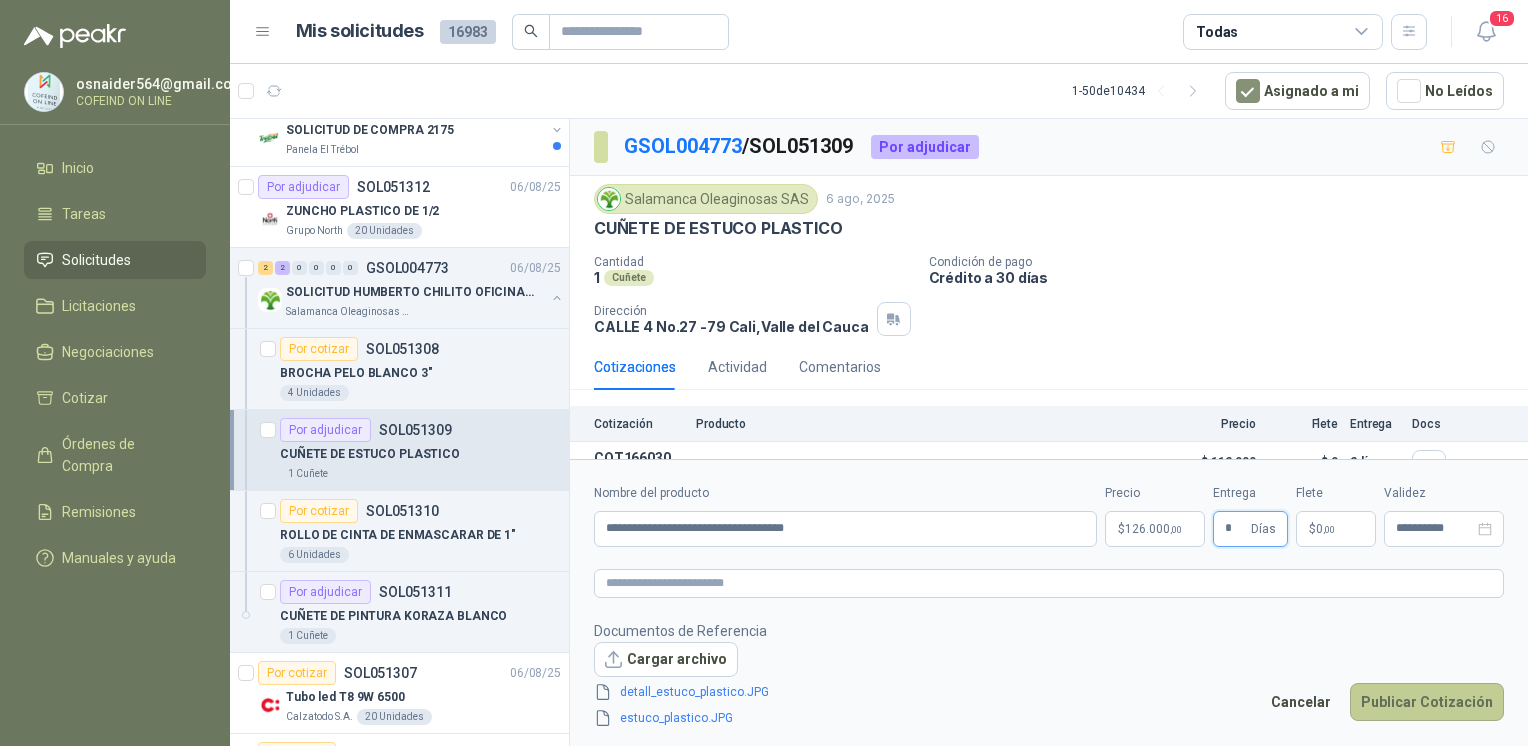 type on "*" 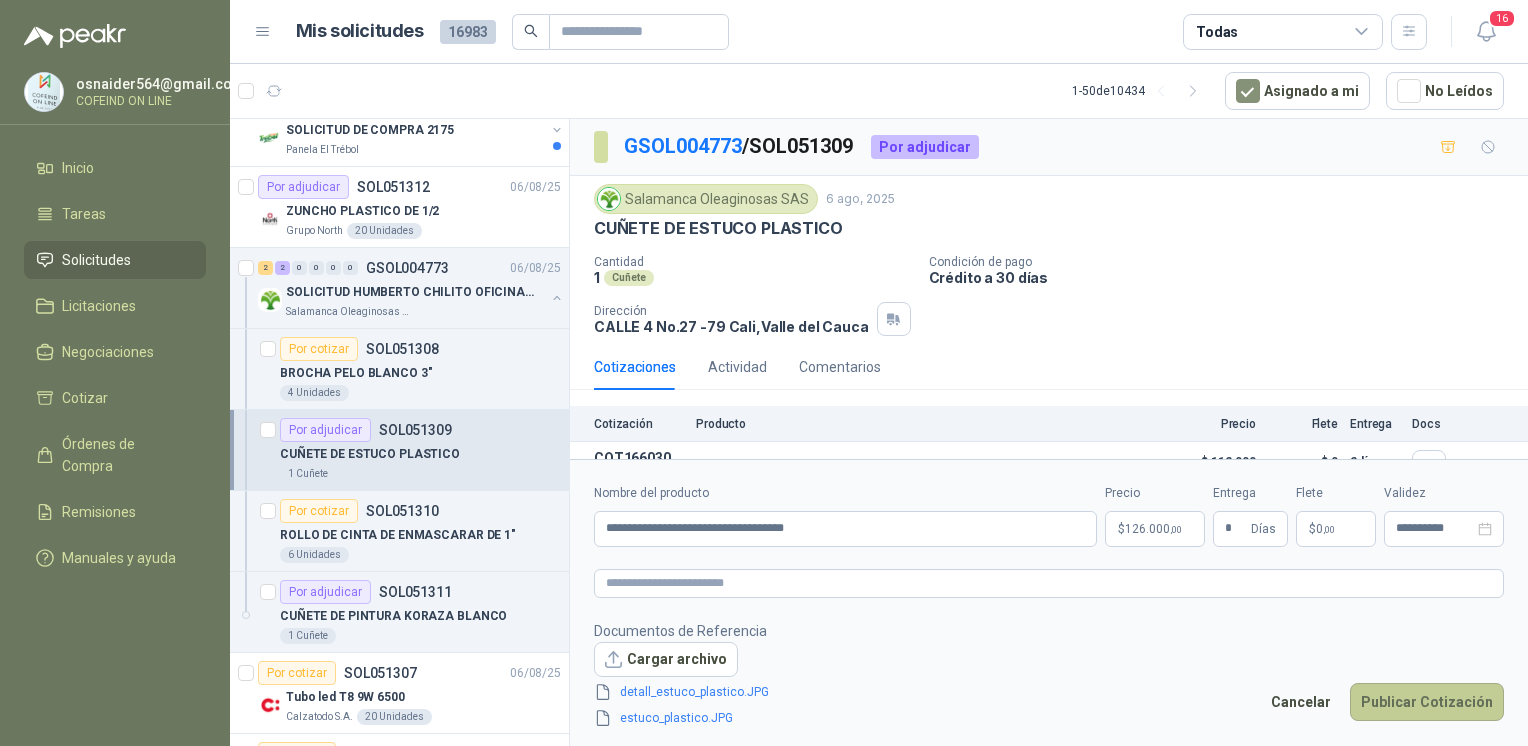 click on "Publicar Cotización" at bounding box center (1427, 702) 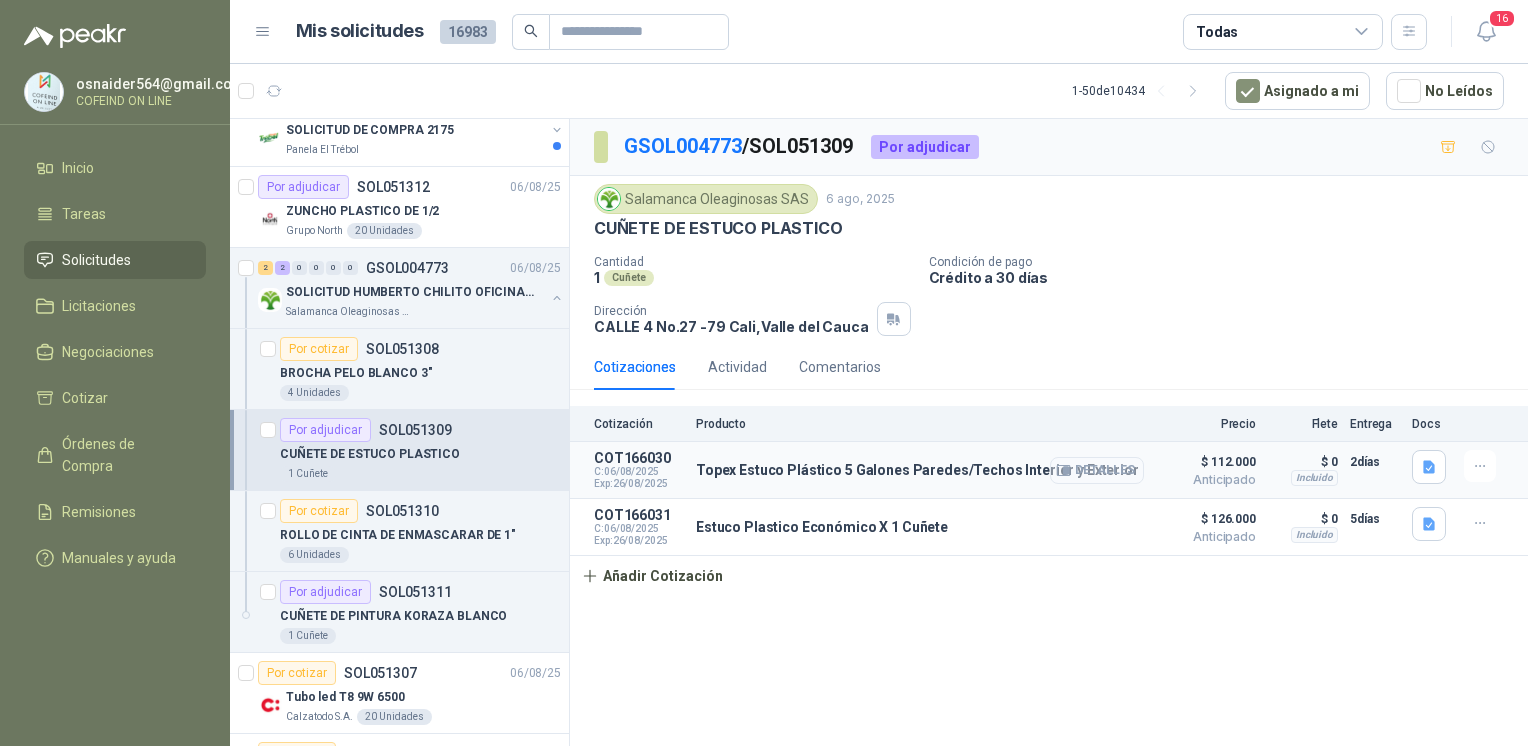 click on "Detalles" at bounding box center [1097, 470] 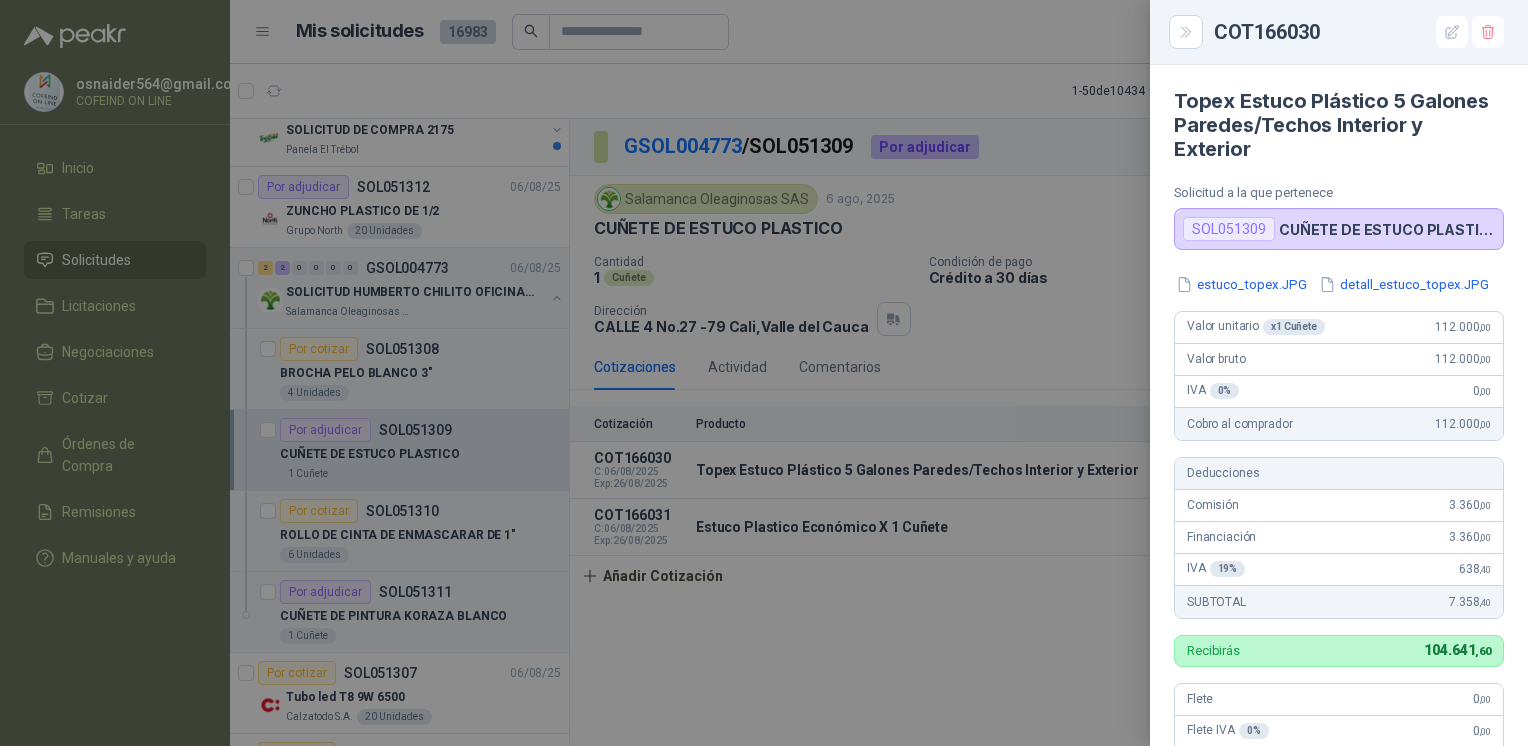click at bounding box center [764, 373] 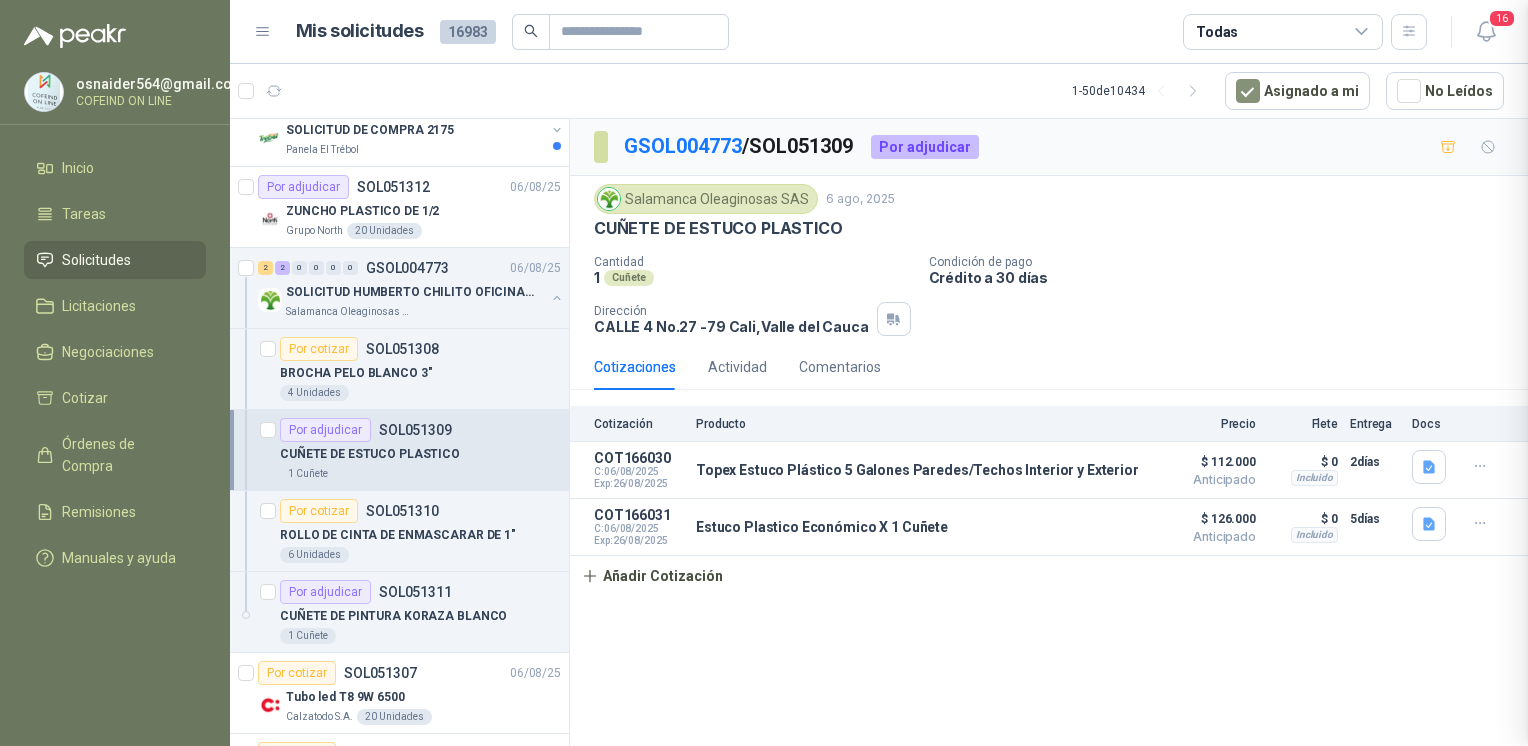 type 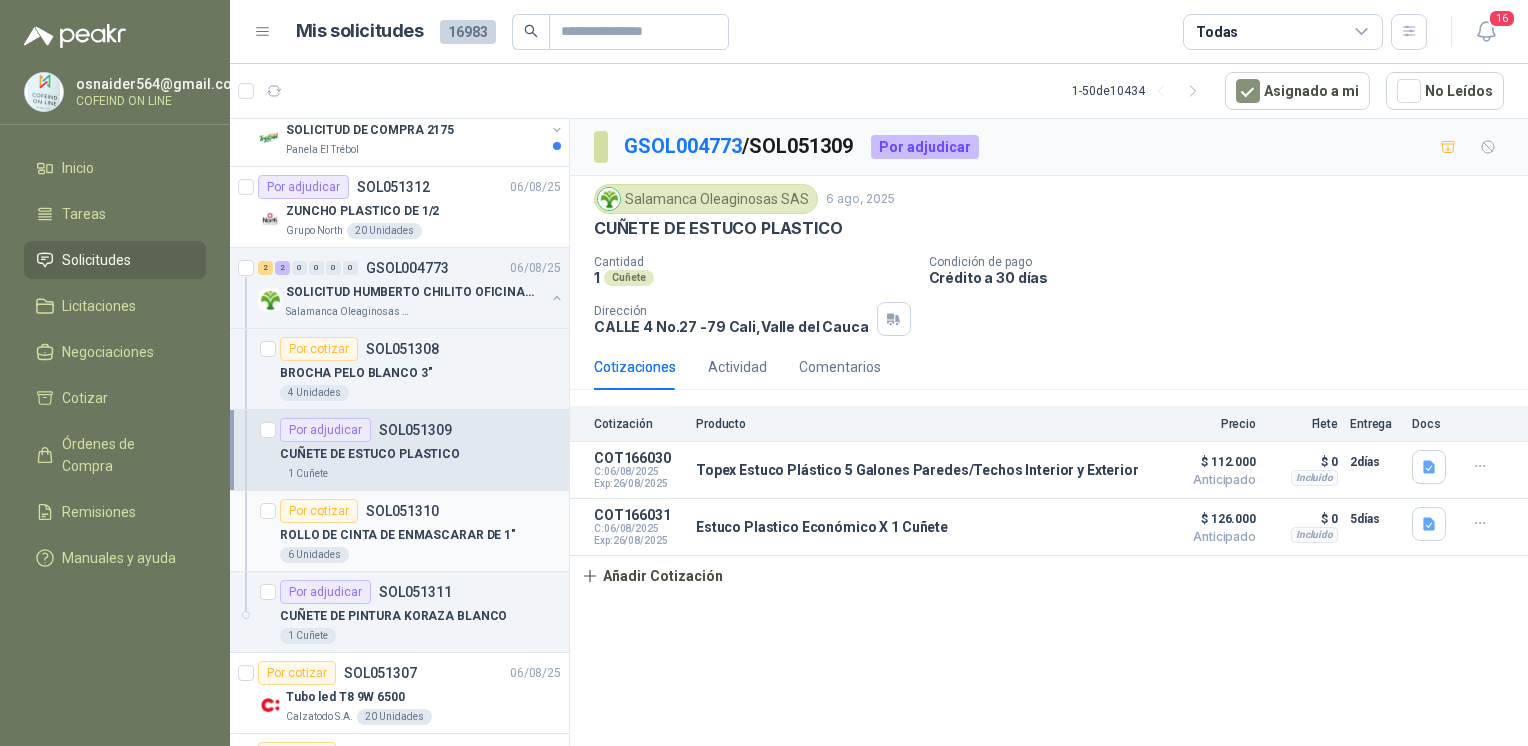 click on "ROLLO DE CINTA DE ENMASCARAR DE 1"" at bounding box center (398, 535) 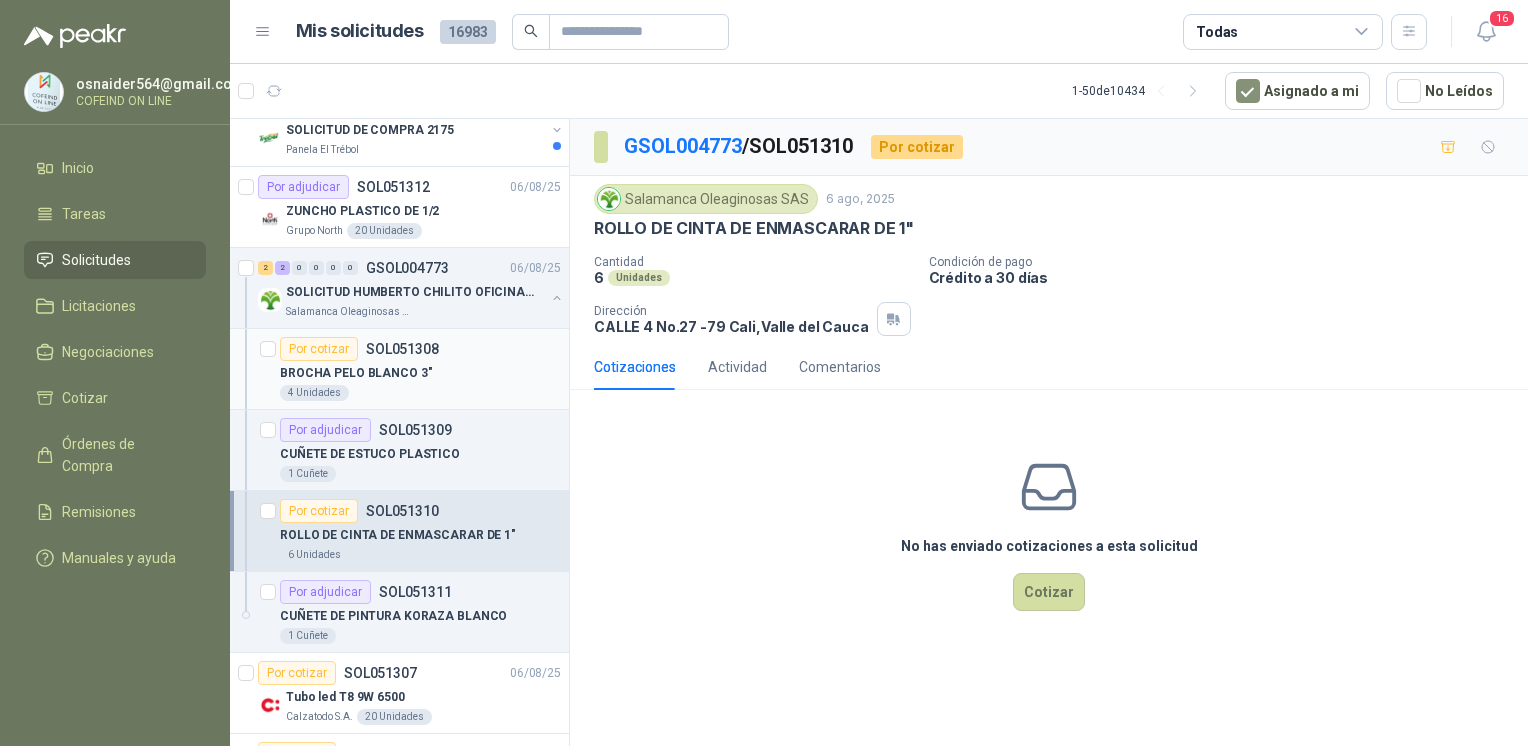 click on "BROCHA PELO BLANCO 3"" at bounding box center (420, 373) 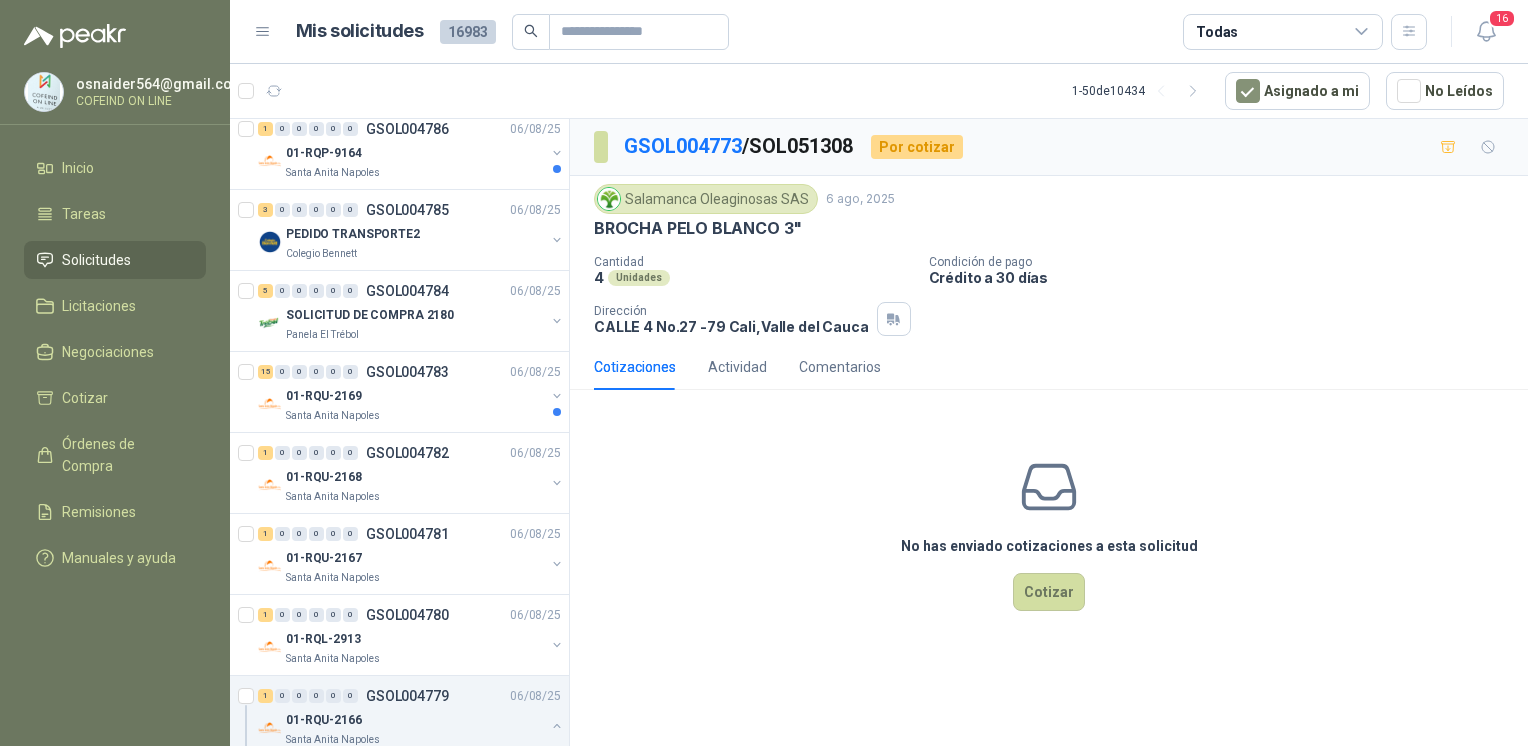 scroll, scrollTop: 0, scrollLeft: 0, axis: both 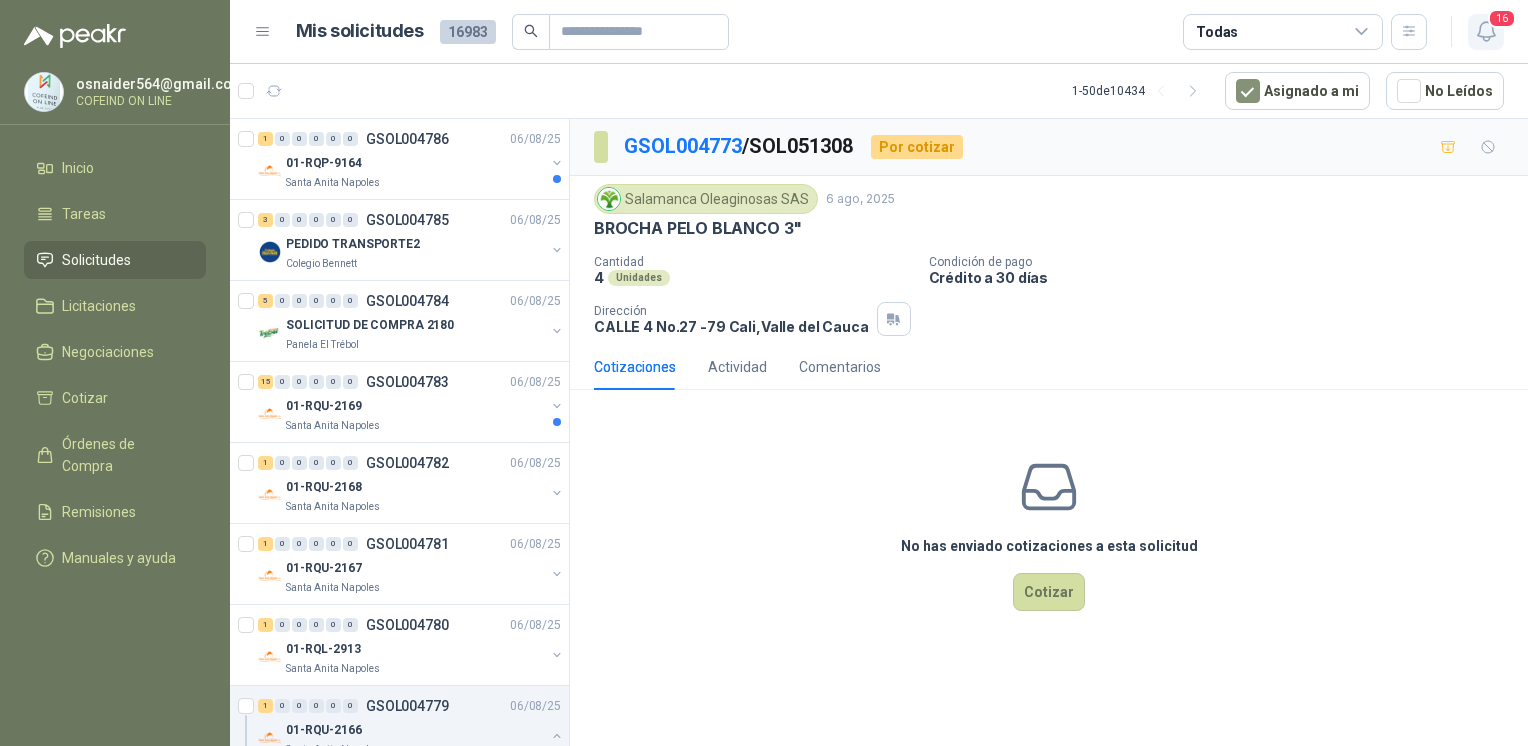 click 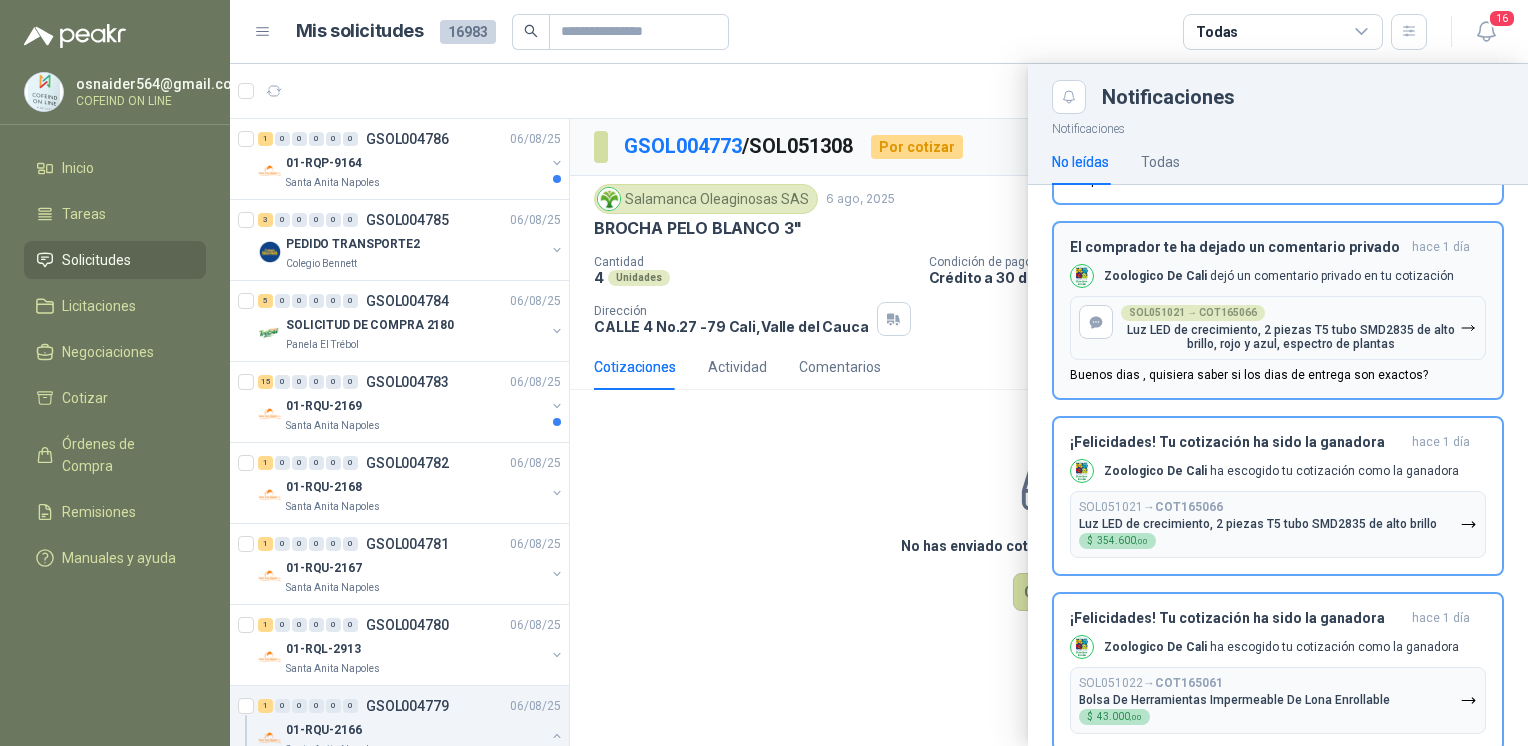 scroll, scrollTop: 685, scrollLeft: 0, axis: vertical 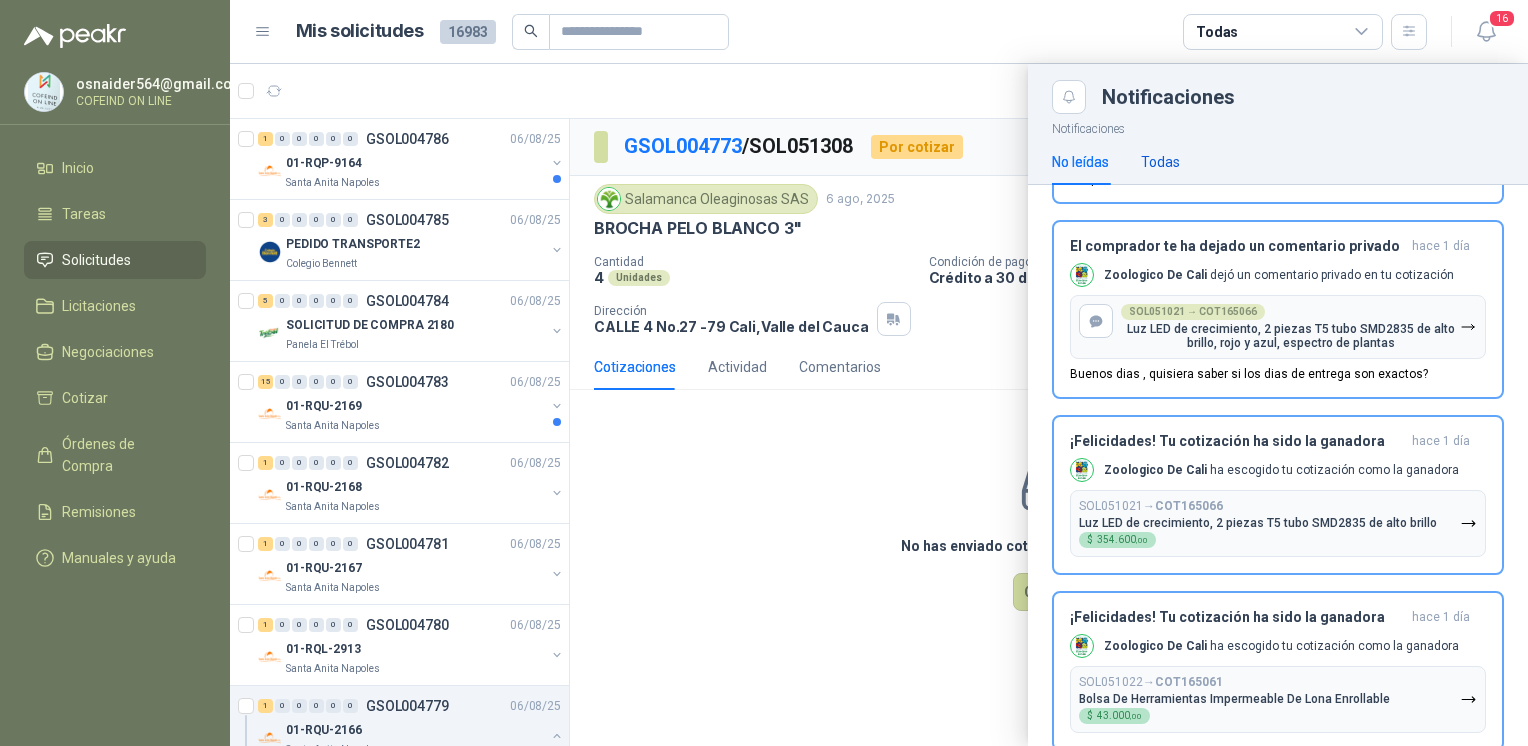 click on "Todas" at bounding box center (1160, 162) 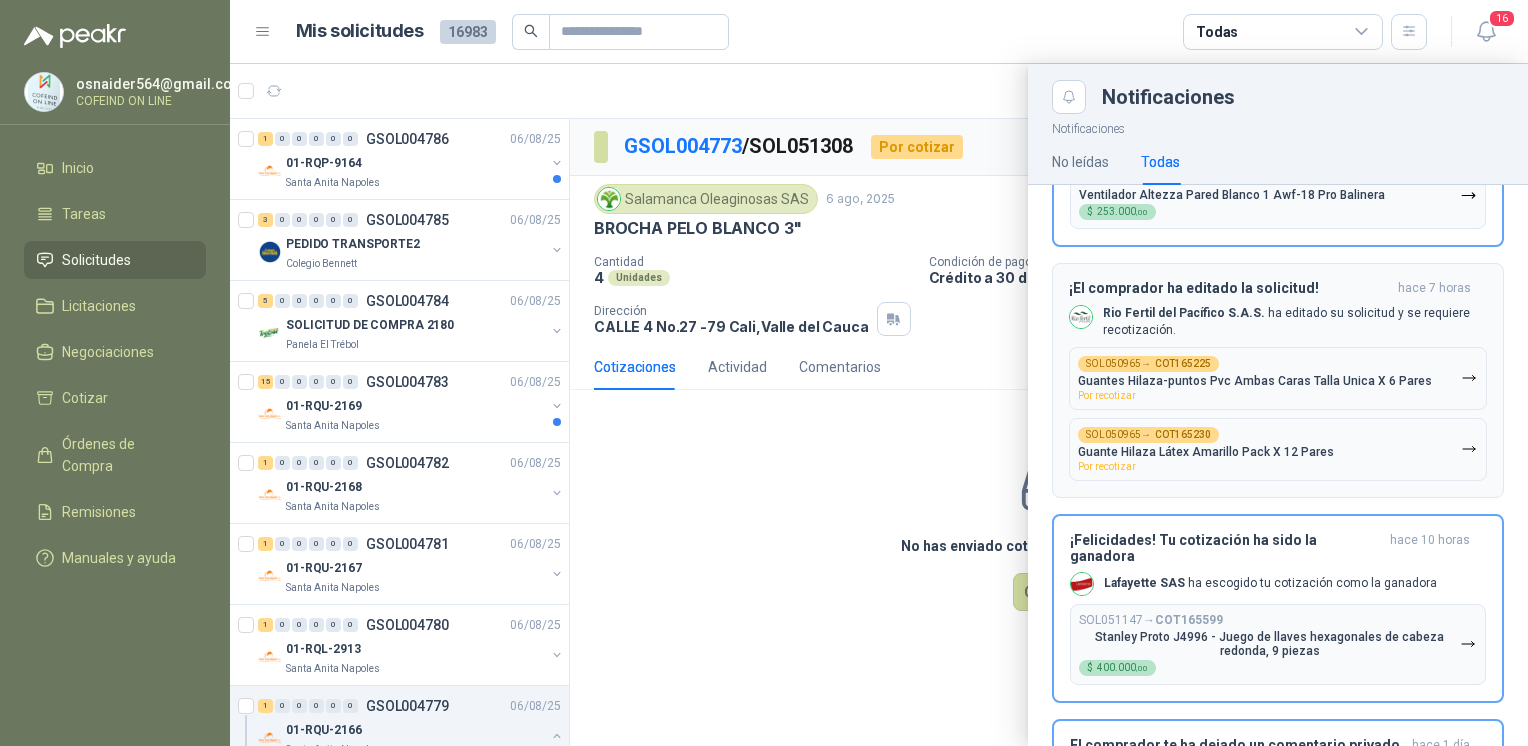 scroll, scrollTop: 411, scrollLeft: 0, axis: vertical 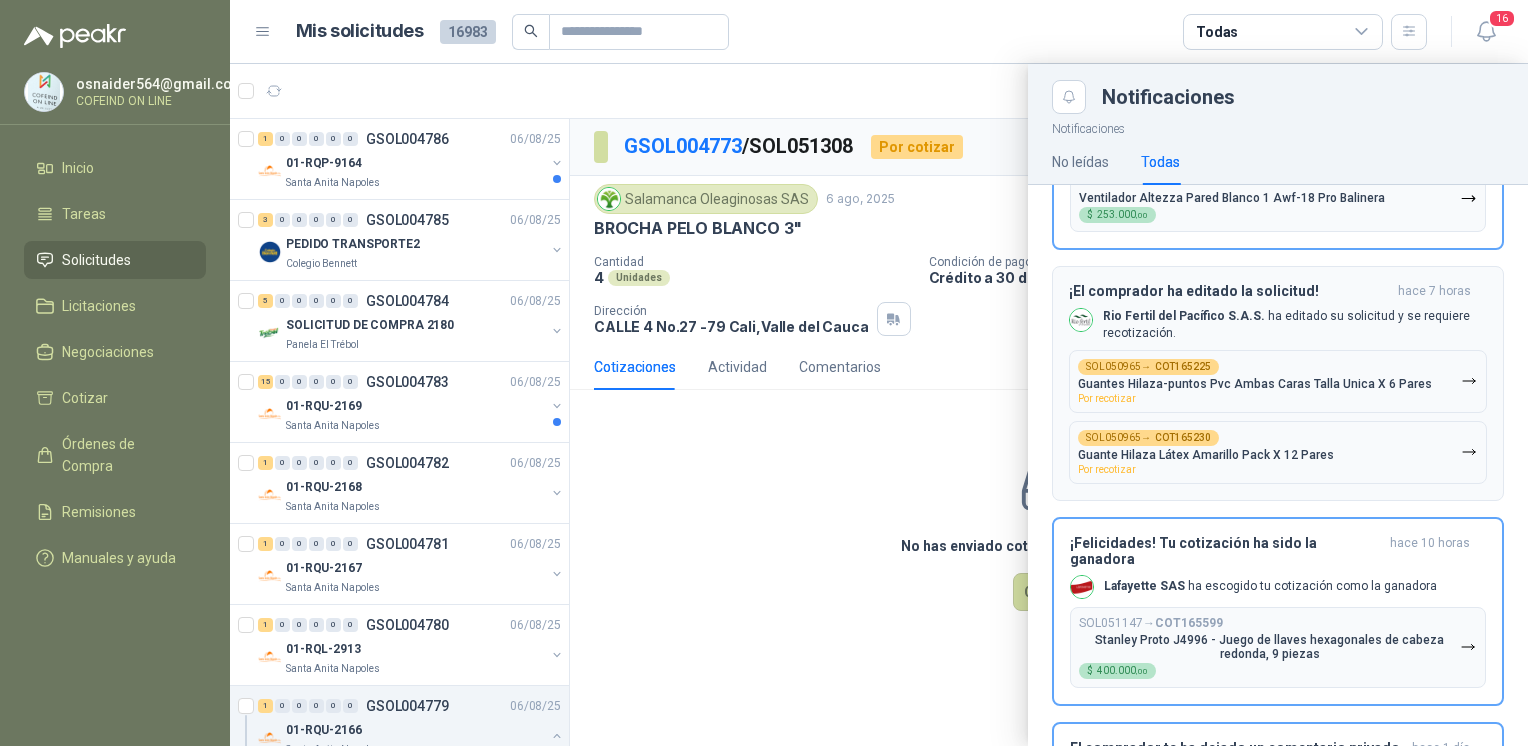 click on "SOL050965  →  COT165225 Guantes Hilaza-puntos Pvc Ambas Caras Talla Unica X 6 Pares Por recotizar" at bounding box center (1255, 381) 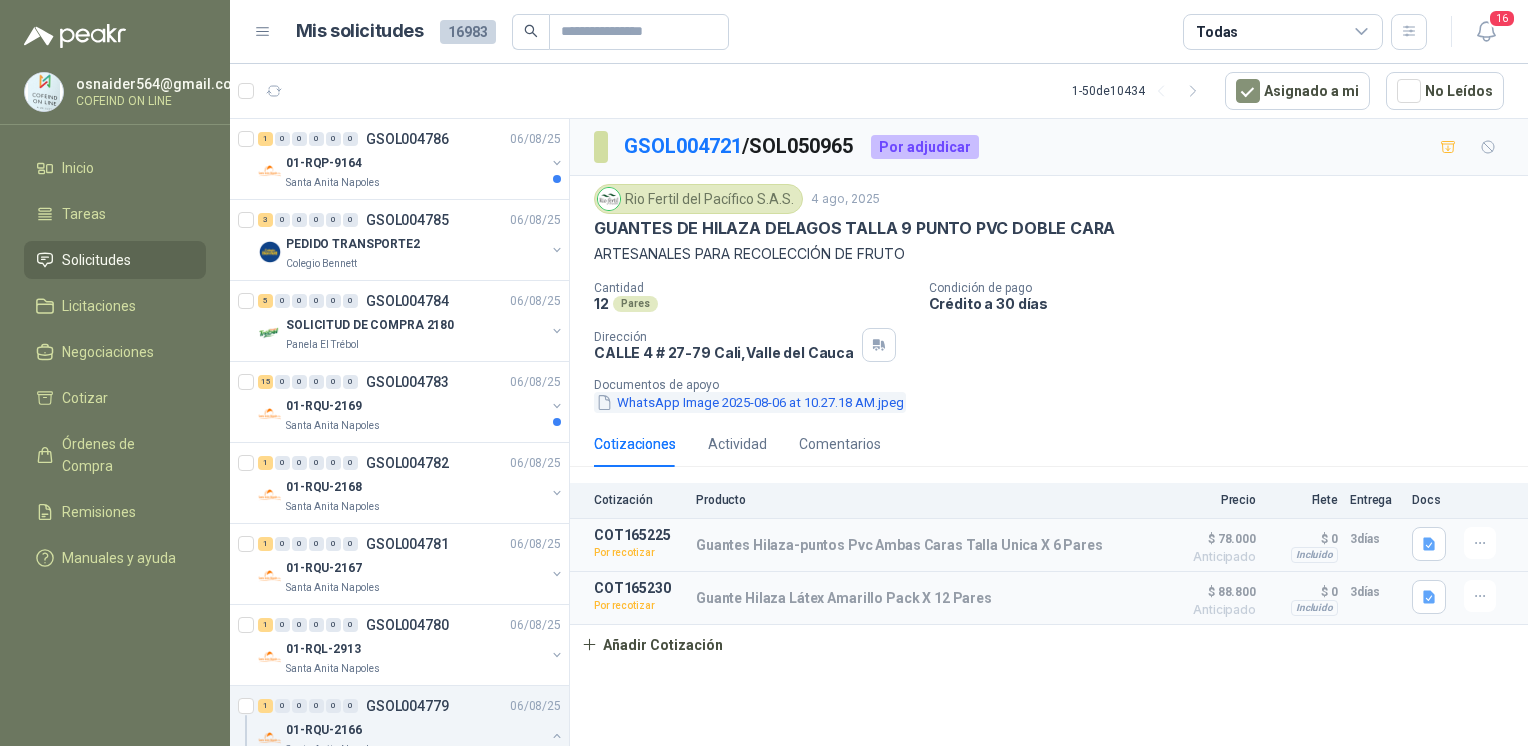 click on "WhatsApp Image 2025-08-06 at 10.27.18 AM.jpeg" at bounding box center (750, 402) 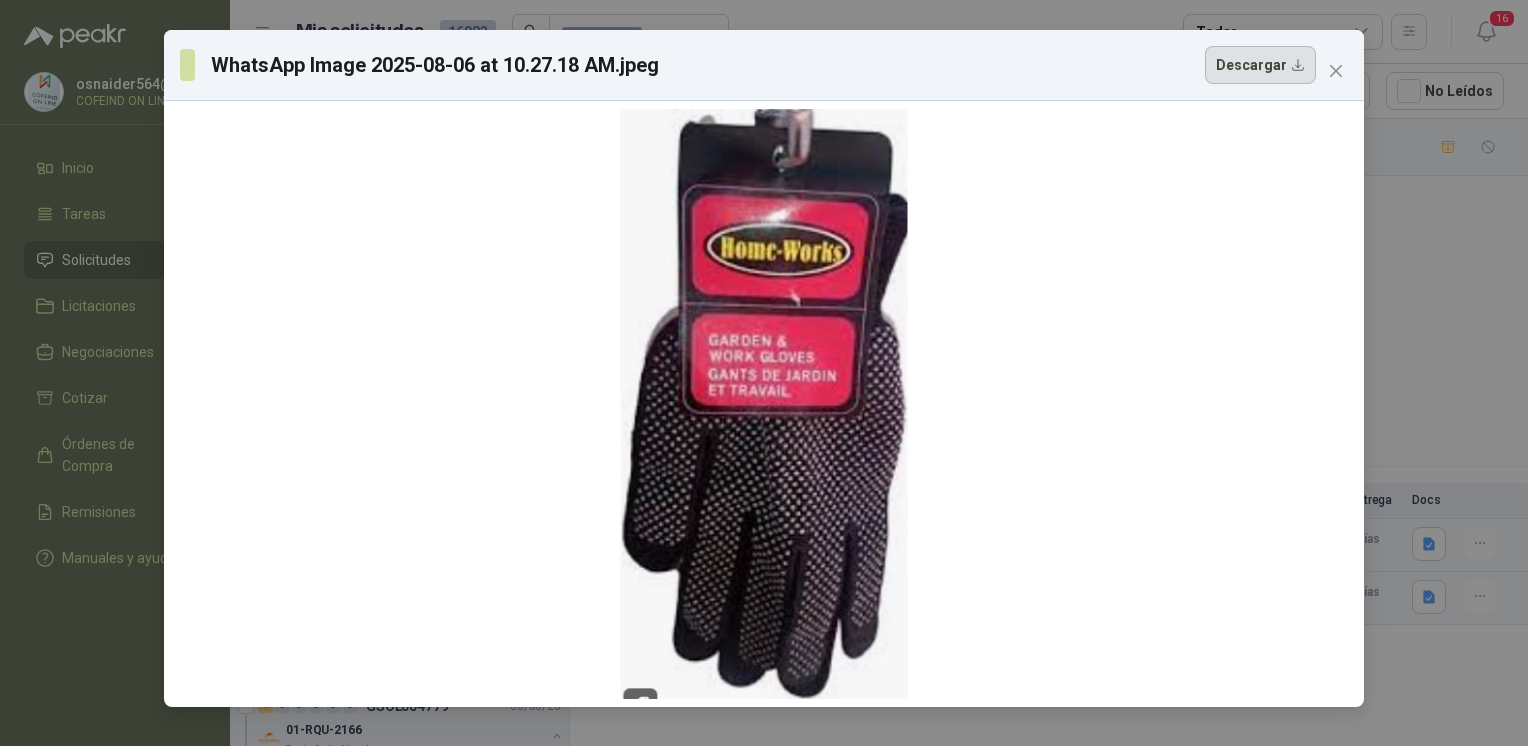 click on "Descargar" at bounding box center [1260, 65] 